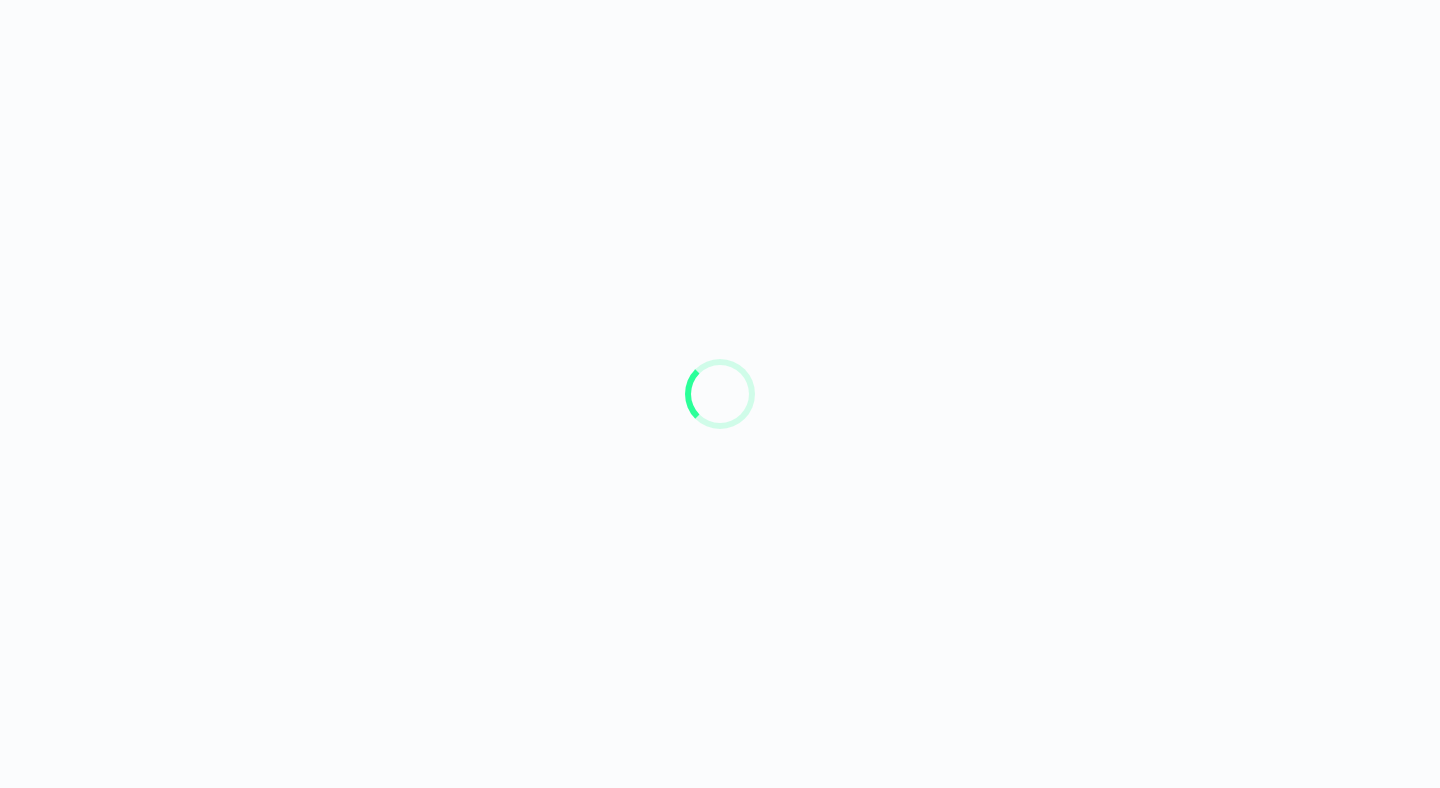 scroll, scrollTop: 0, scrollLeft: 0, axis: both 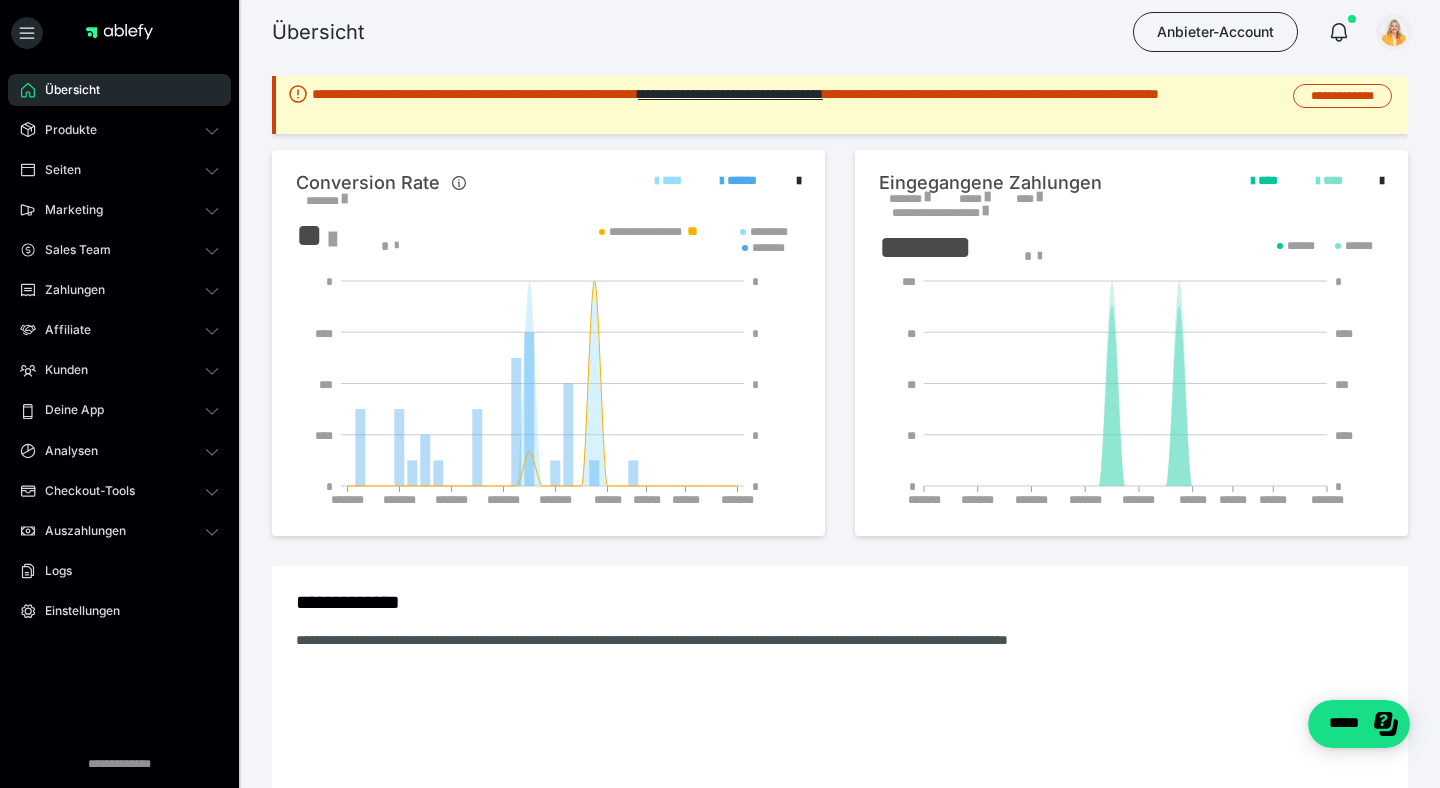 click at bounding box center (1394, 32) 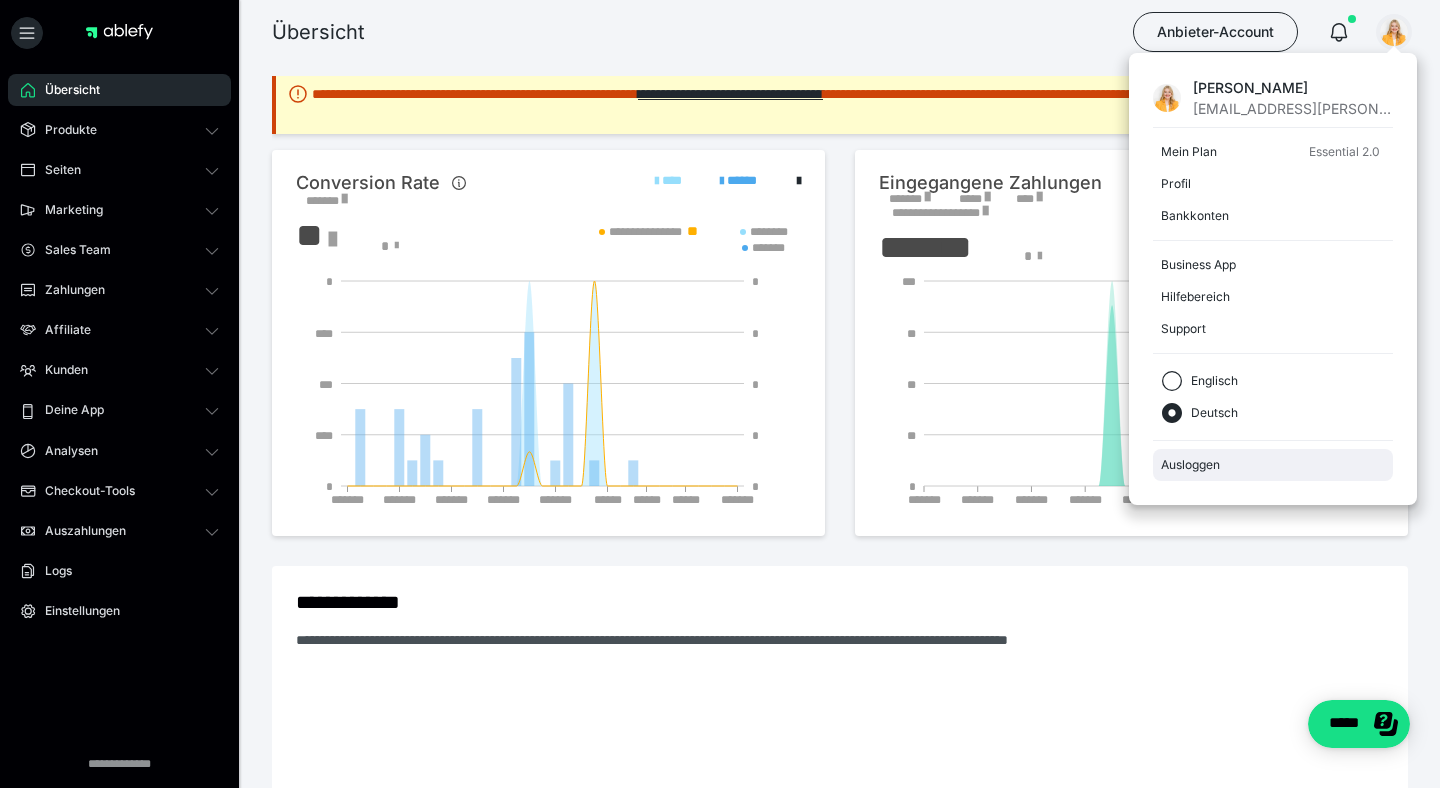 click on "Ausloggen" at bounding box center [1273, 465] 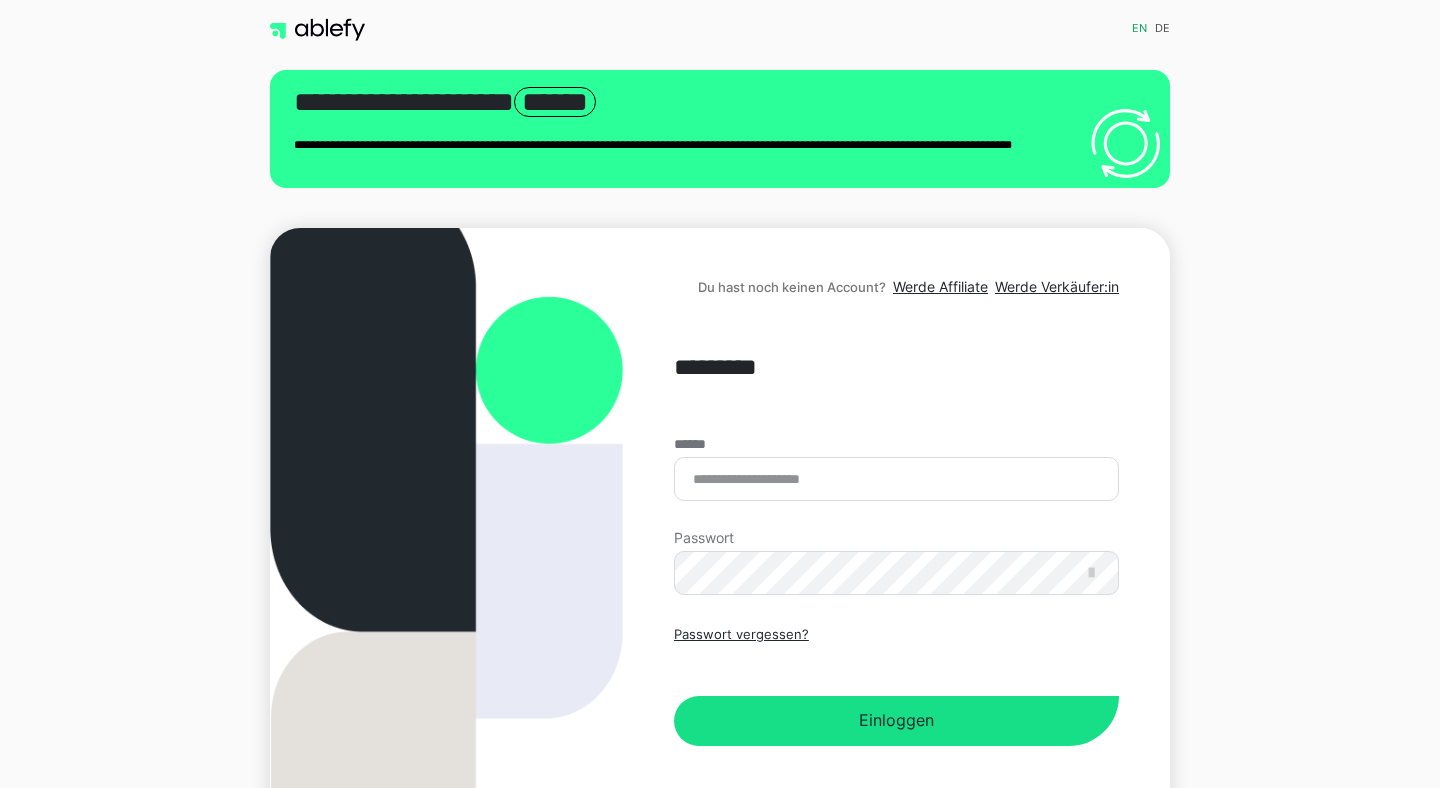 scroll, scrollTop: 0, scrollLeft: 0, axis: both 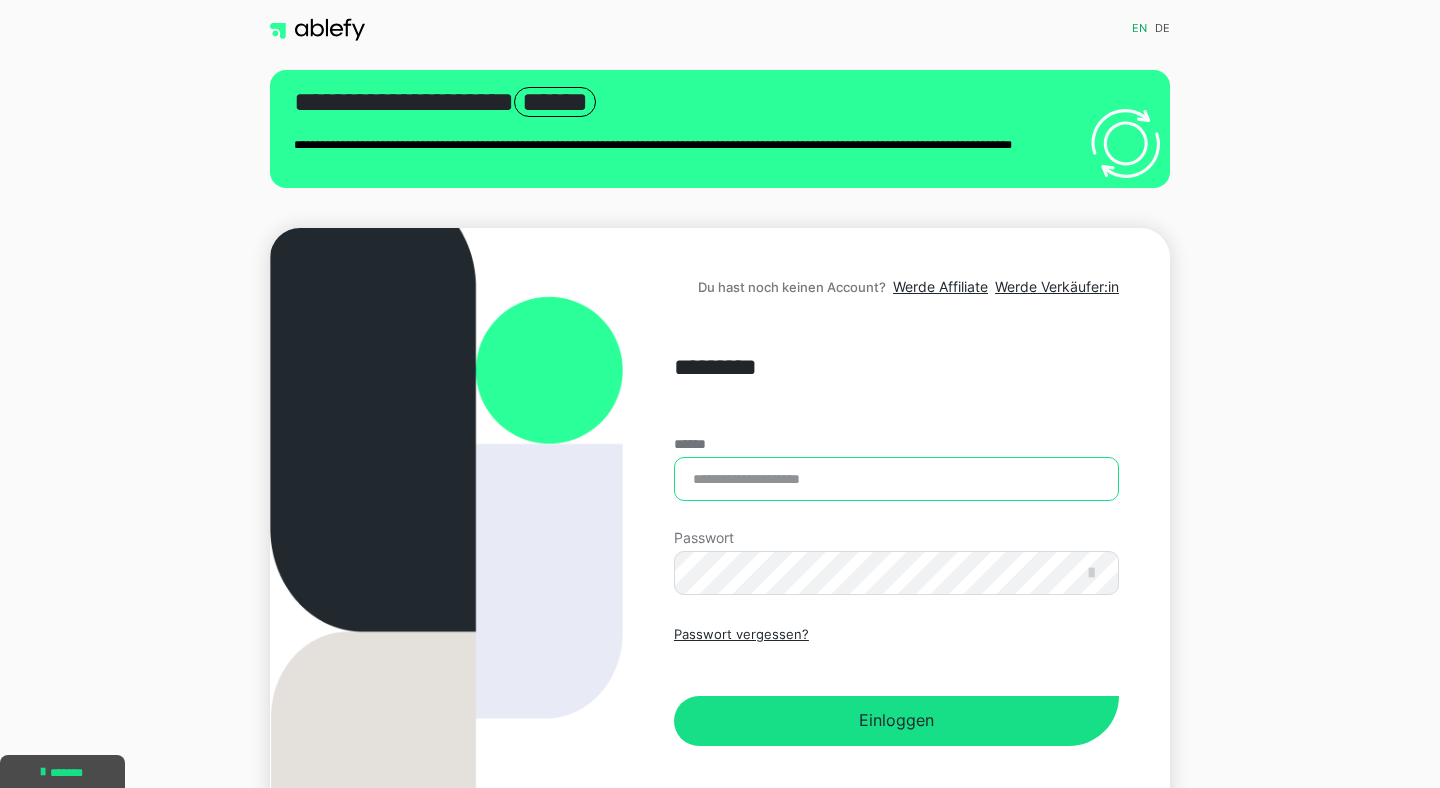 click on "******" at bounding box center [896, 479] 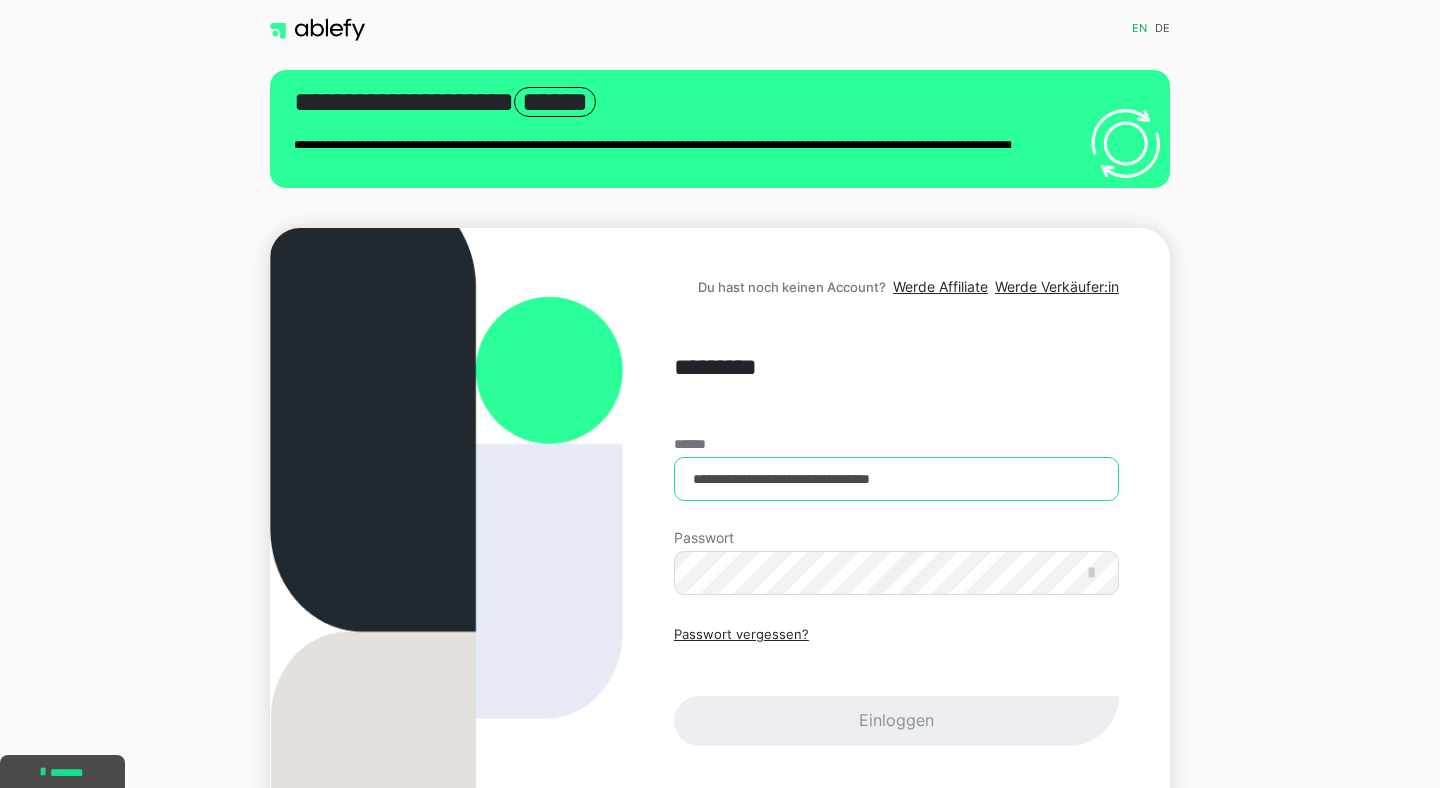 type on "**********" 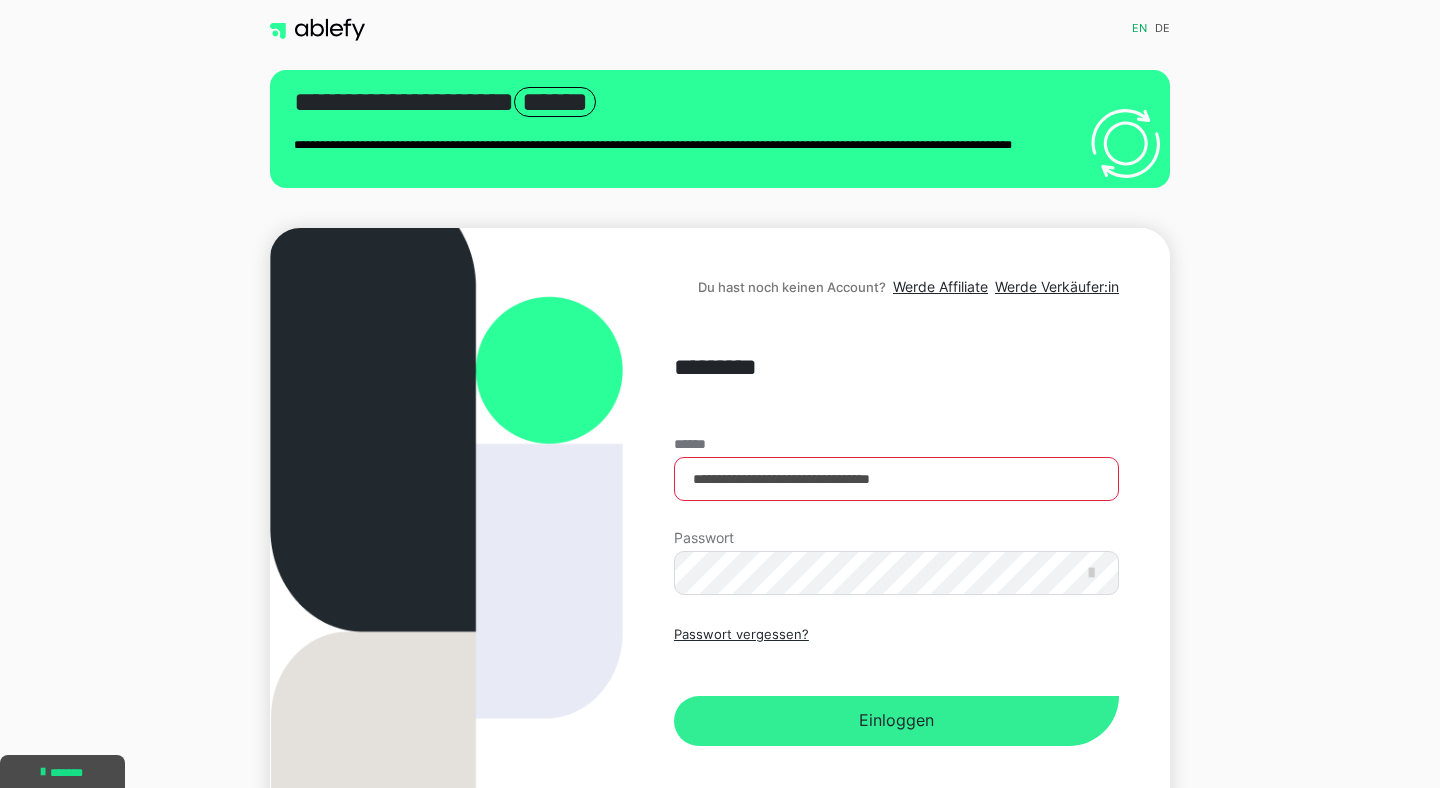 click on "Einloggen" at bounding box center [896, 721] 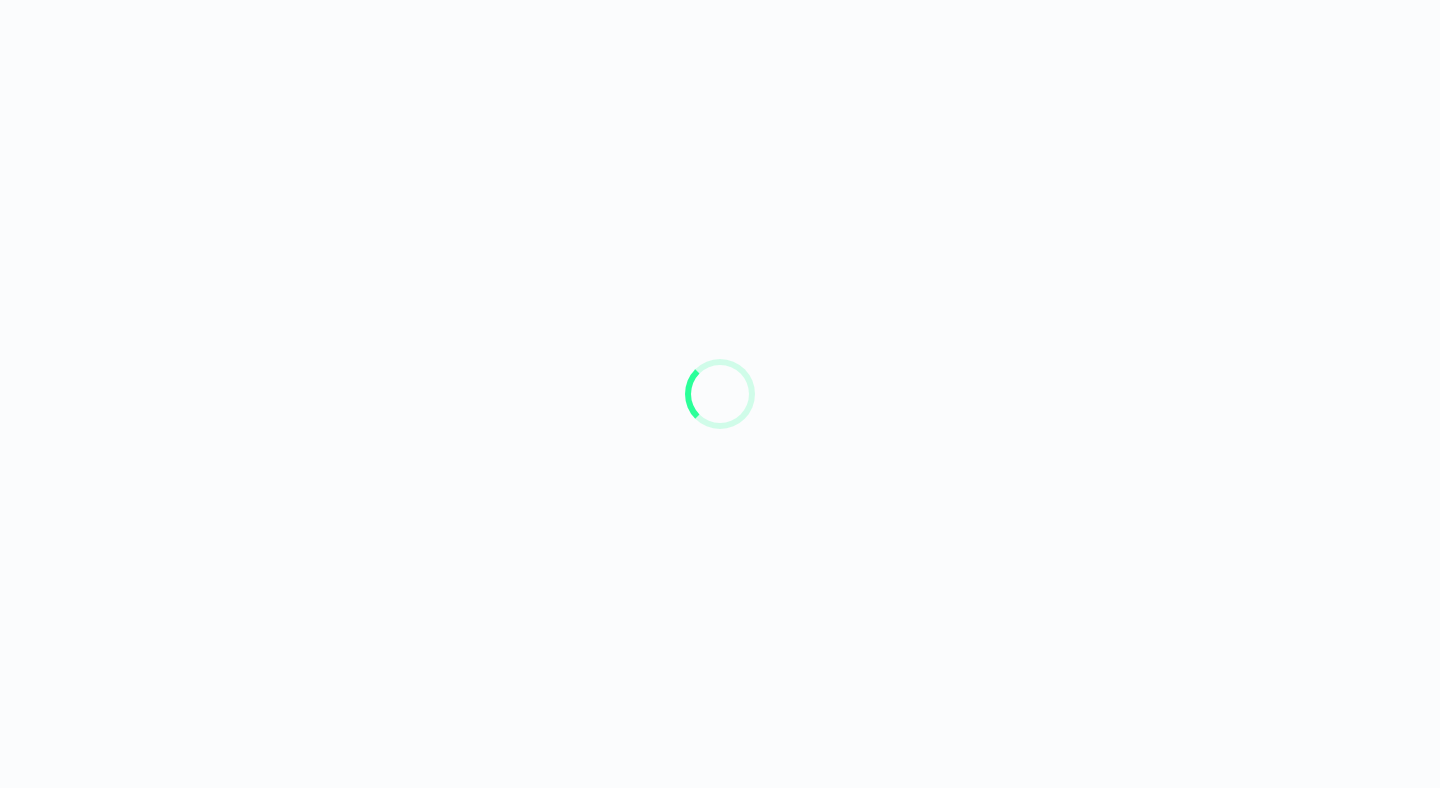 scroll, scrollTop: 0, scrollLeft: 0, axis: both 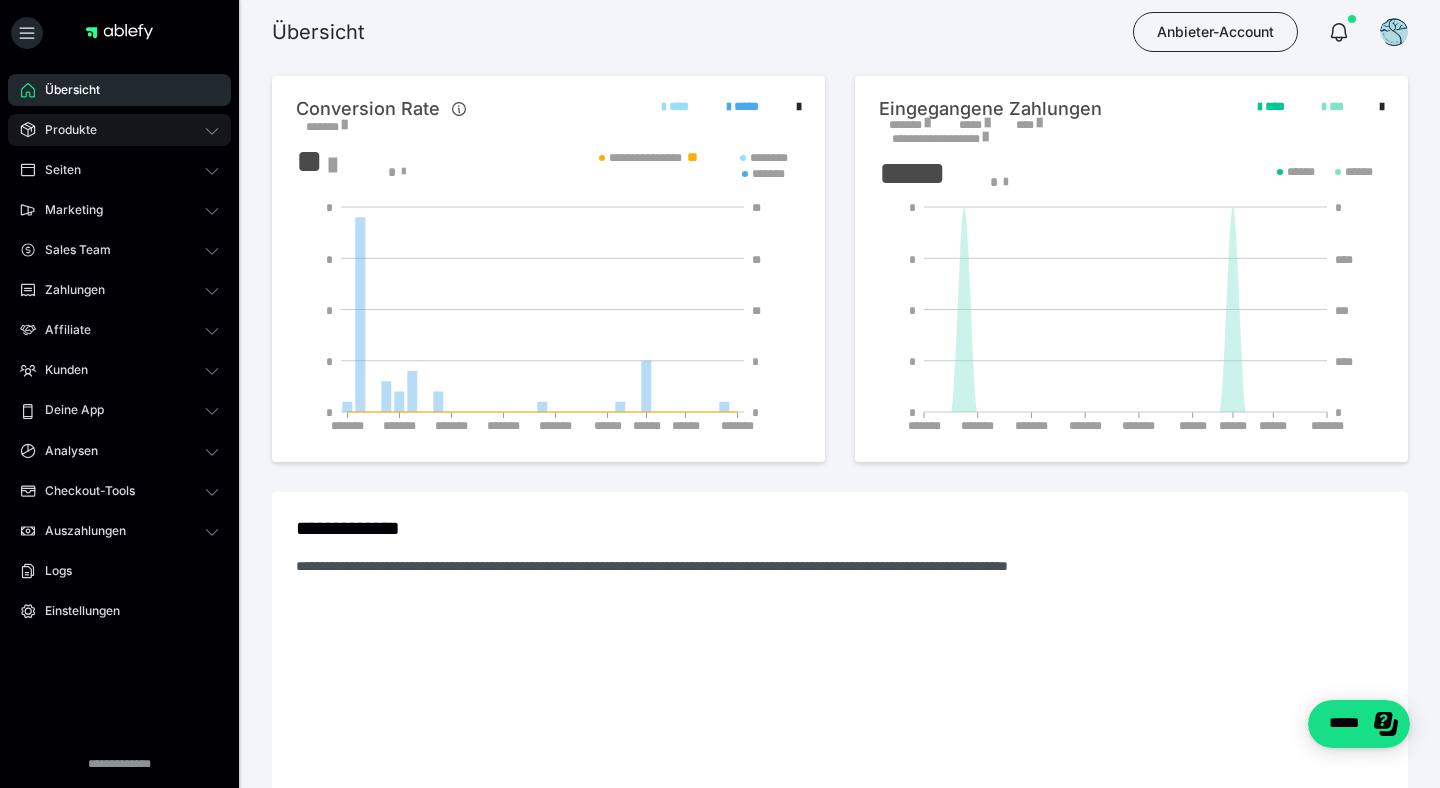 click on "Produkte" at bounding box center (119, 130) 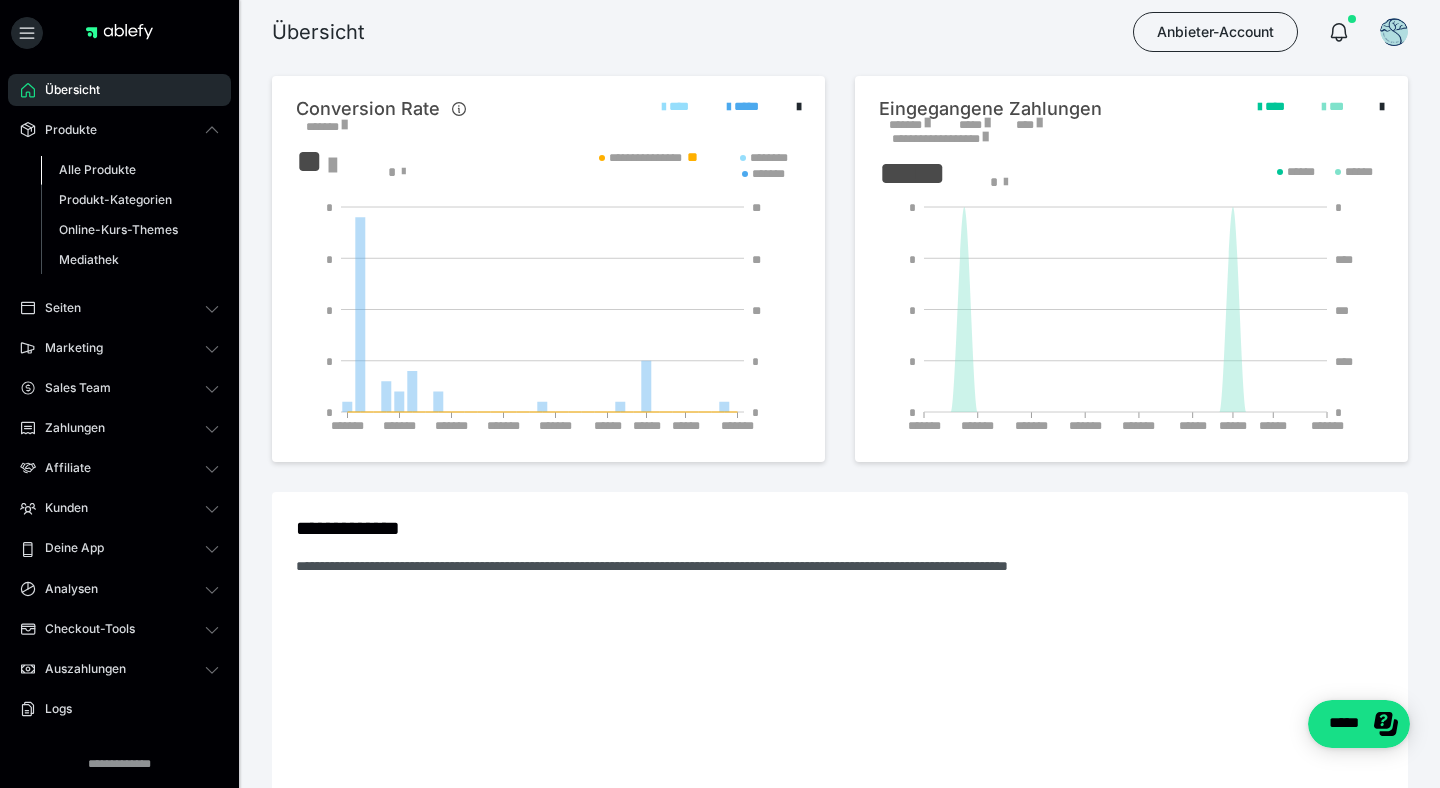 click on "Alle Produkte" at bounding box center (97, 169) 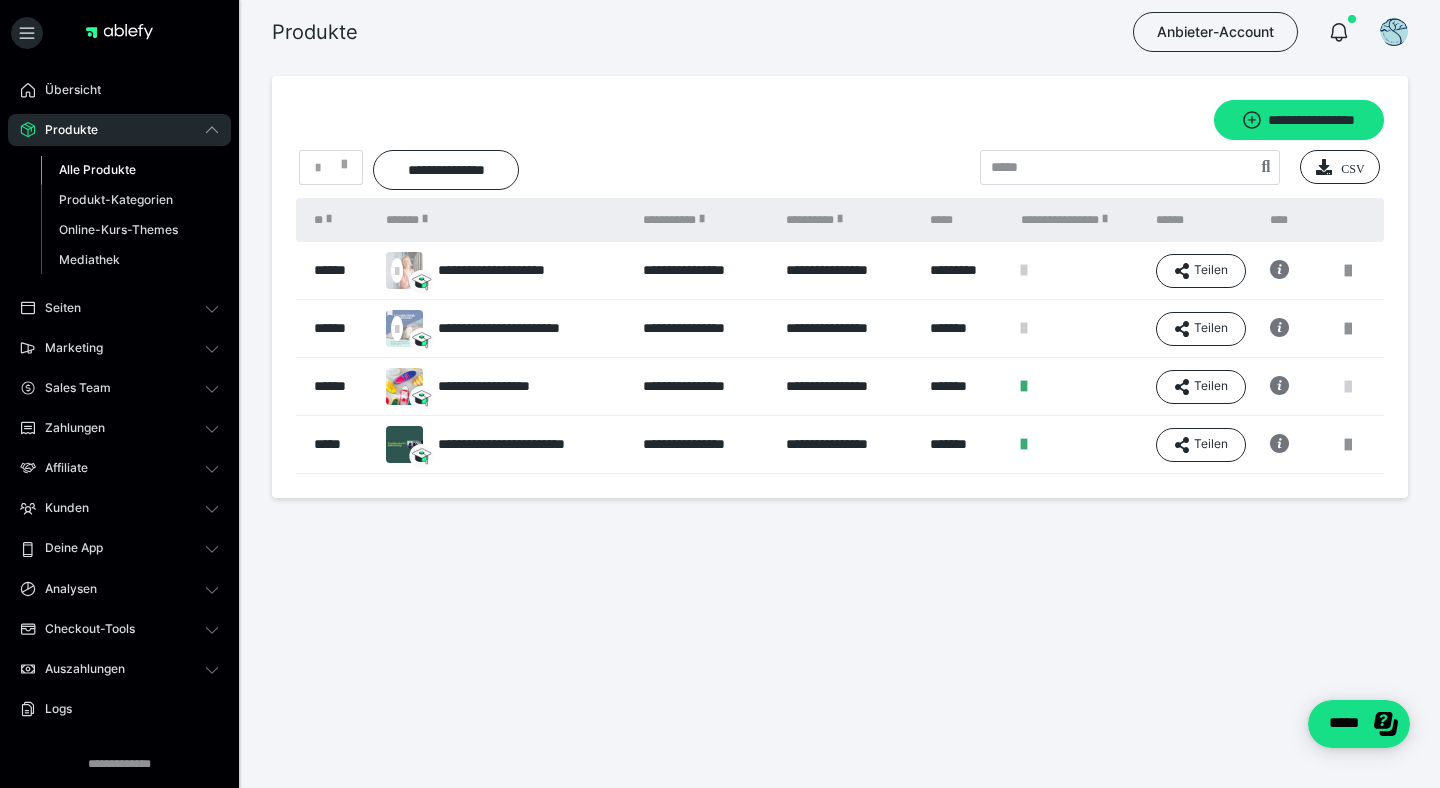click at bounding box center (1348, 387) 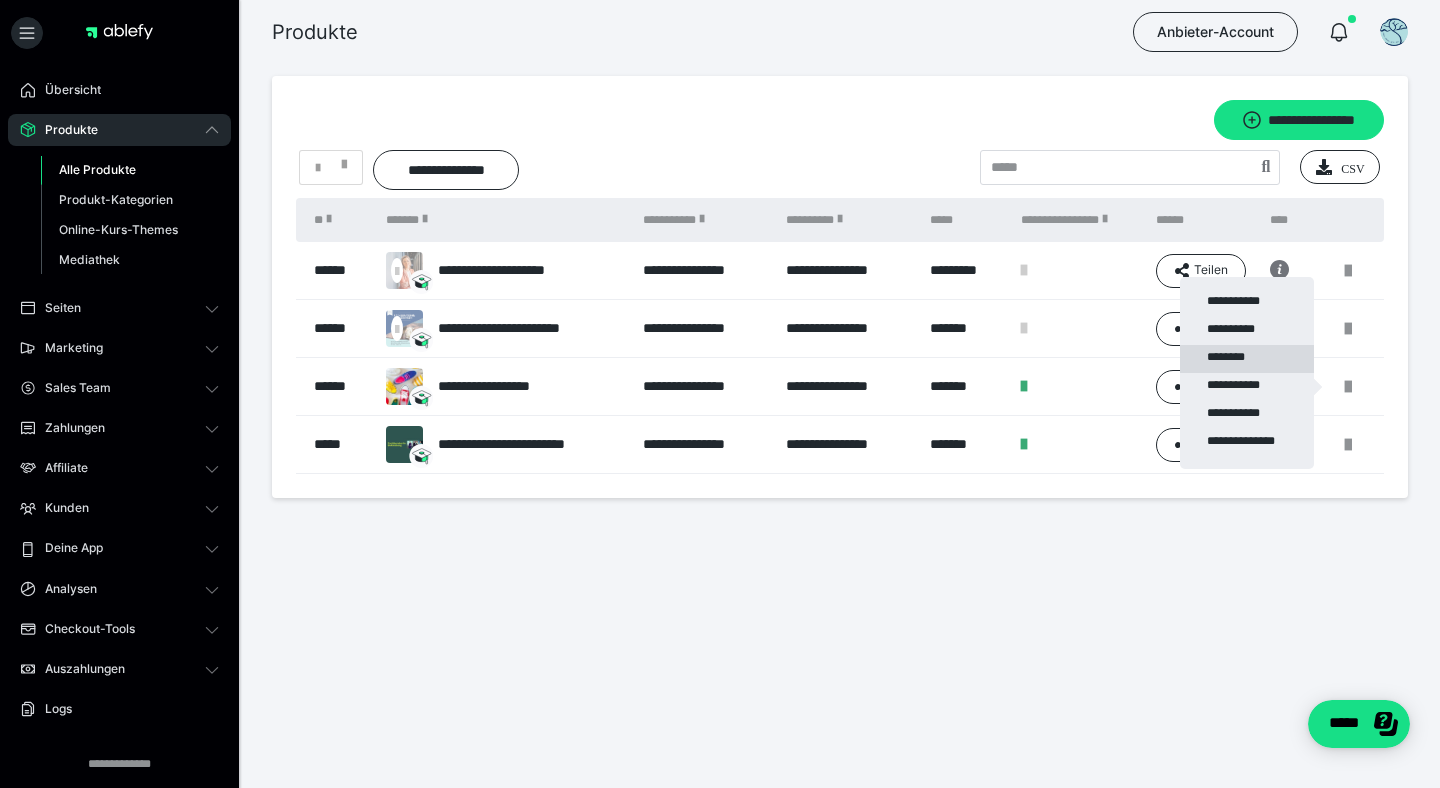 click on "********" at bounding box center (1247, 359) 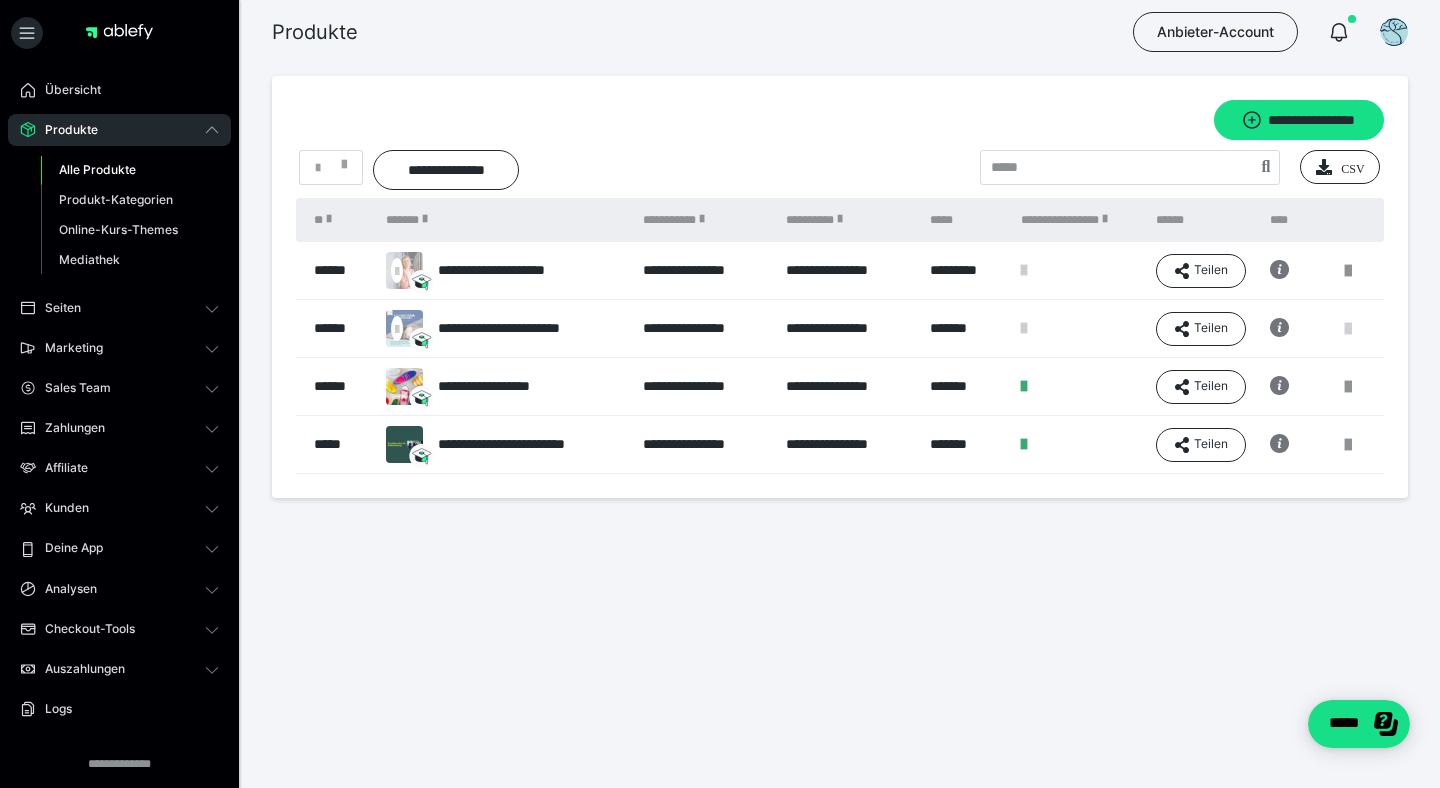 click at bounding box center [1348, 329] 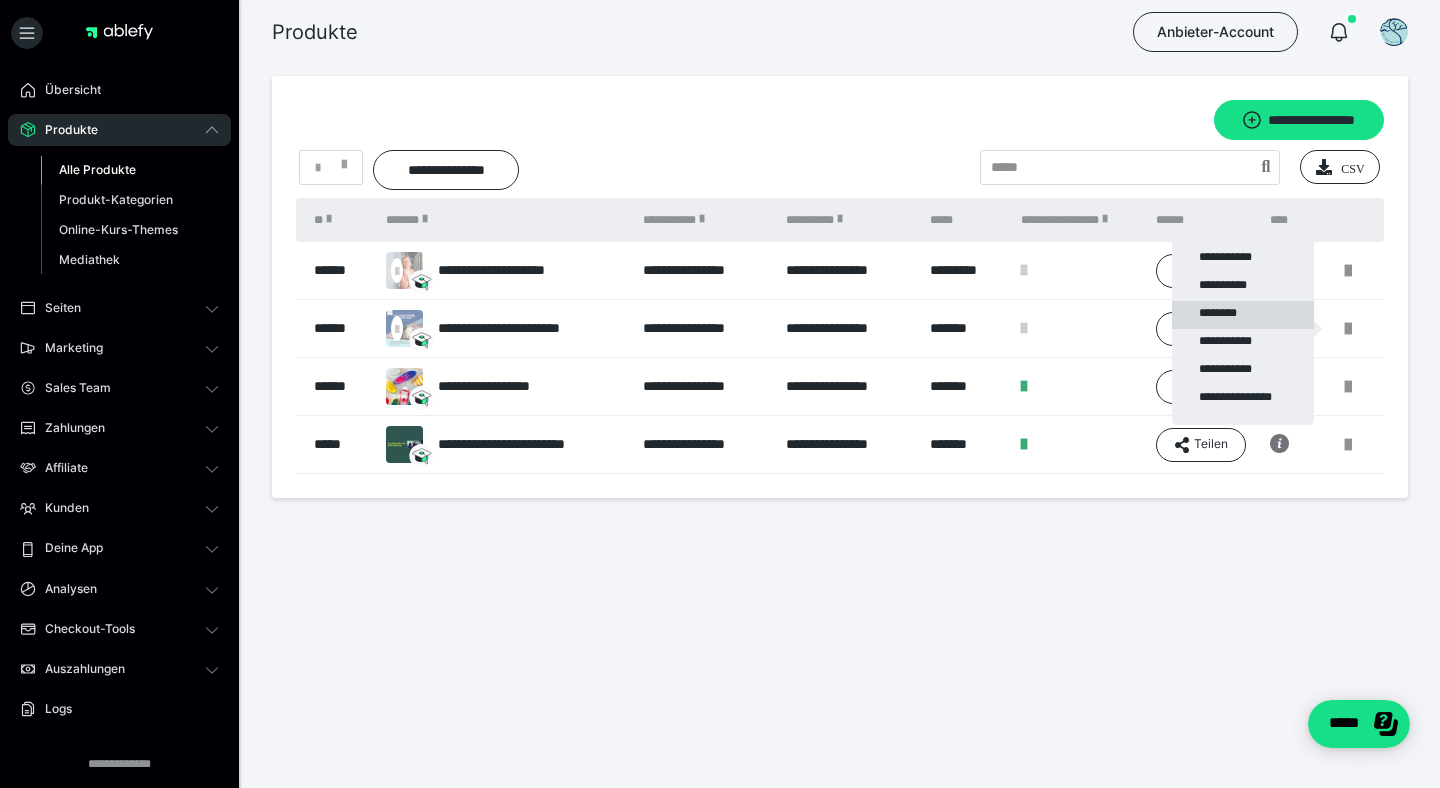 click on "********" at bounding box center [1243, 315] 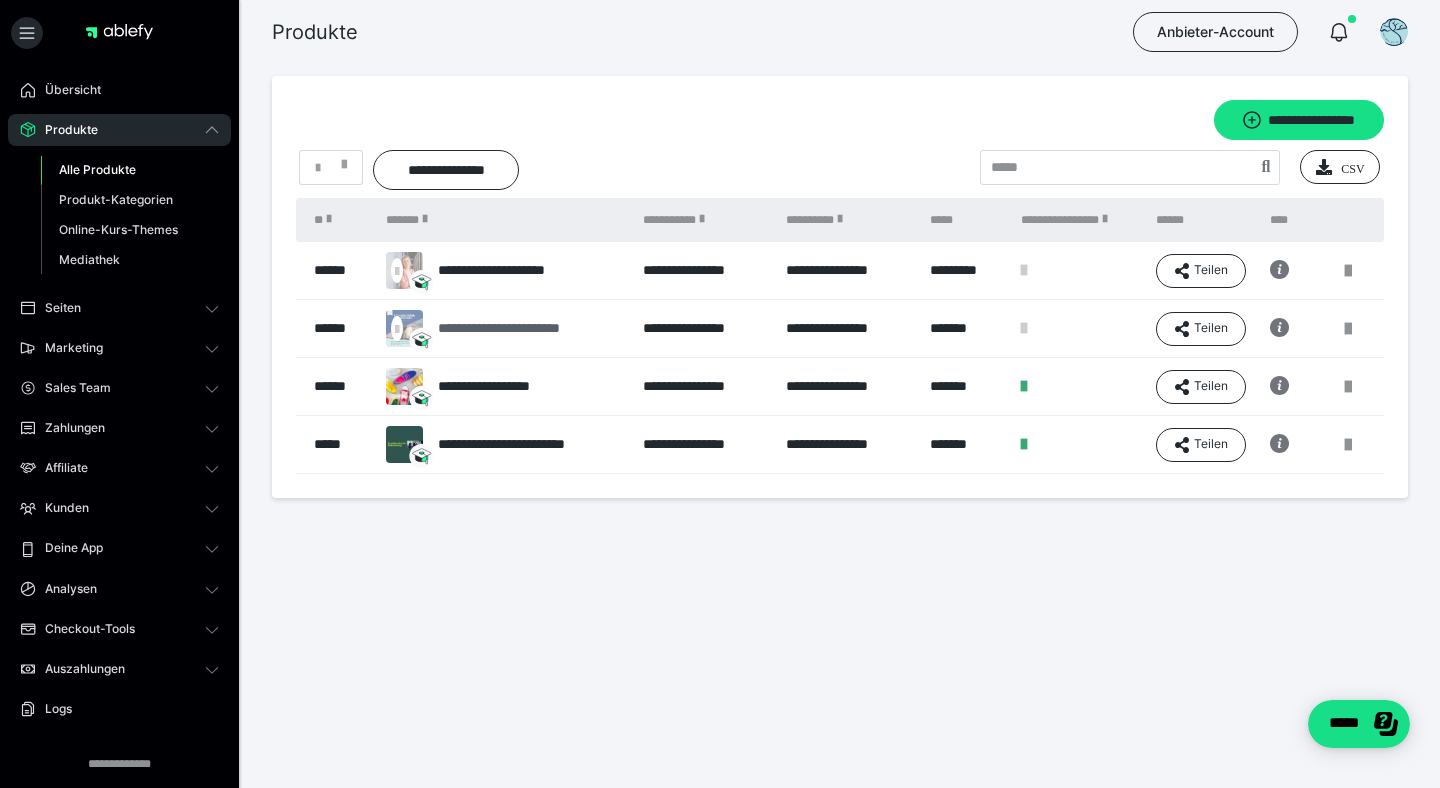click on "**********" at bounding box center (525, 328) 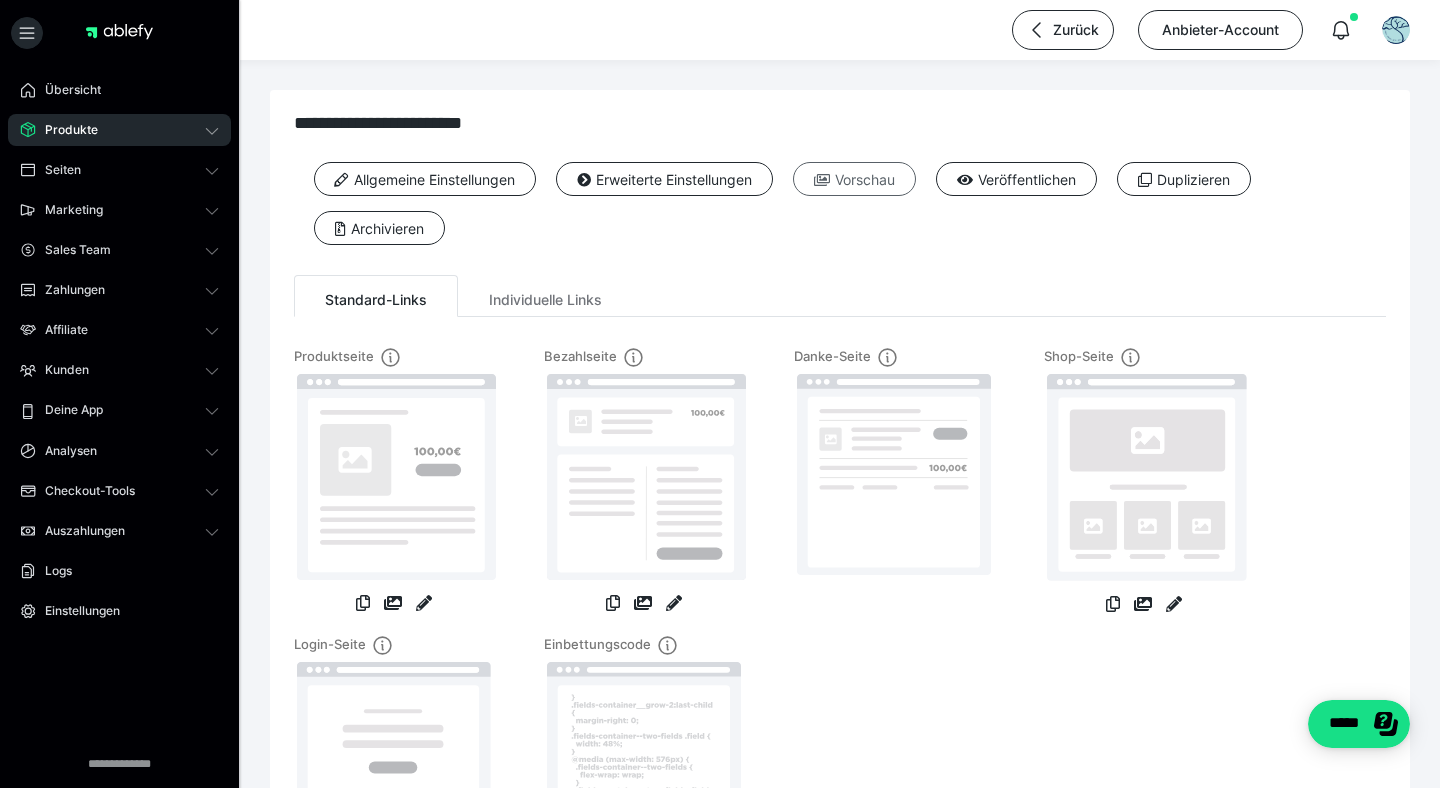click on "Vorschau" at bounding box center (854, 179) 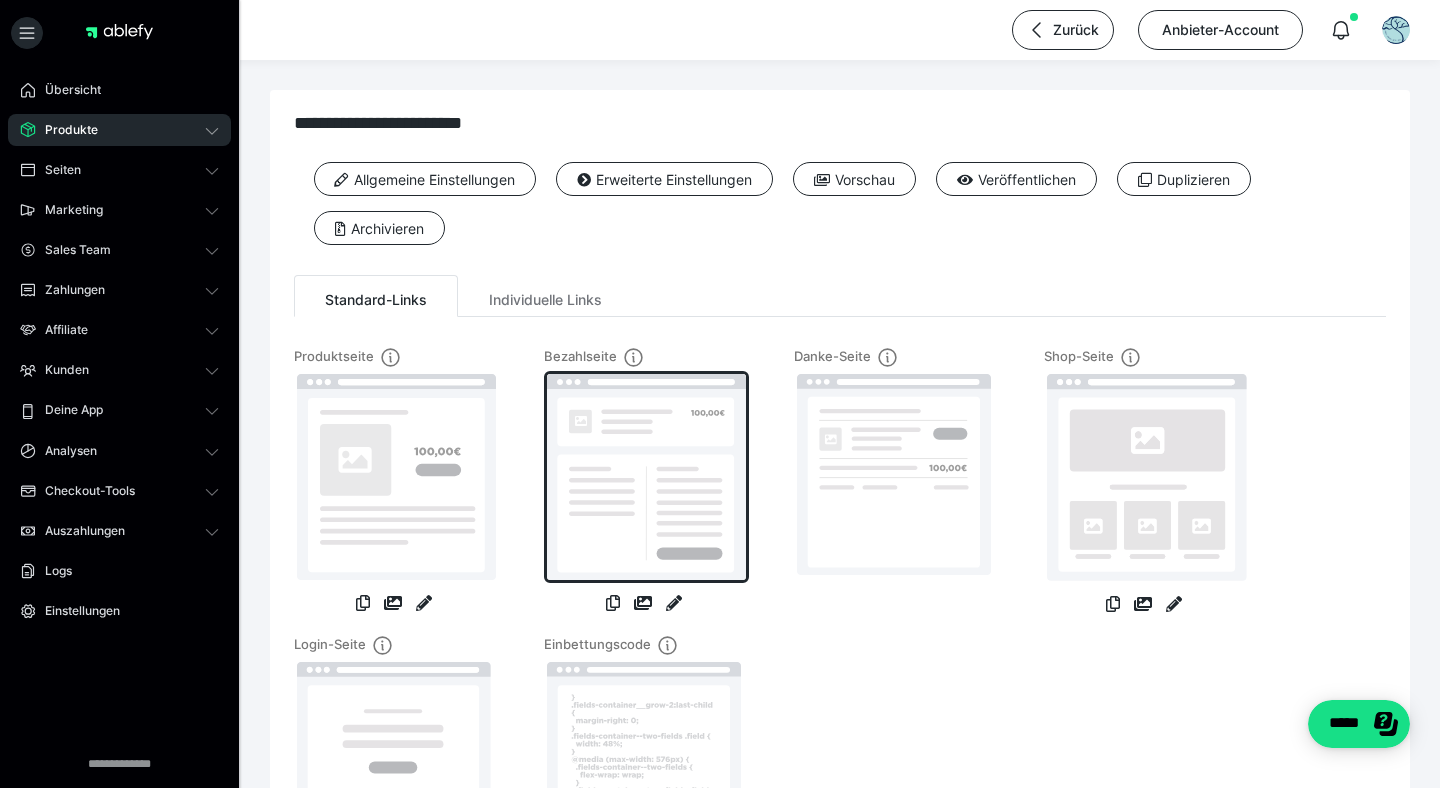 click at bounding box center (646, 477) 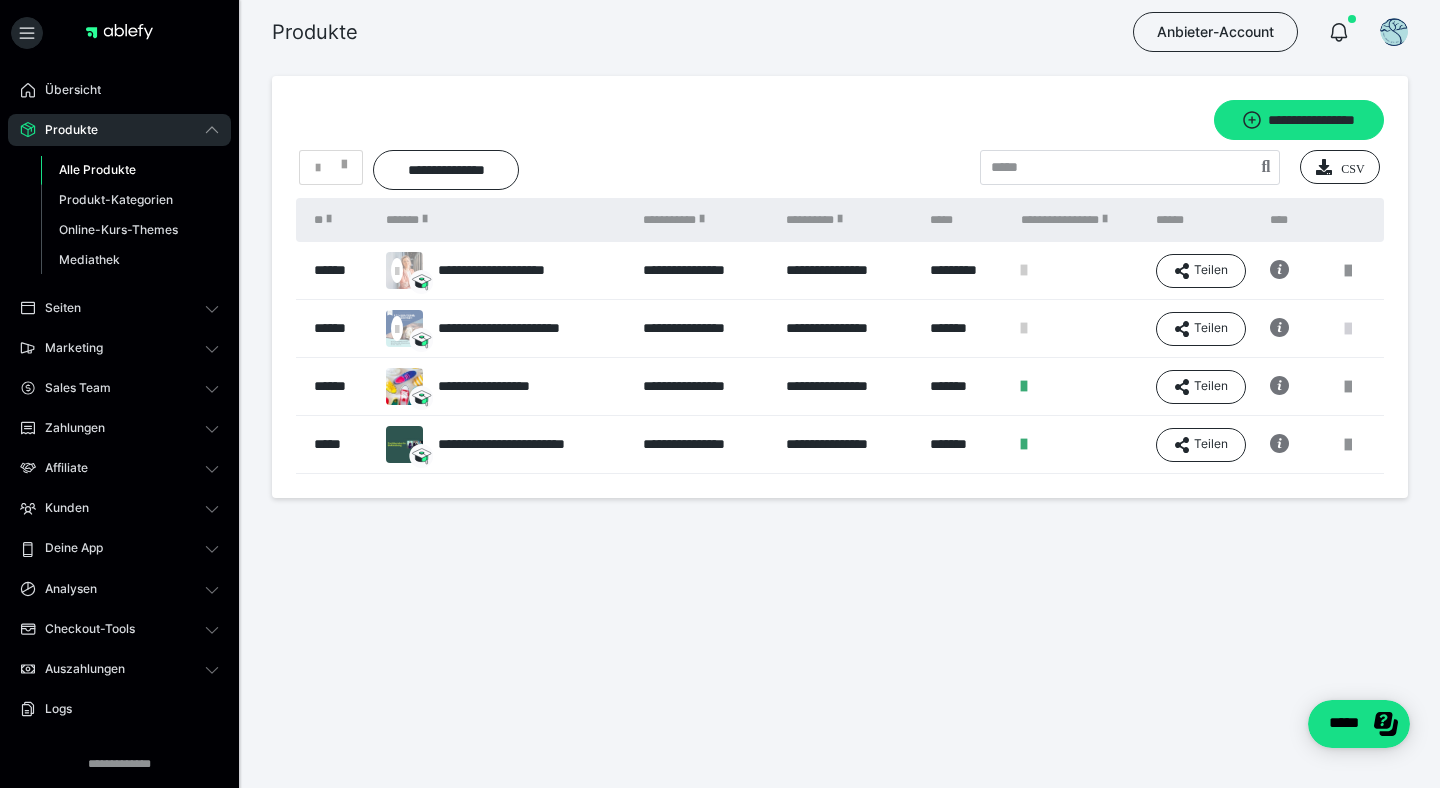 click at bounding box center [1348, 329] 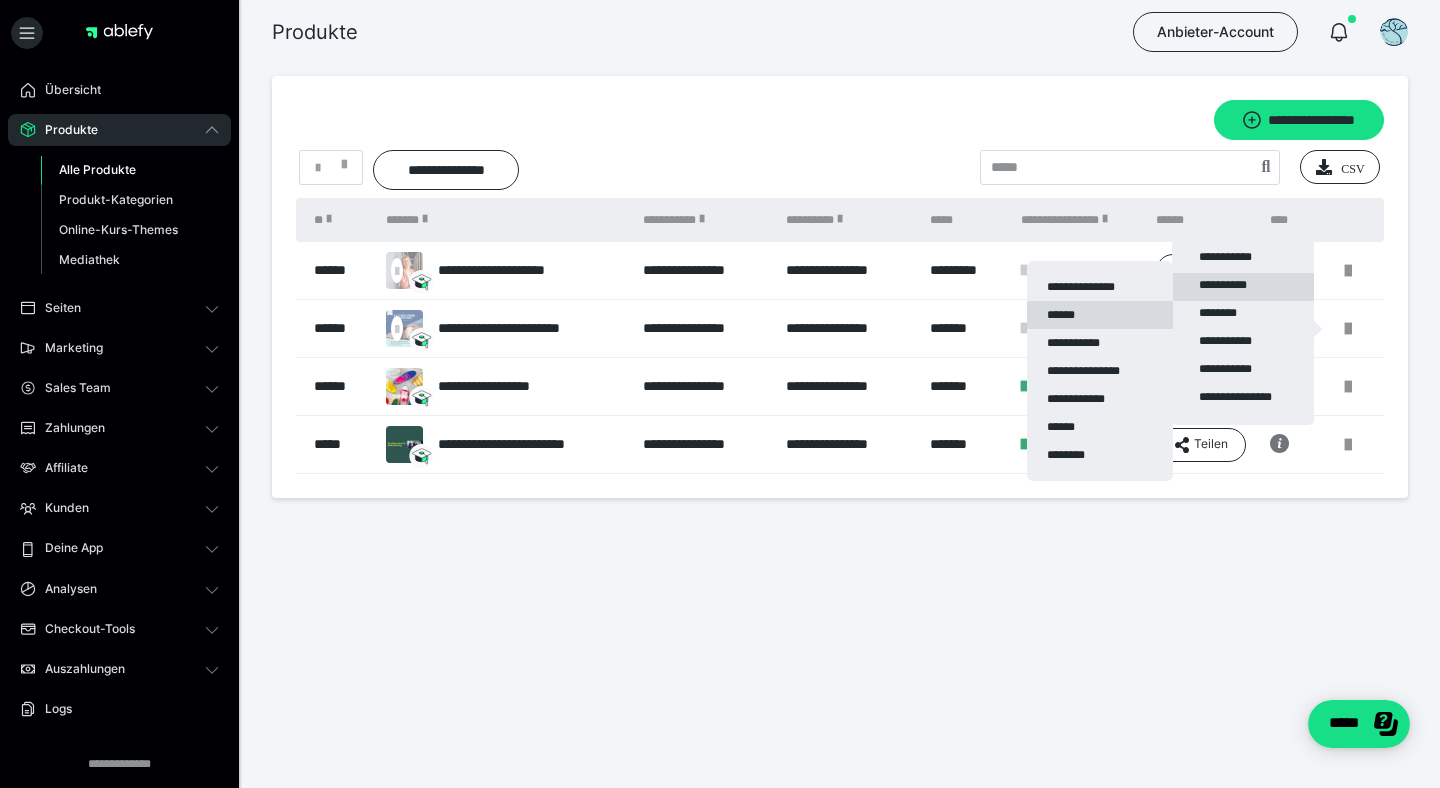 click on "******" at bounding box center [1100, 315] 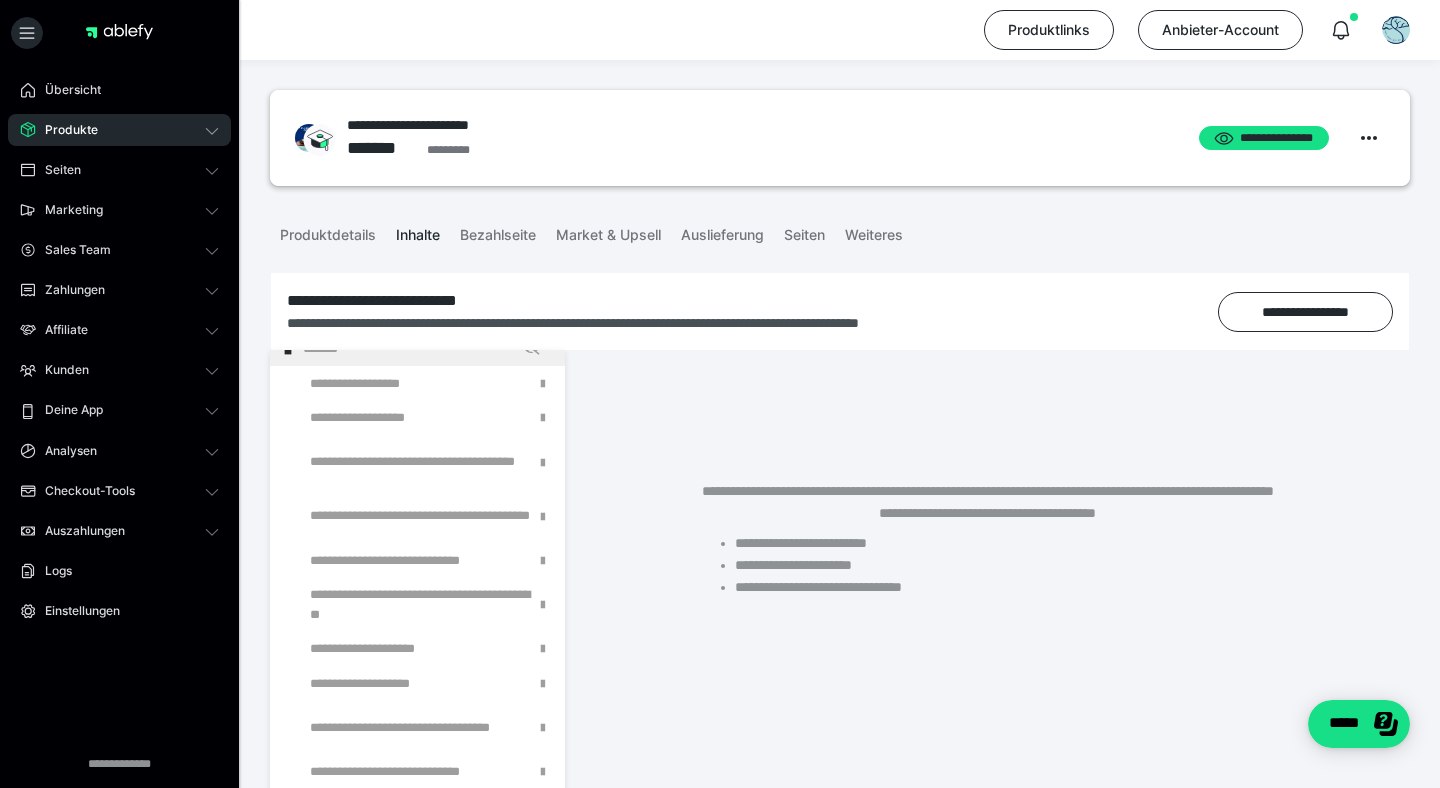 scroll, scrollTop: 167, scrollLeft: 0, axis: vertical 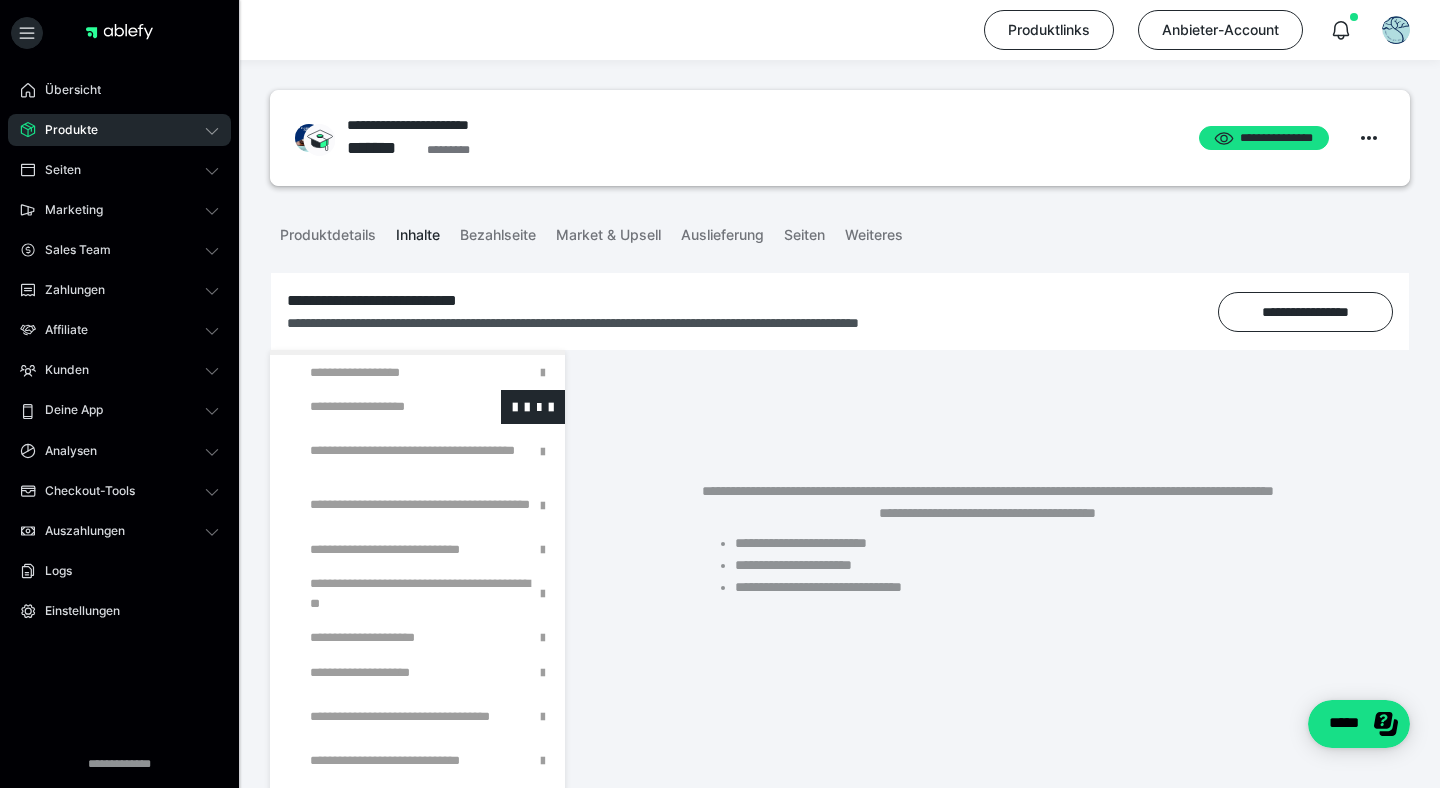 click at bounding box center (375, 407) 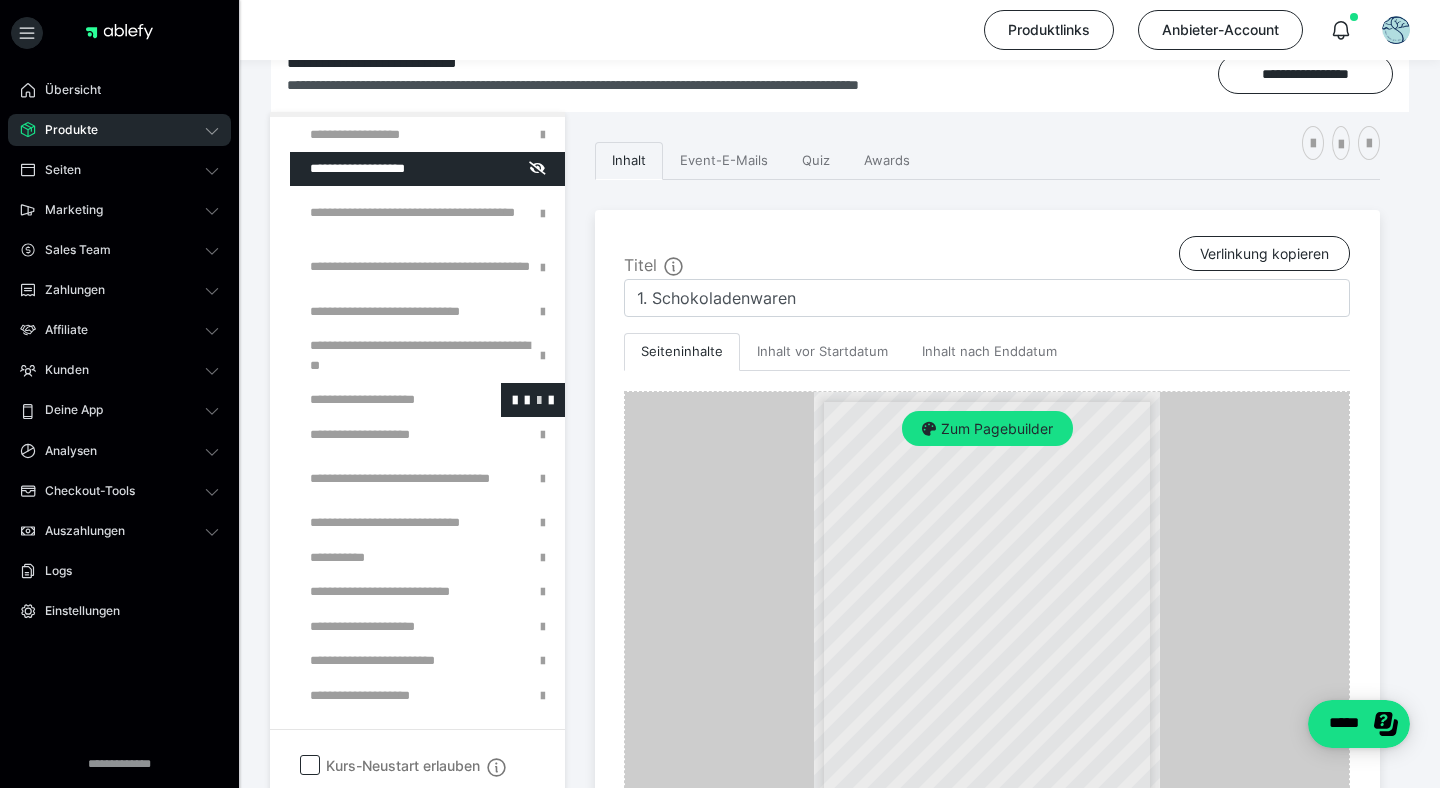 scroll, scrollTop: 204, scrollLeft: 0, axis: vertical 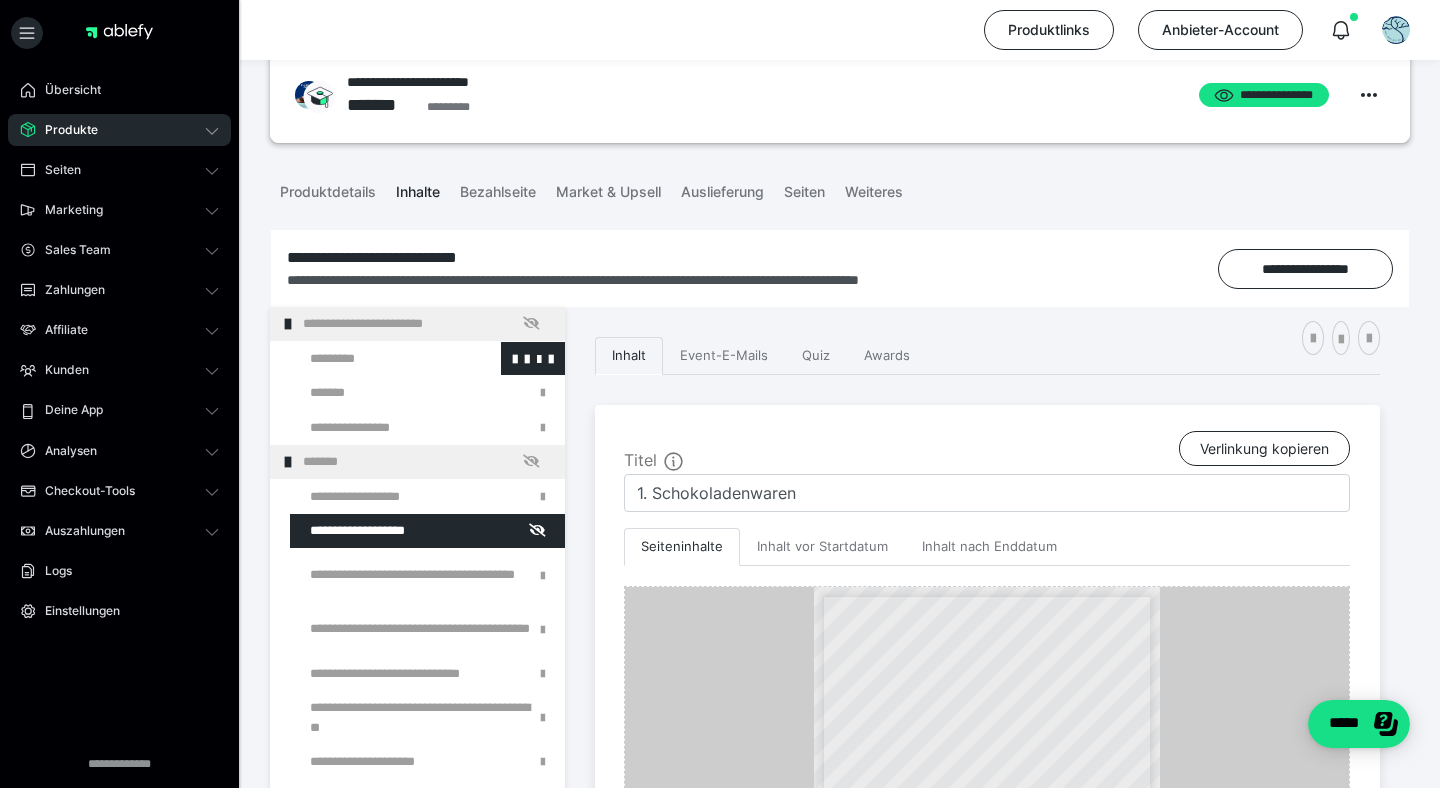 click at bounding box center [375, 359] 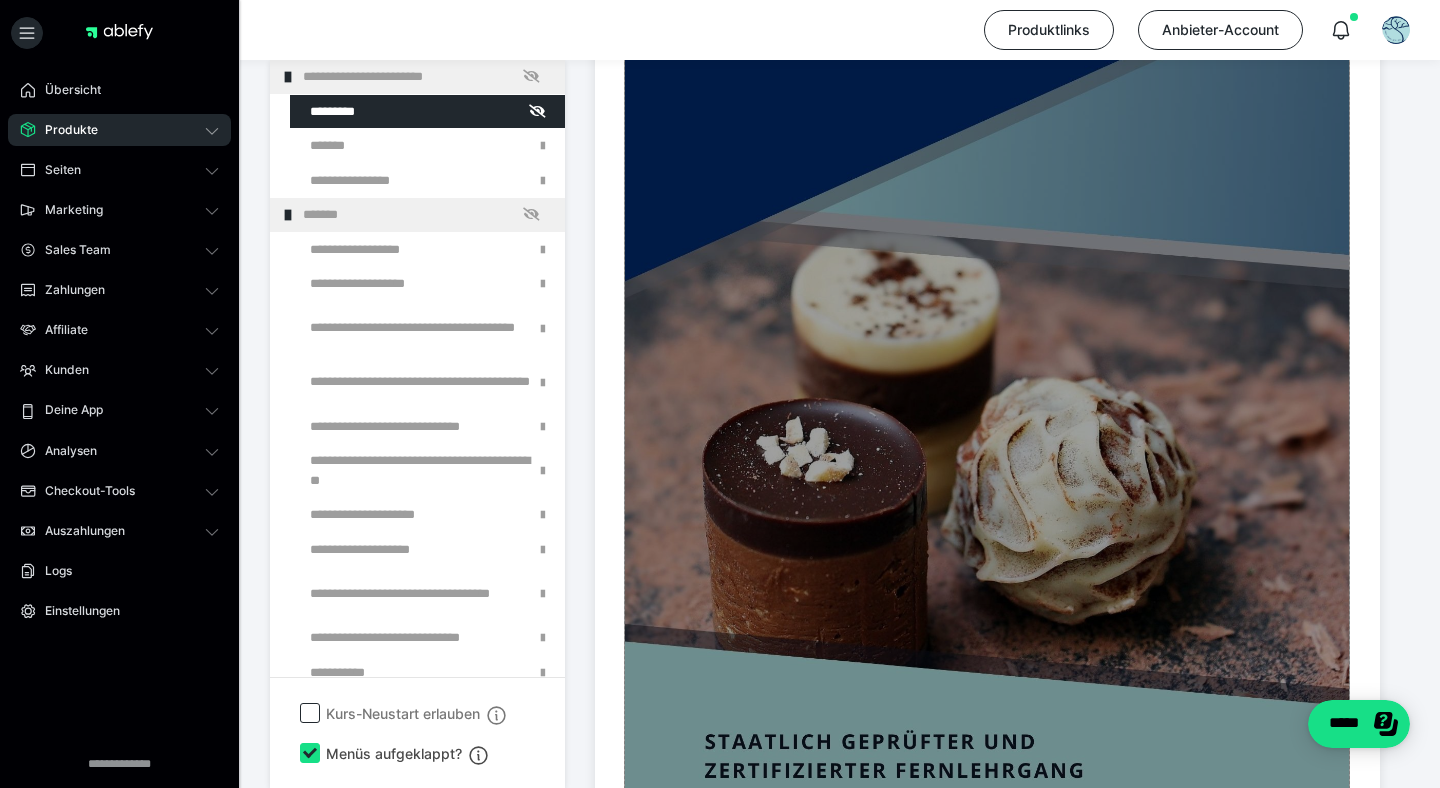 scroll, scrollTop: 838, scrollLeft: 0, axis: vertical 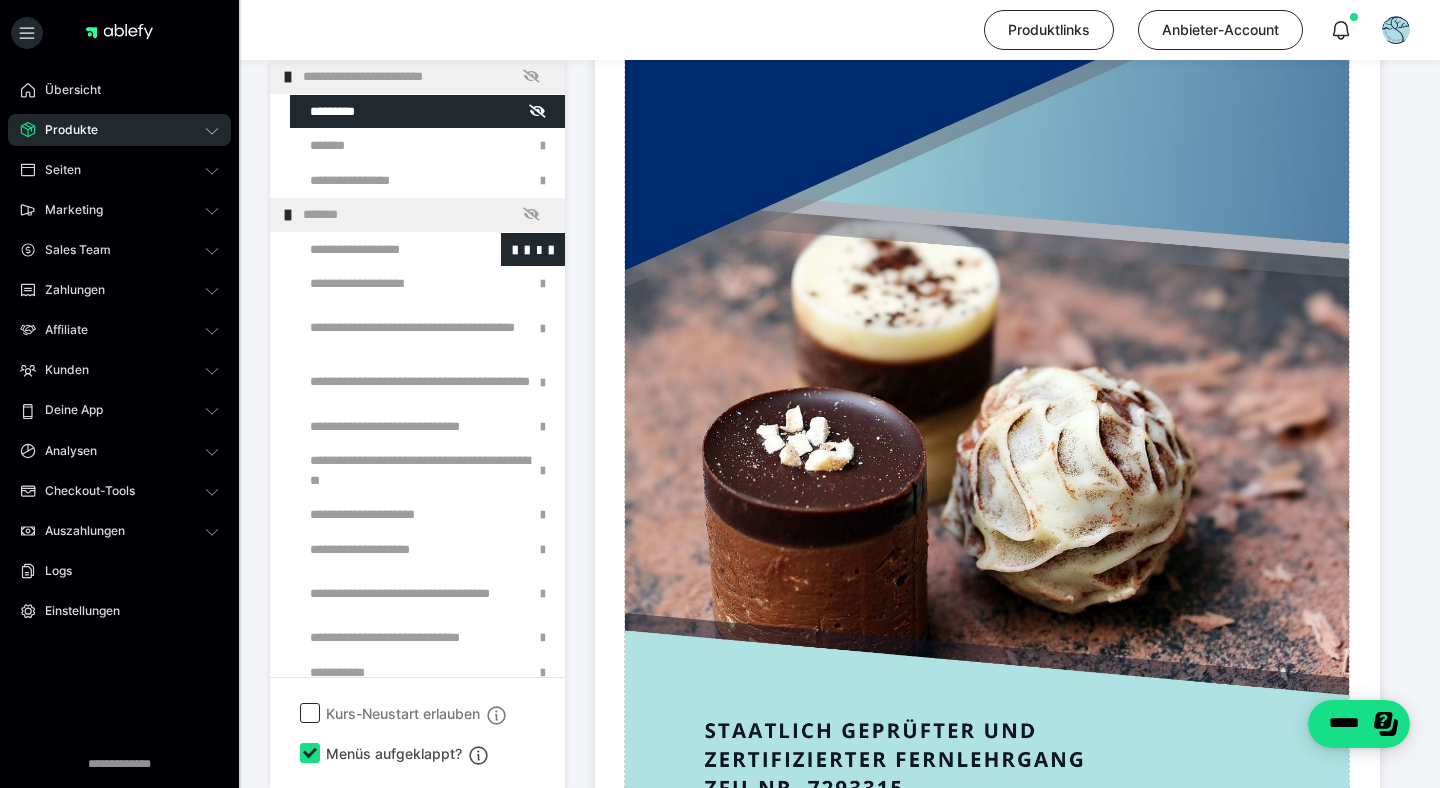 click at bounding box center (375, 250) 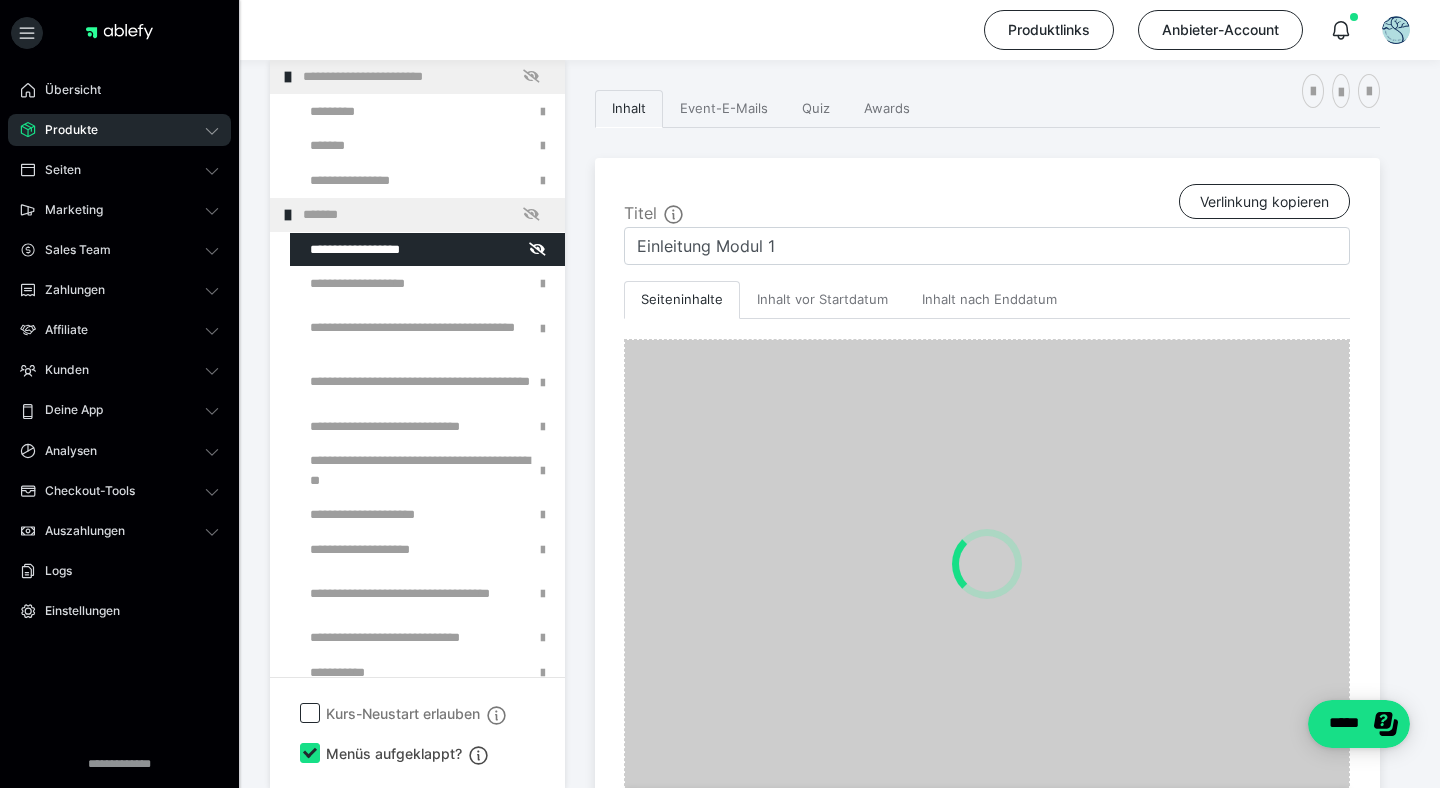 scroll, scrollTop: 540, scrollLeft: 0, axis: vertical 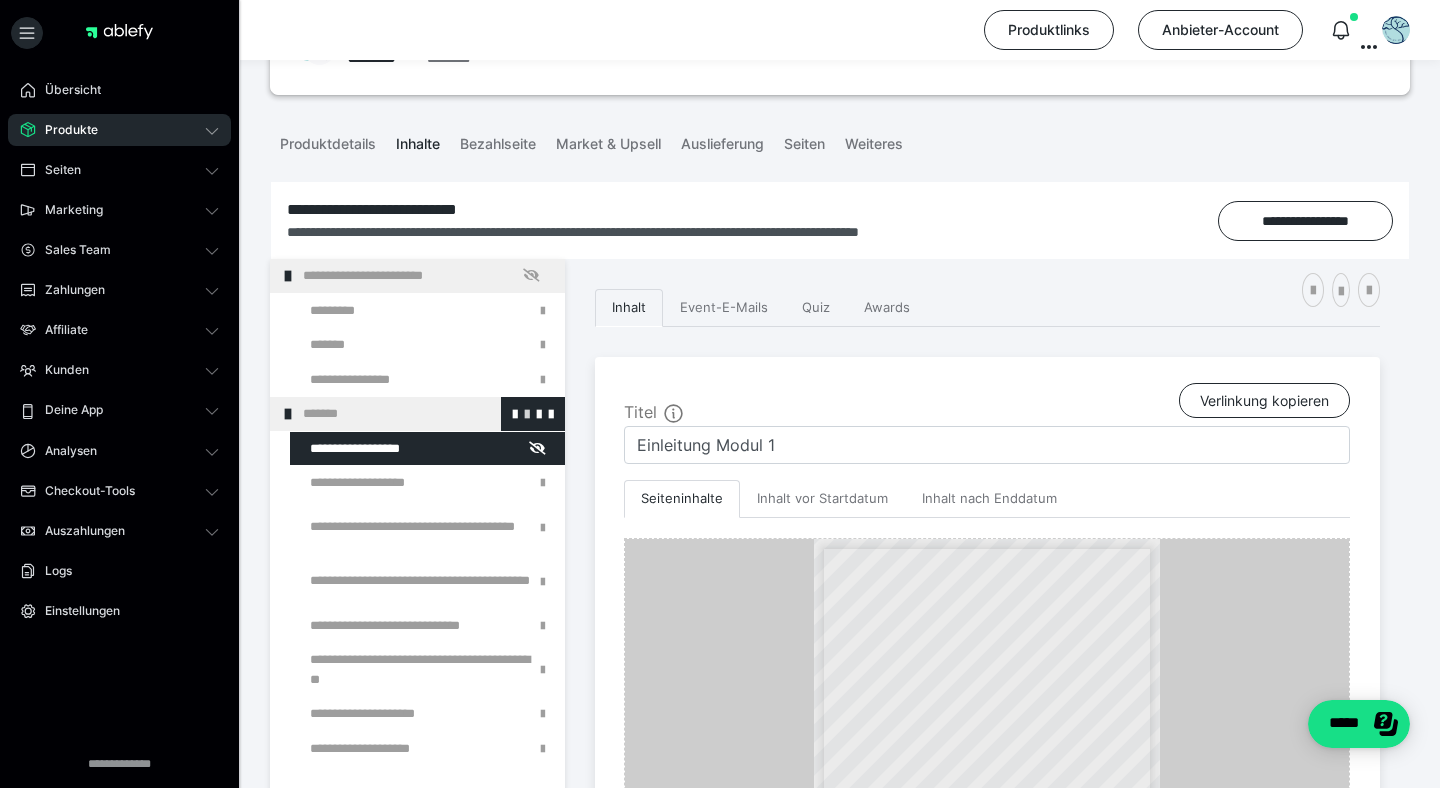 click at bounding box center [527, 413] 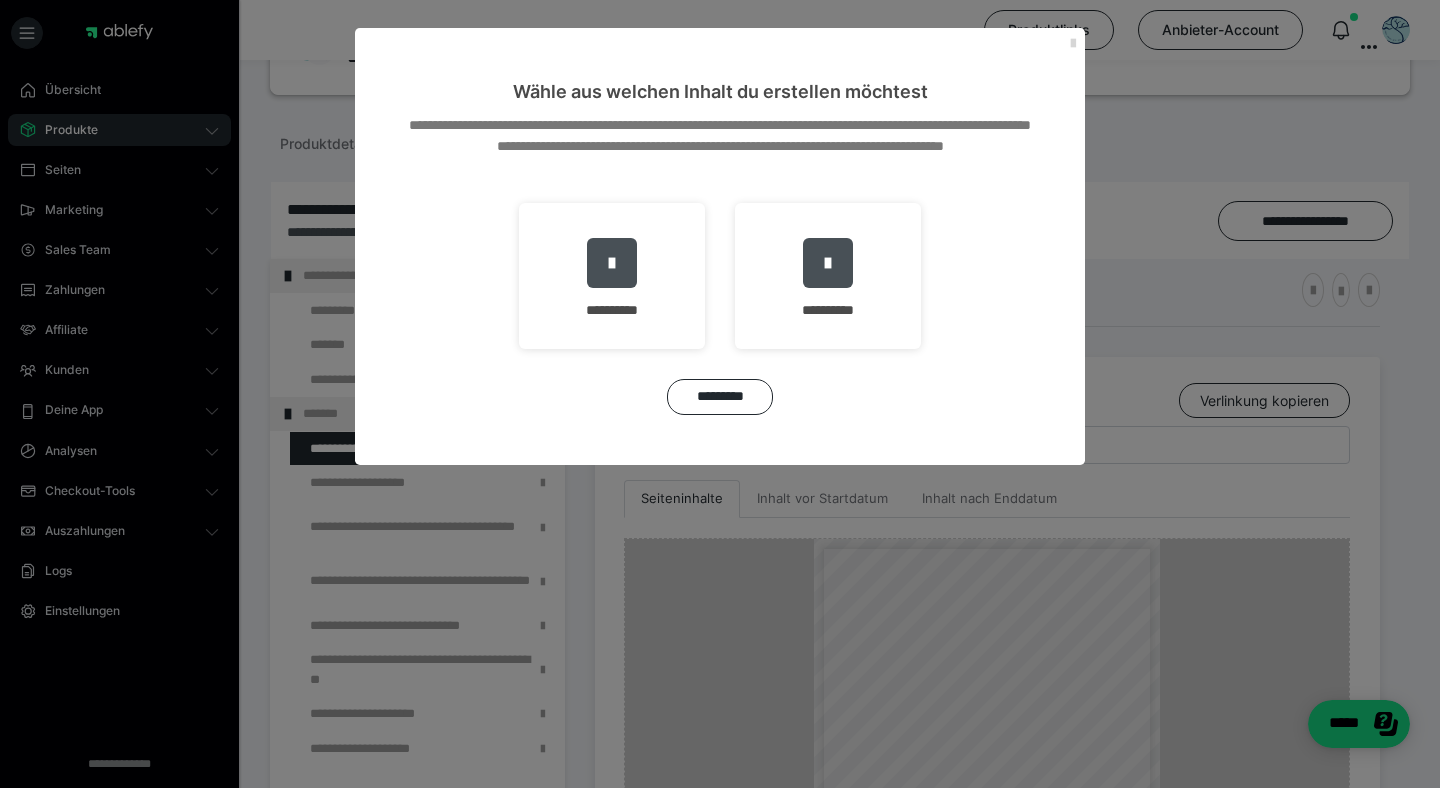 click at bounding box center (1073, 44) 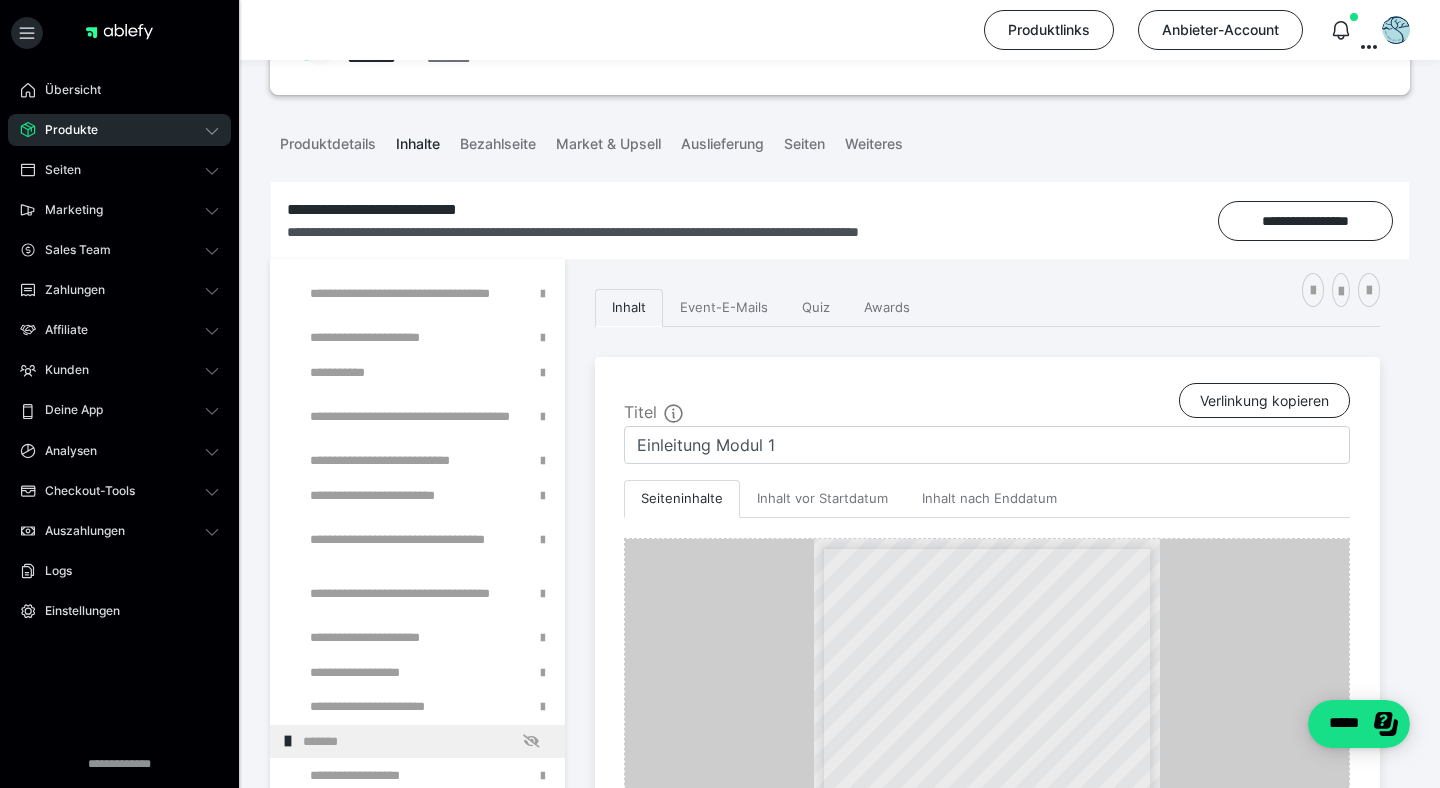 scroll, scrollTop: 453, scrollLeft: 0, axis: vertical 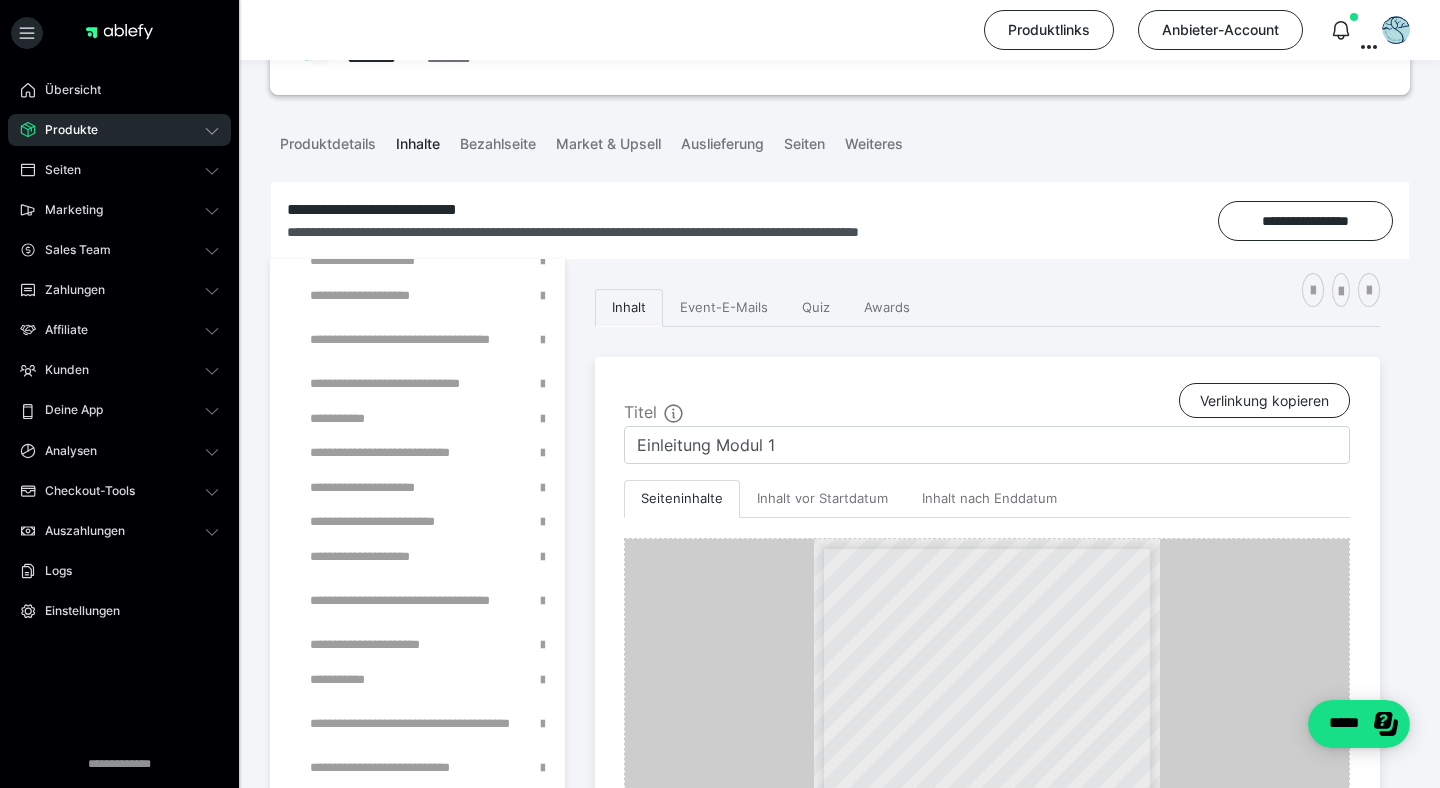 click on "Produkte" at bounding box center [119, 130] 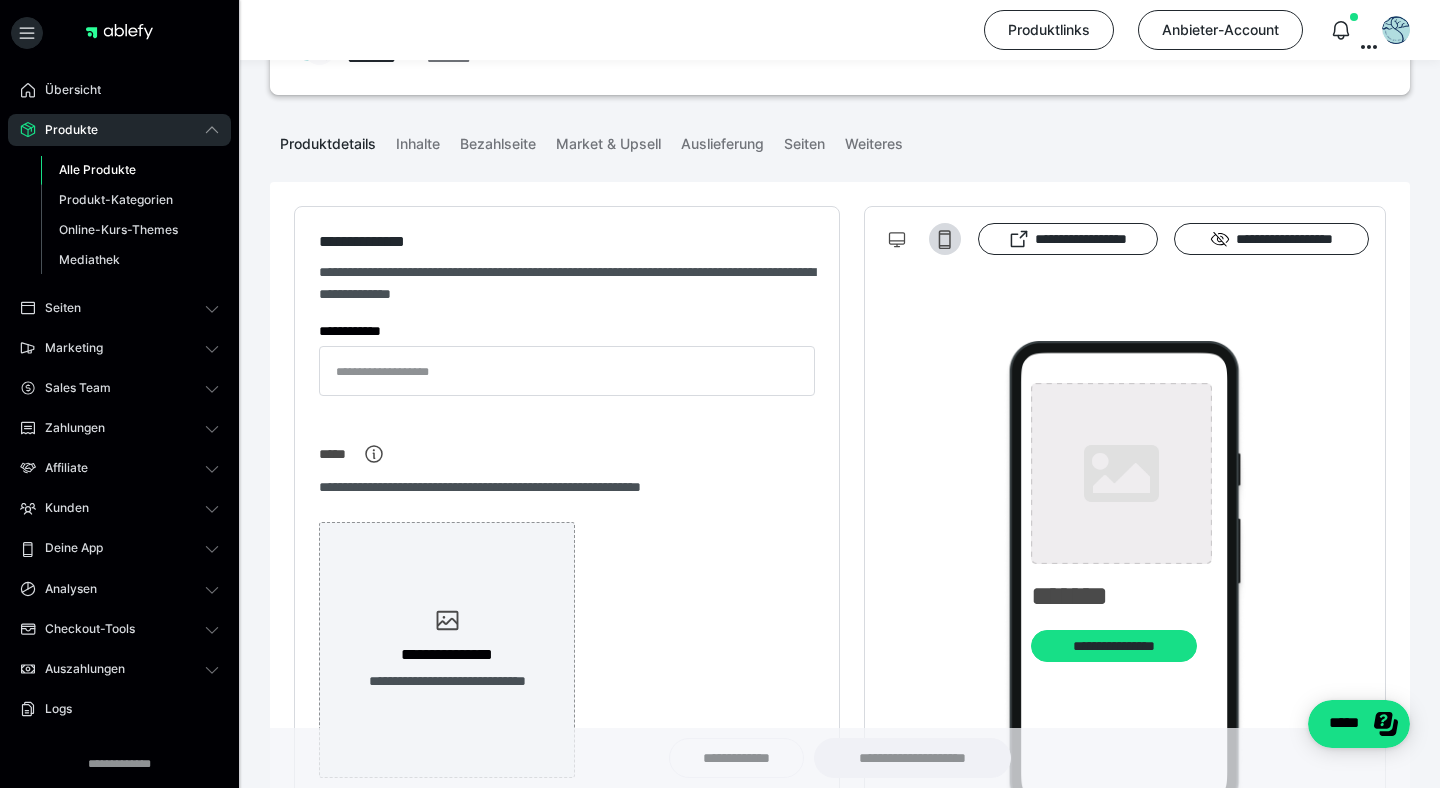 type on "**********" 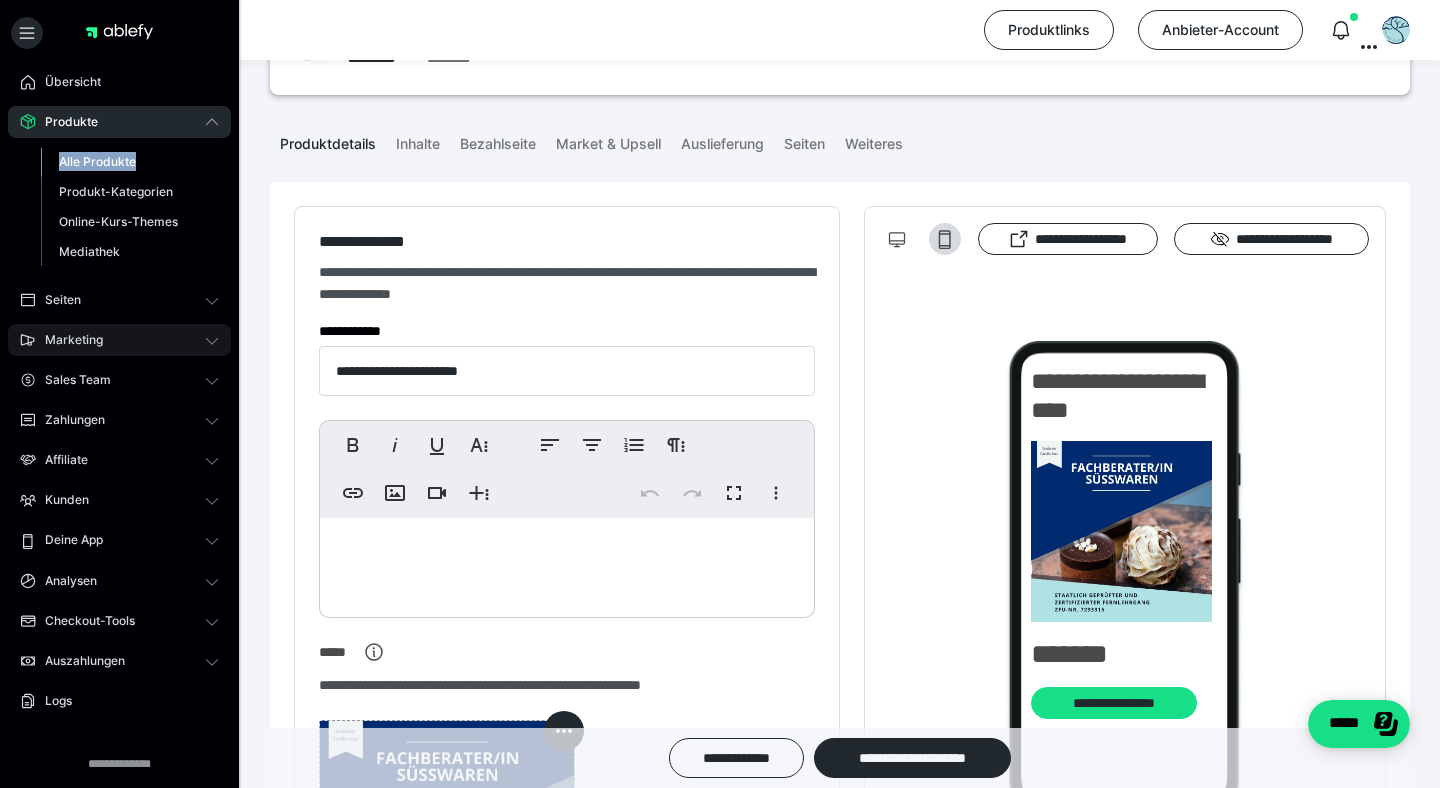 scroll, scrollTop: 0, scrollLeft: 0, axis: both 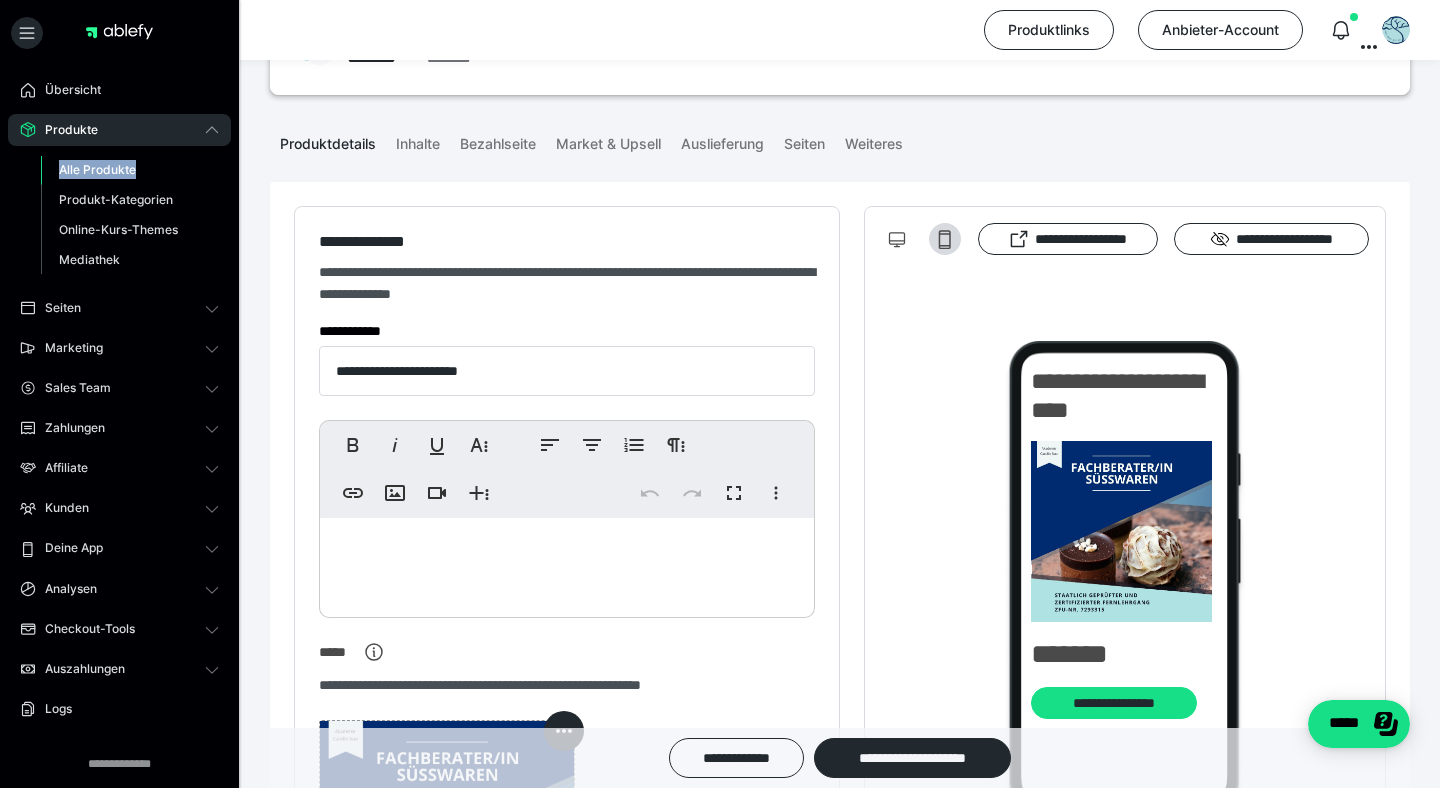 click on "Alle Produkte" at bounding box center [130, 170] 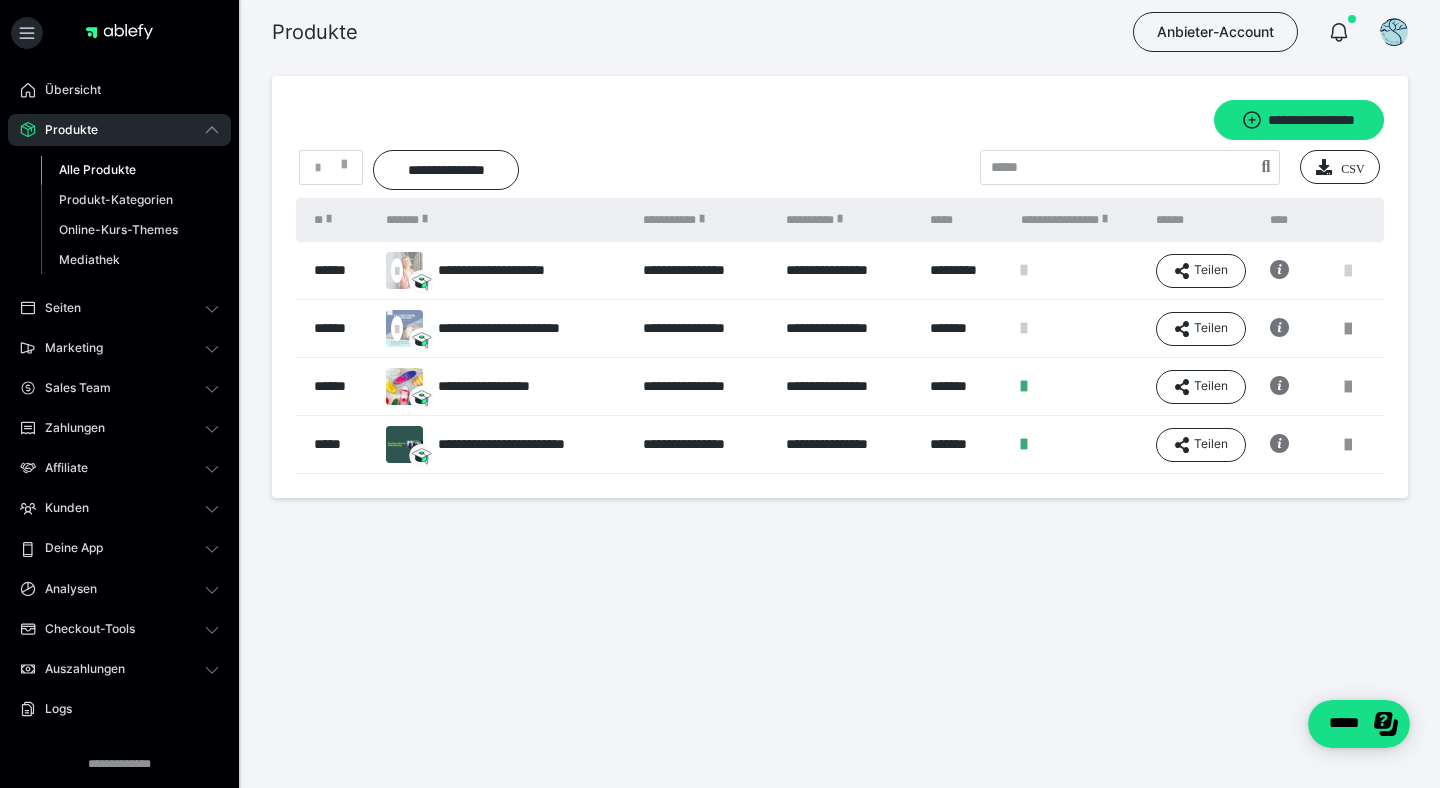 click at bounding box center [1348, 271] 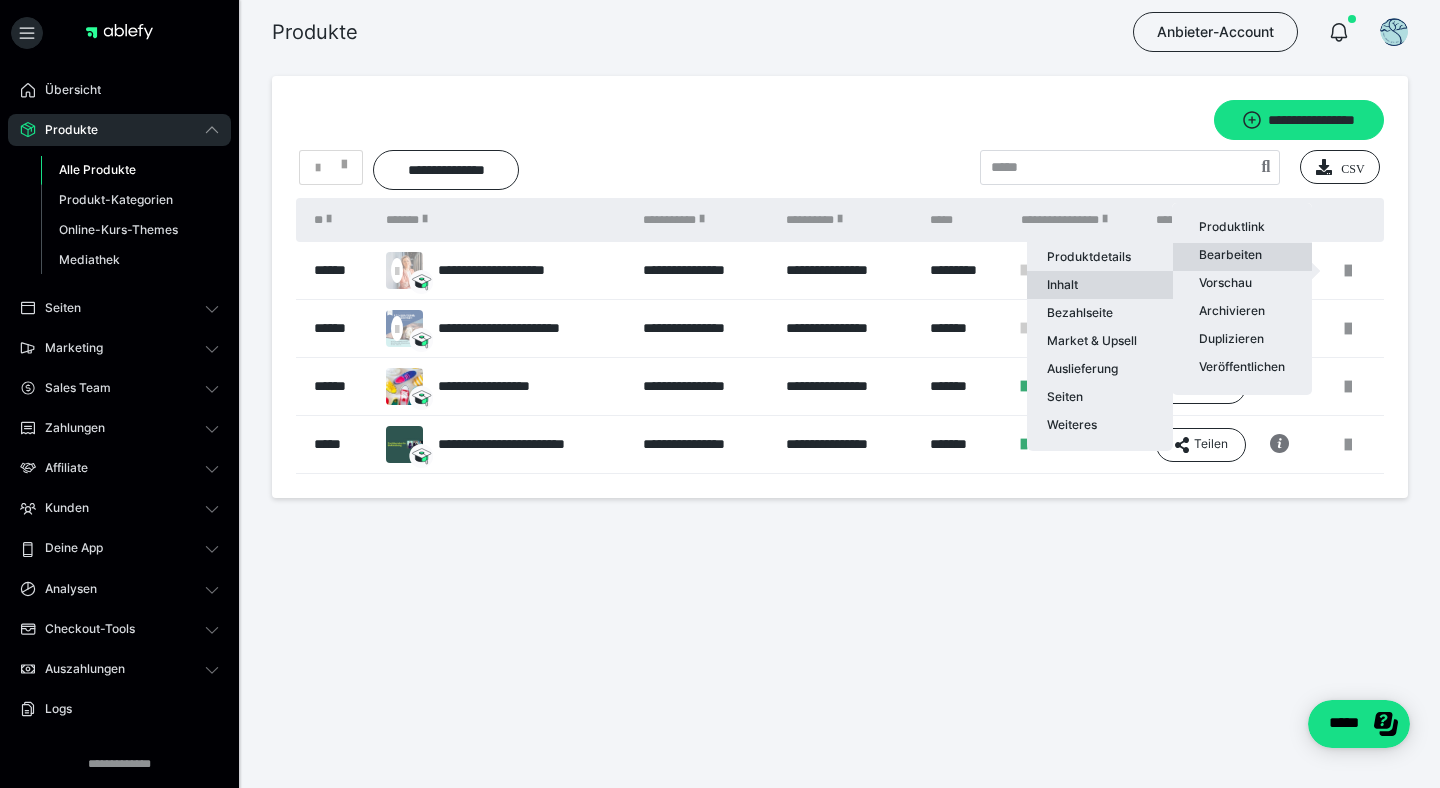 click on "Inhalt" at bounding box center [1100, 285] 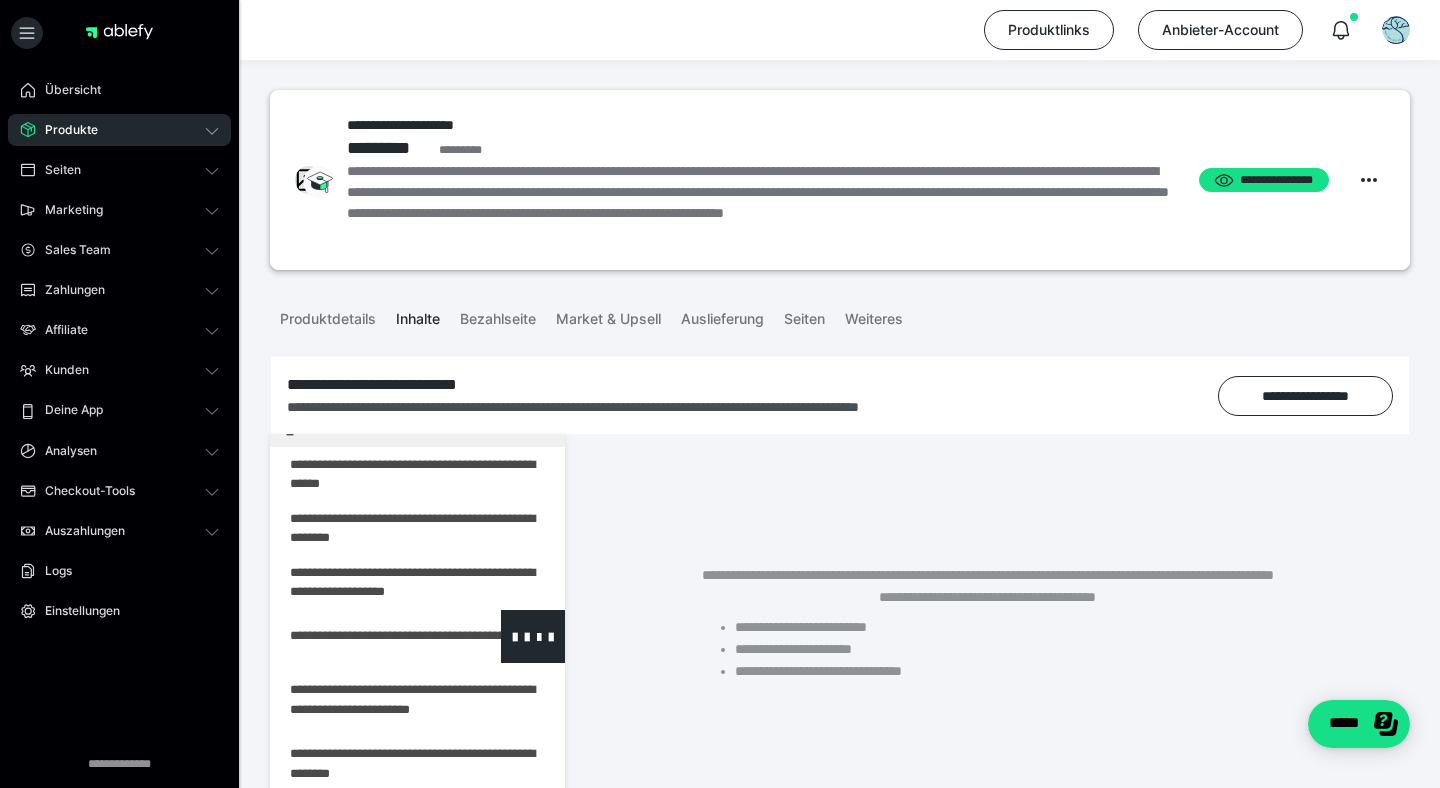 scroll, scrollTop: 0, scrollLeft: 0, axis: both 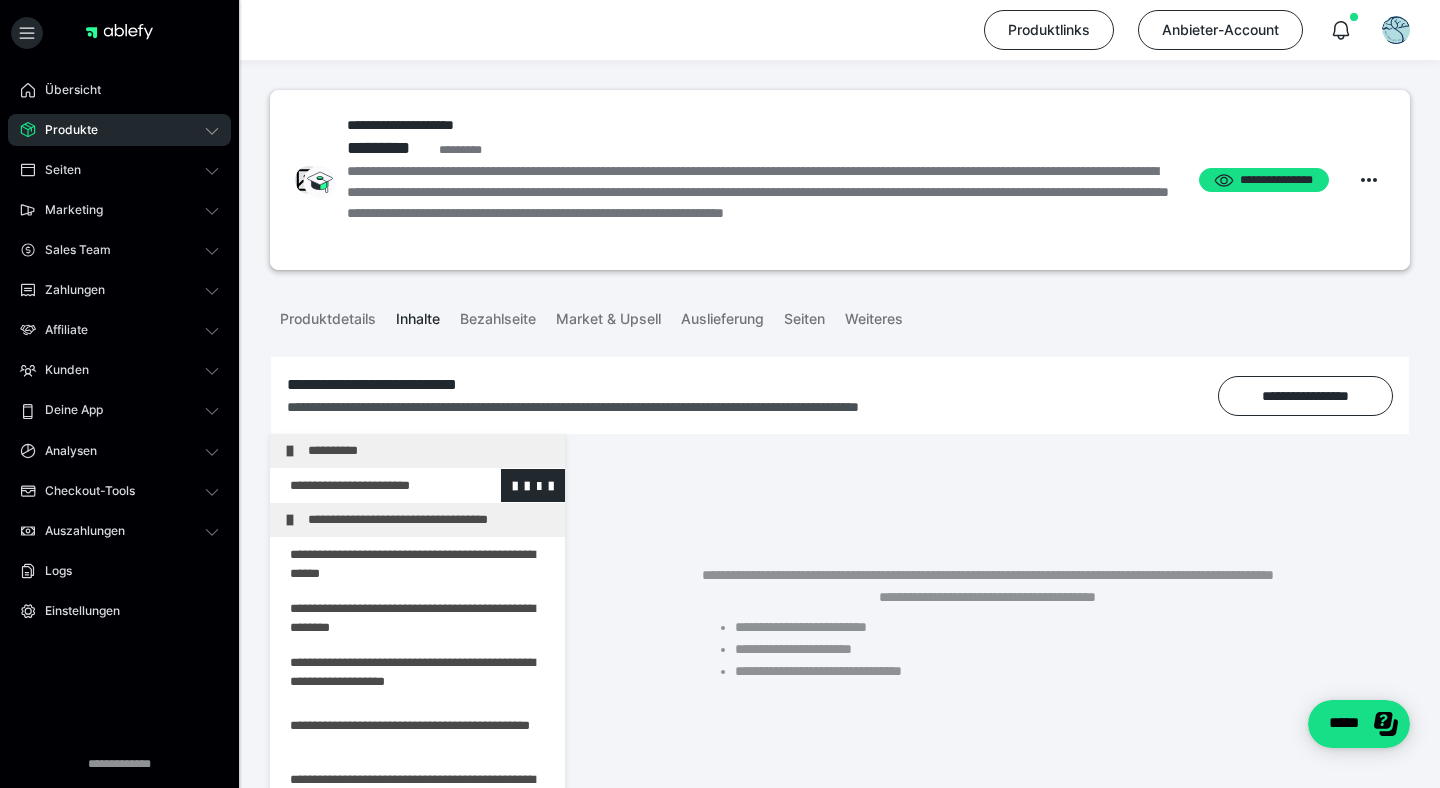 click at bounding box center (365, 486) 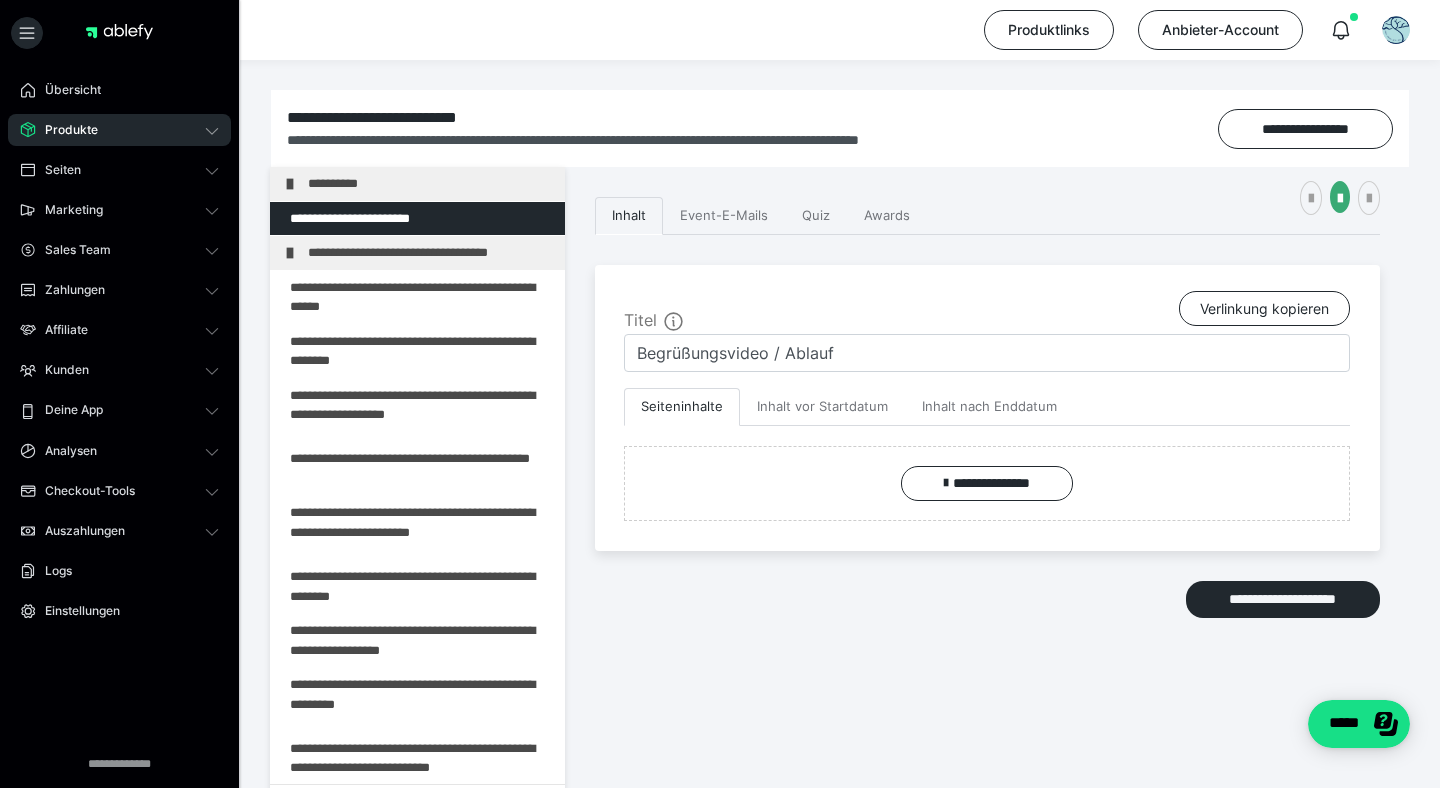 scroll, scrollTop: 374, scrollLeft: 0, axis: vertical 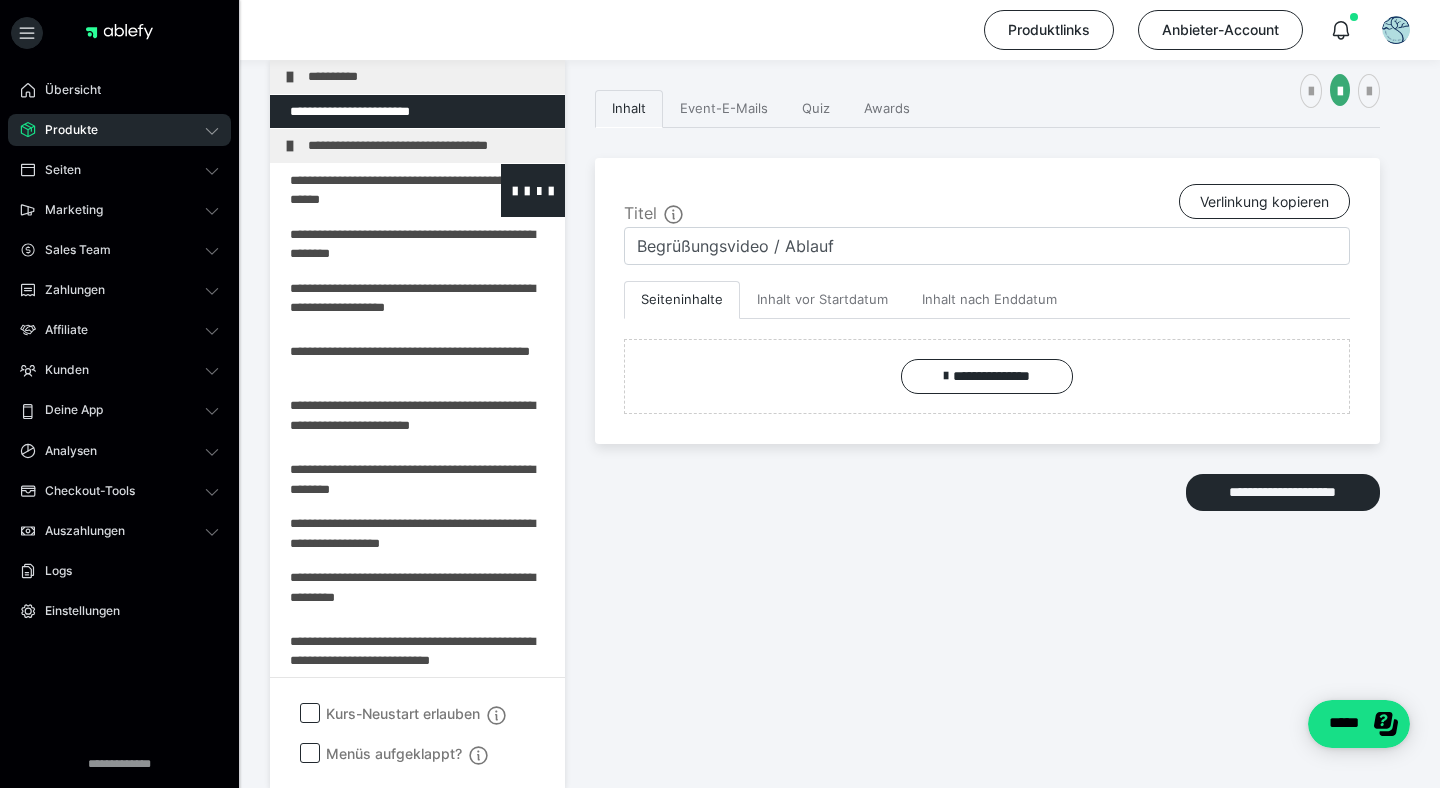 click at bounding box center (365, 190) 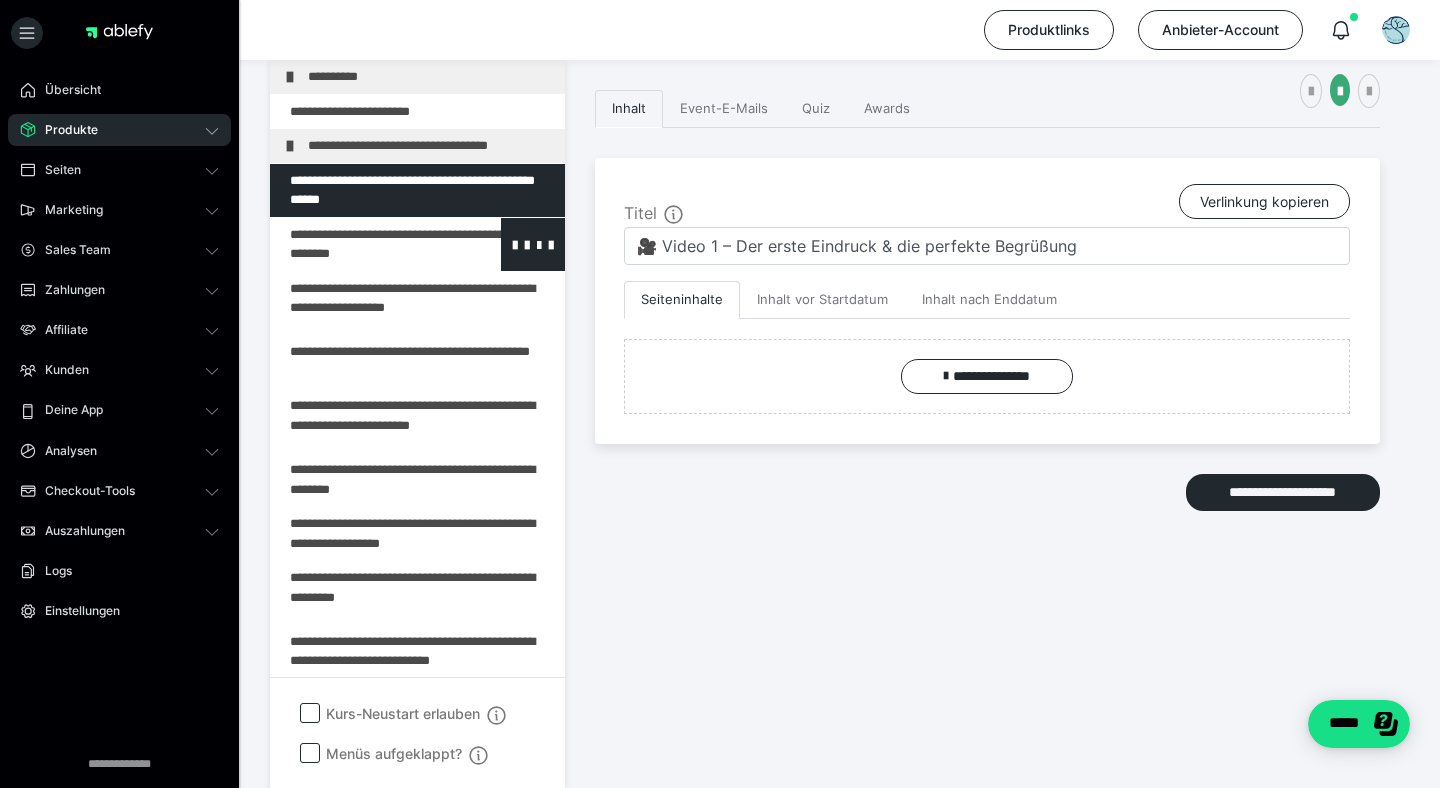 click at bounding box center (365, 244) 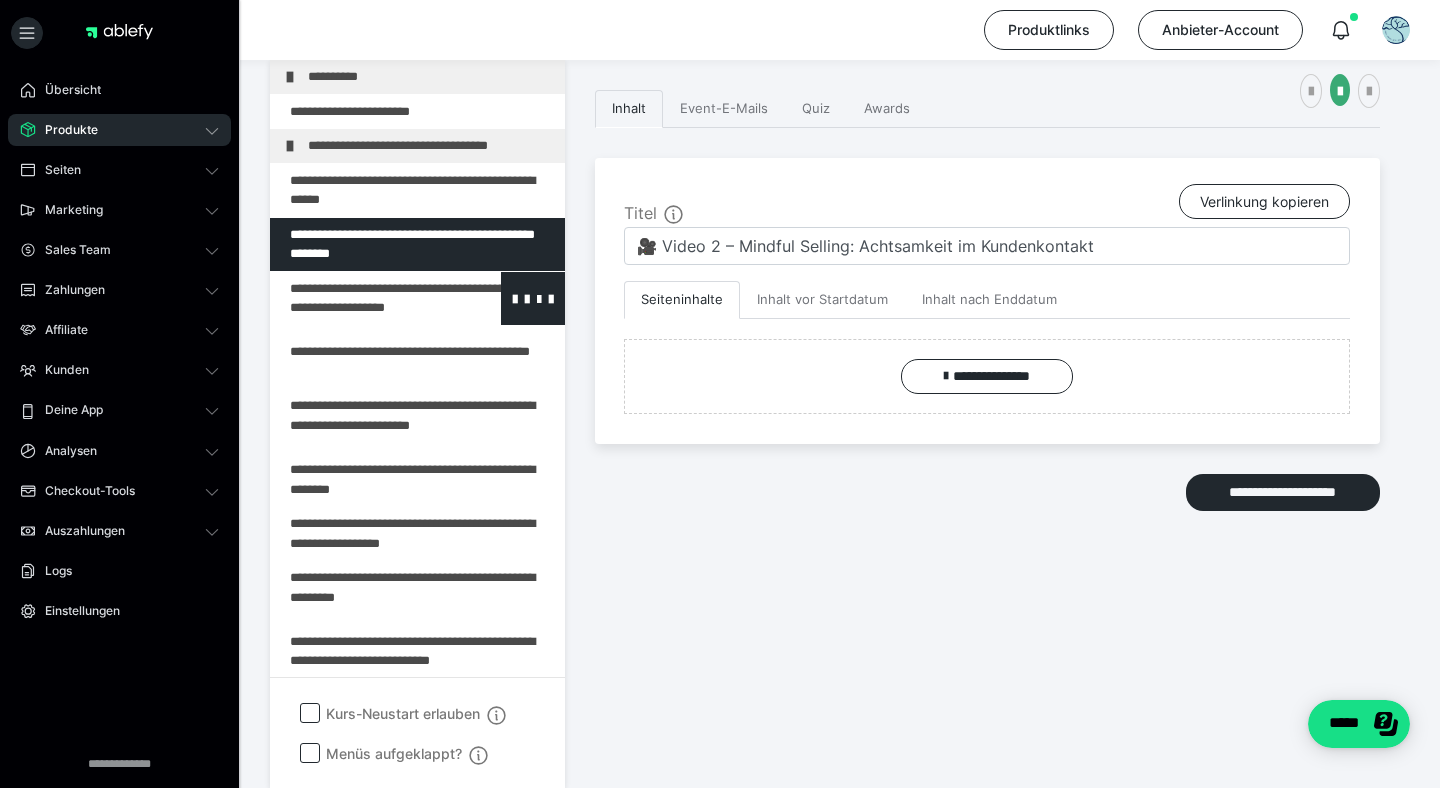 click at bounding box center (365, 298) 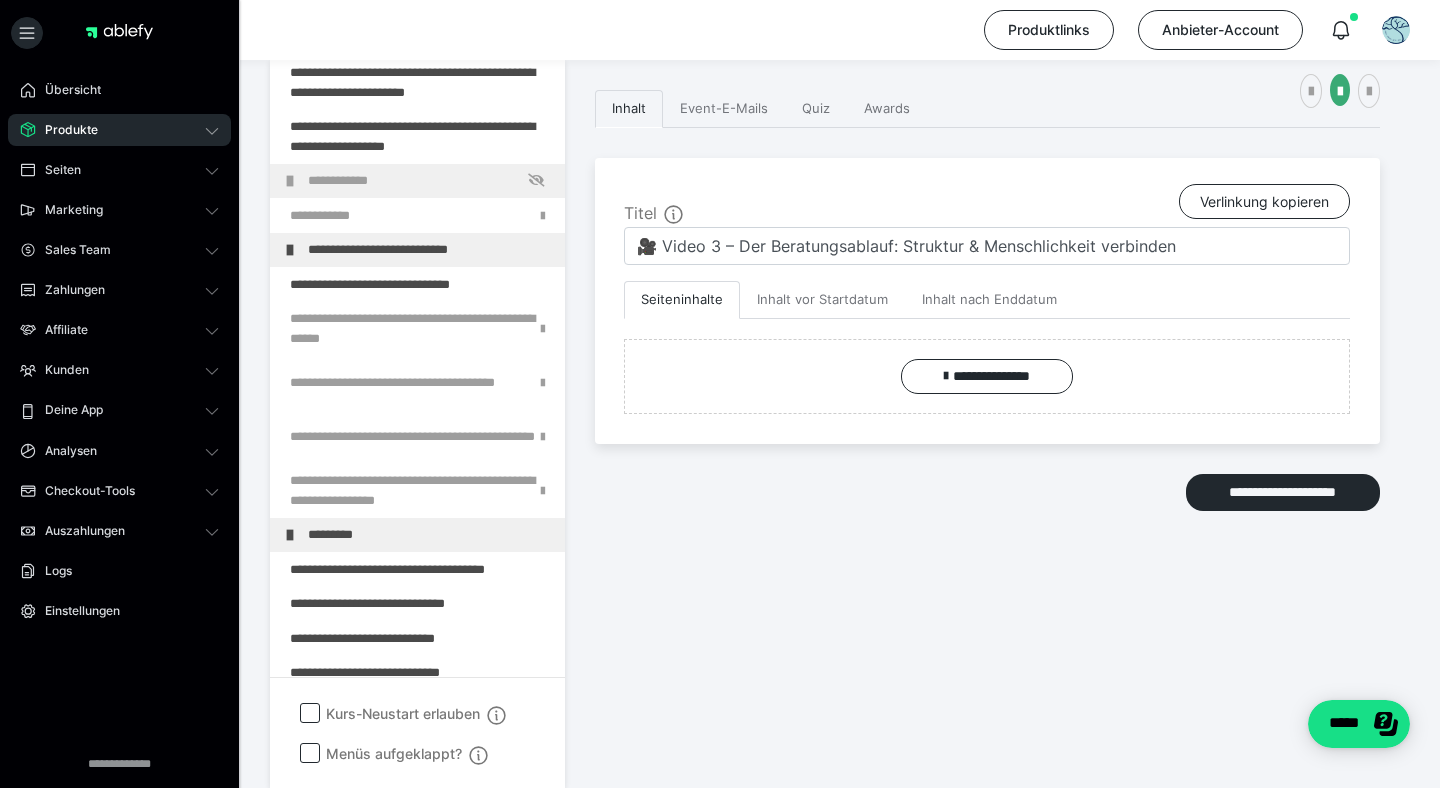 scroll, scrollTop: 1879, scrollLeft: 0, axis: vertical 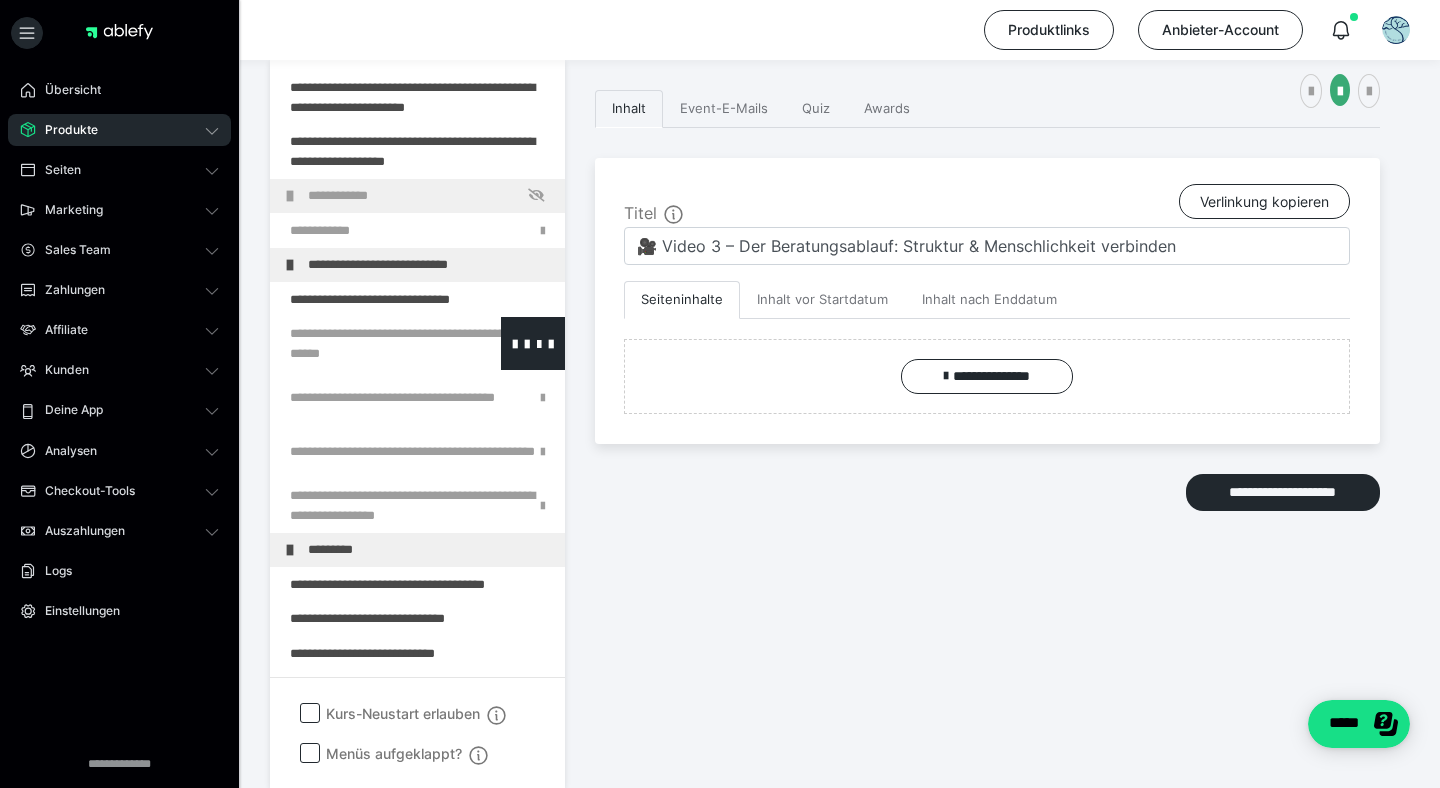 click at bounding box center [365, 343] 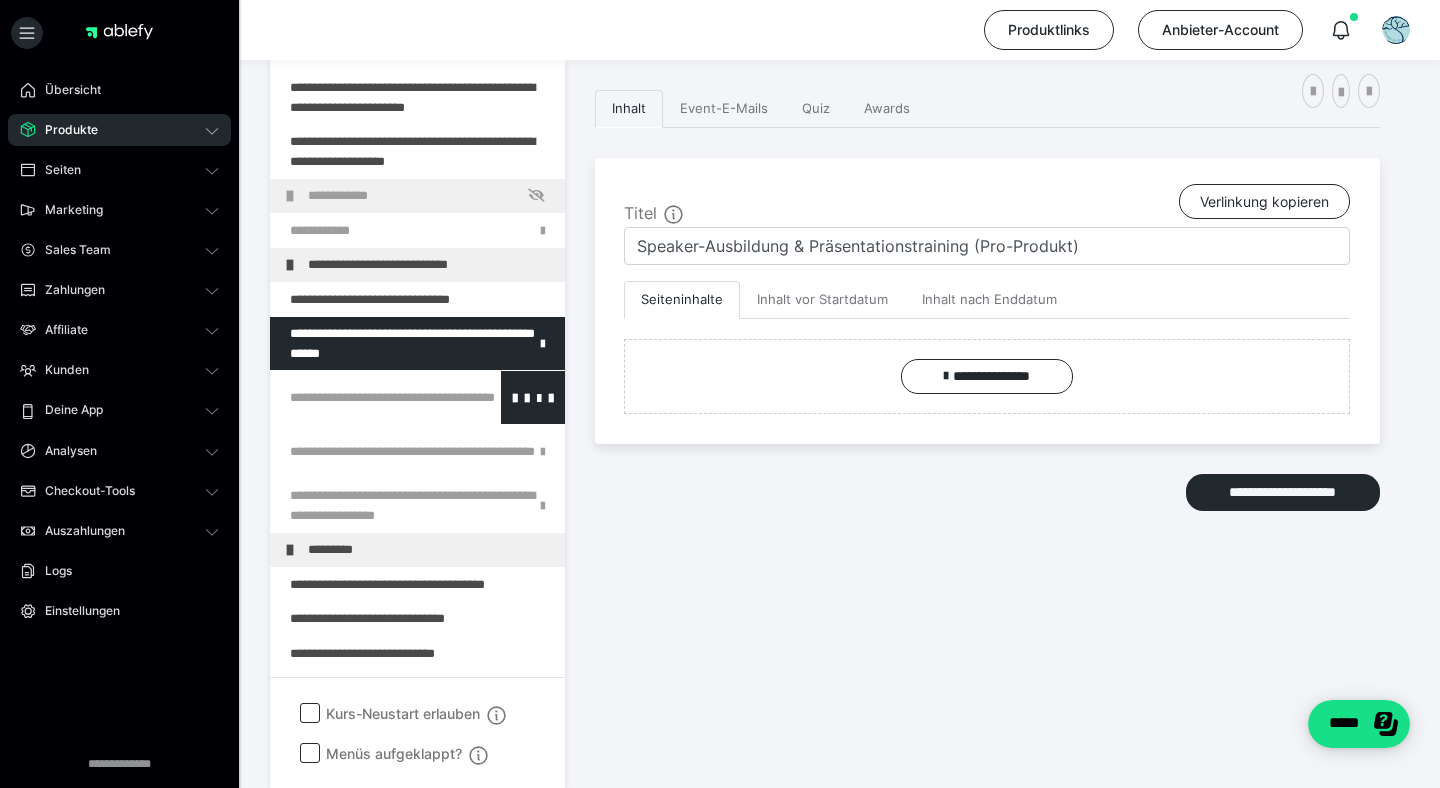 click at bounding box center [365, 397] 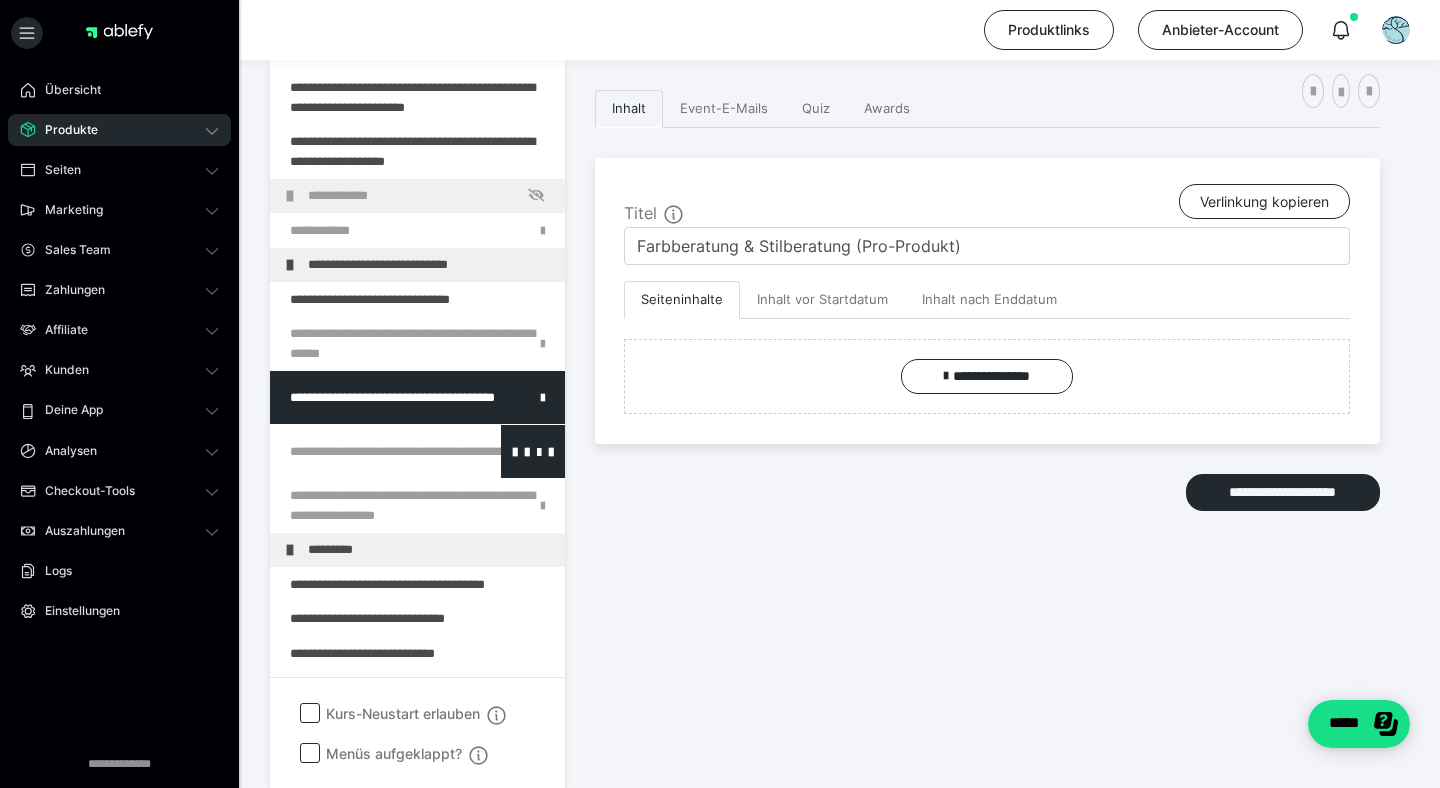 click at bounding box center [365, 451] 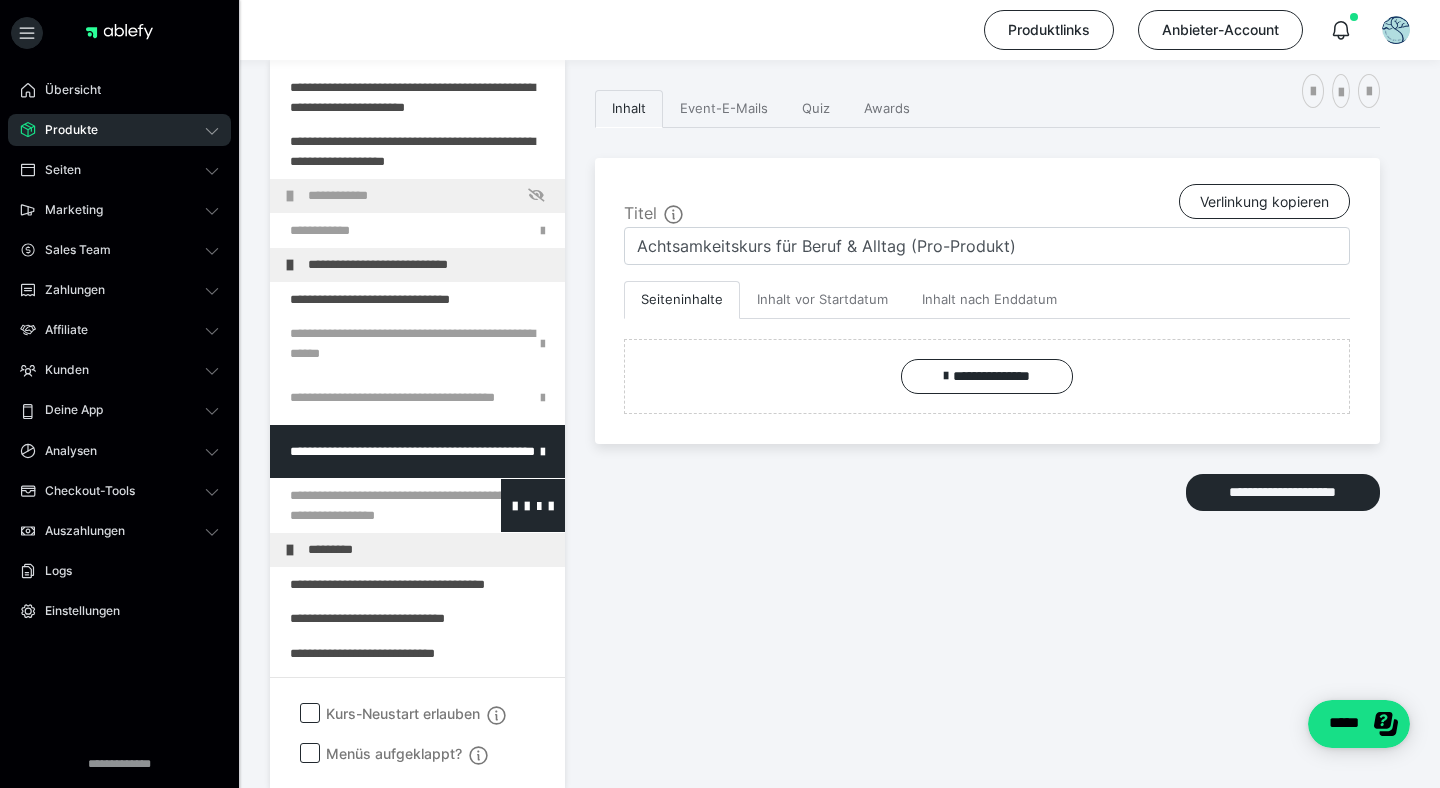 click at bounding box center (365, 505) 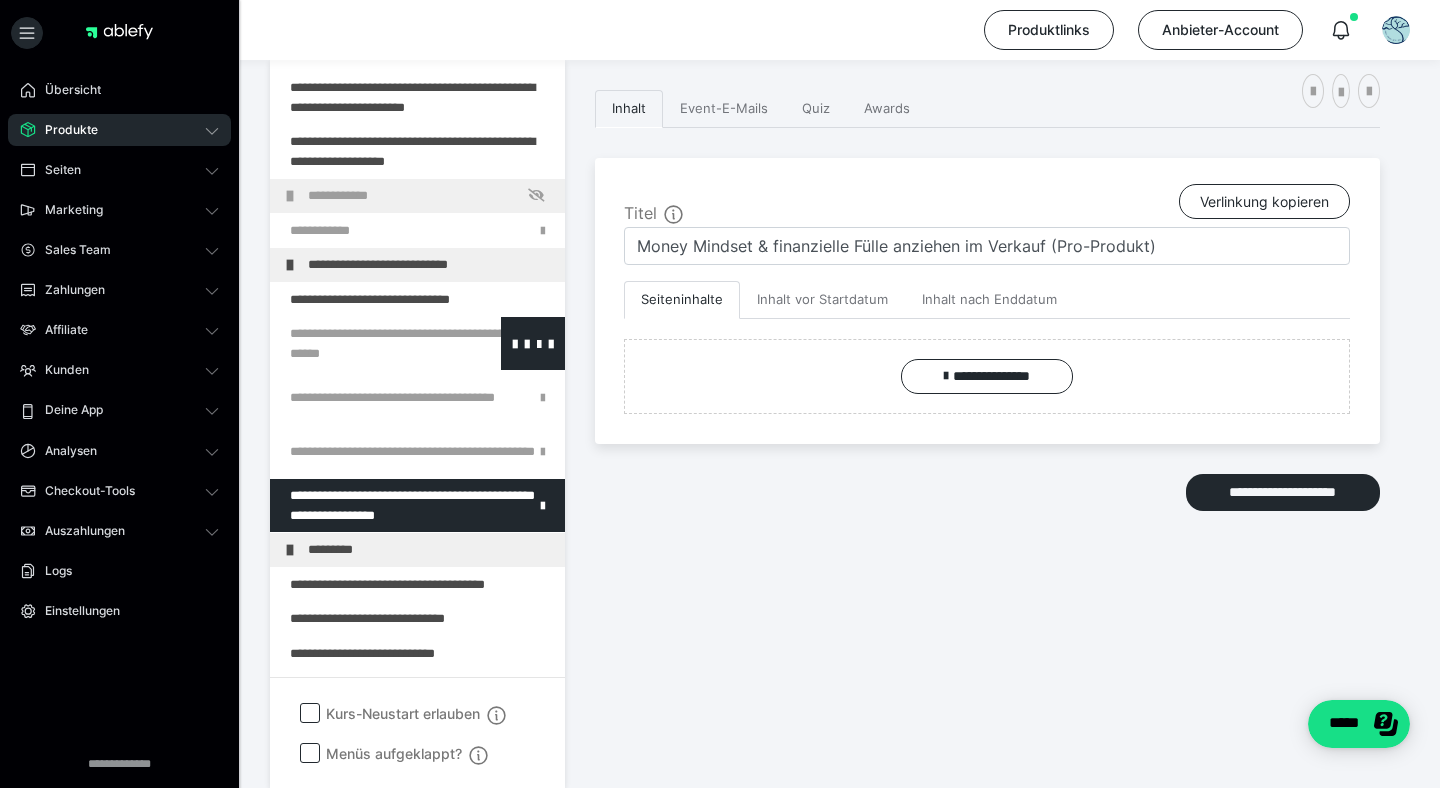 click at bounding box center [365, 343] 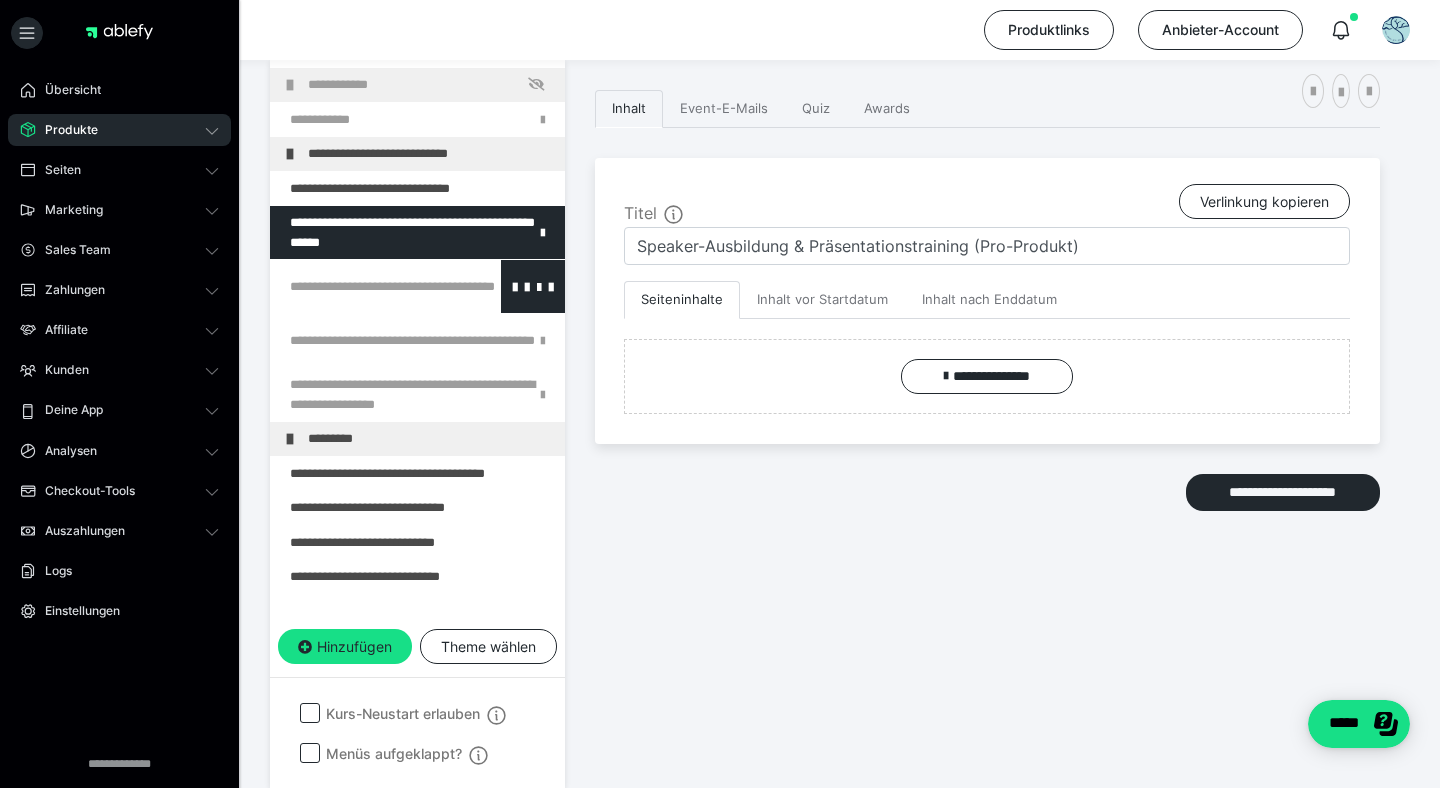 scroll, scrollTop: 2012, scrollLeft: 0, axis: vertical 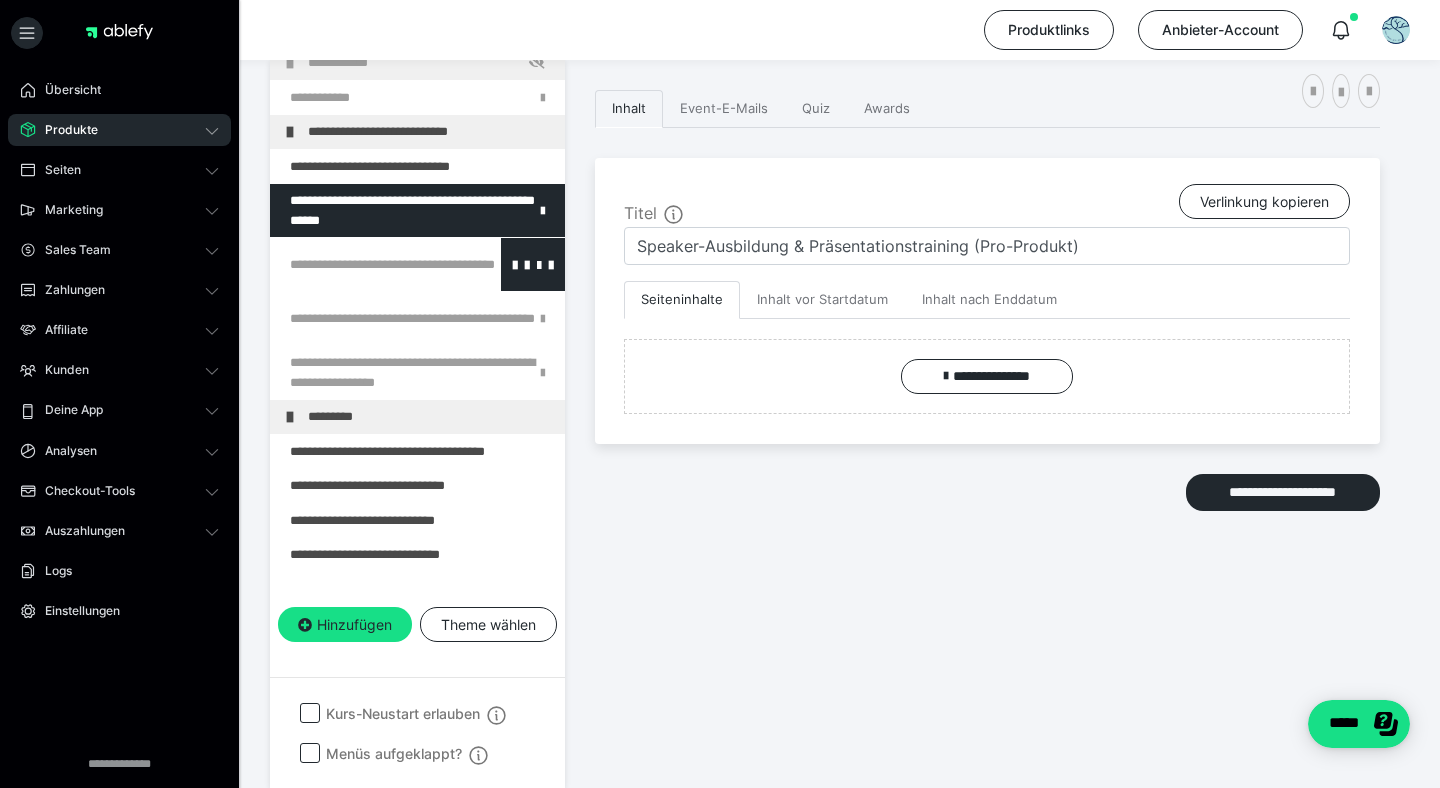 click at bounding box center [365, 264] 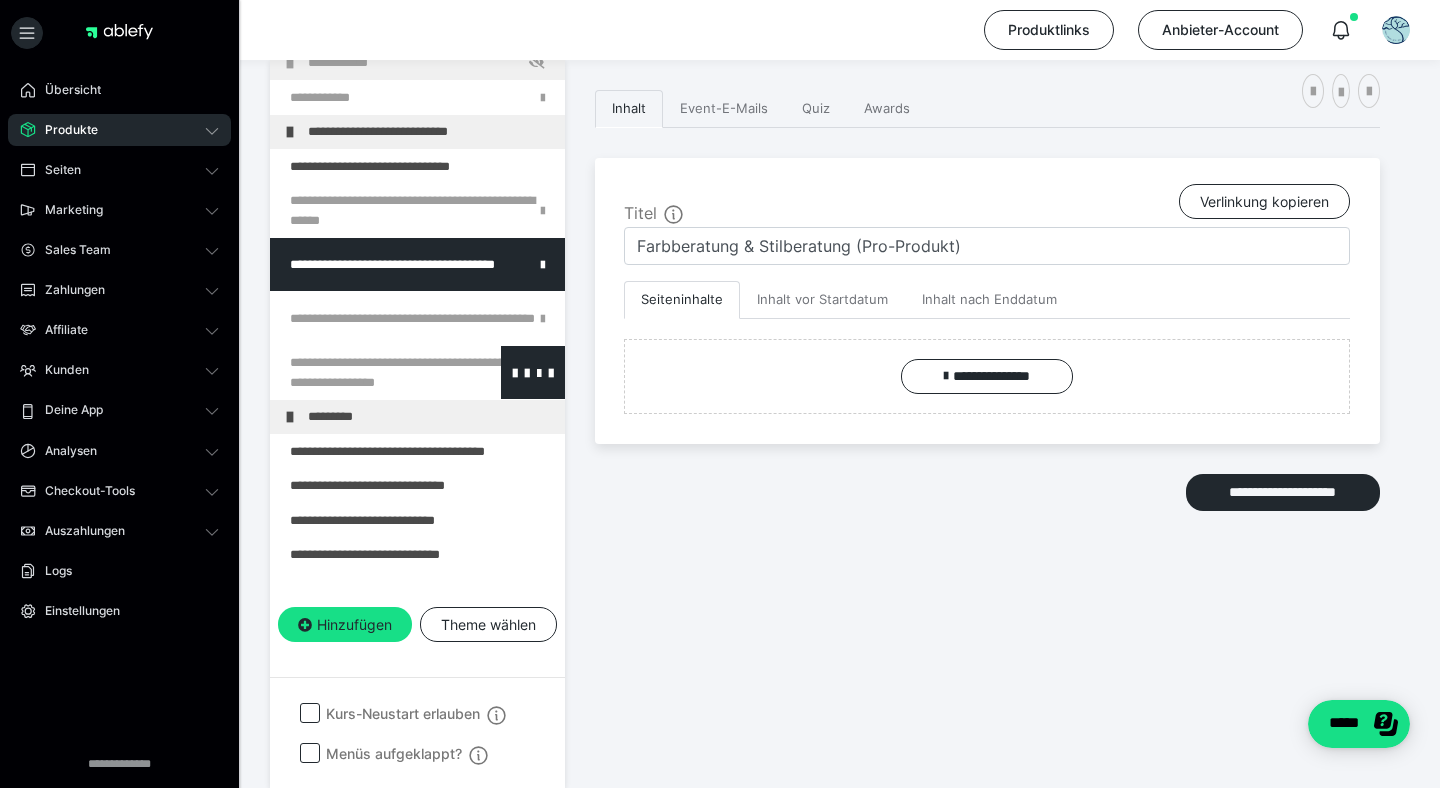 click at bounding box center (365, 372) 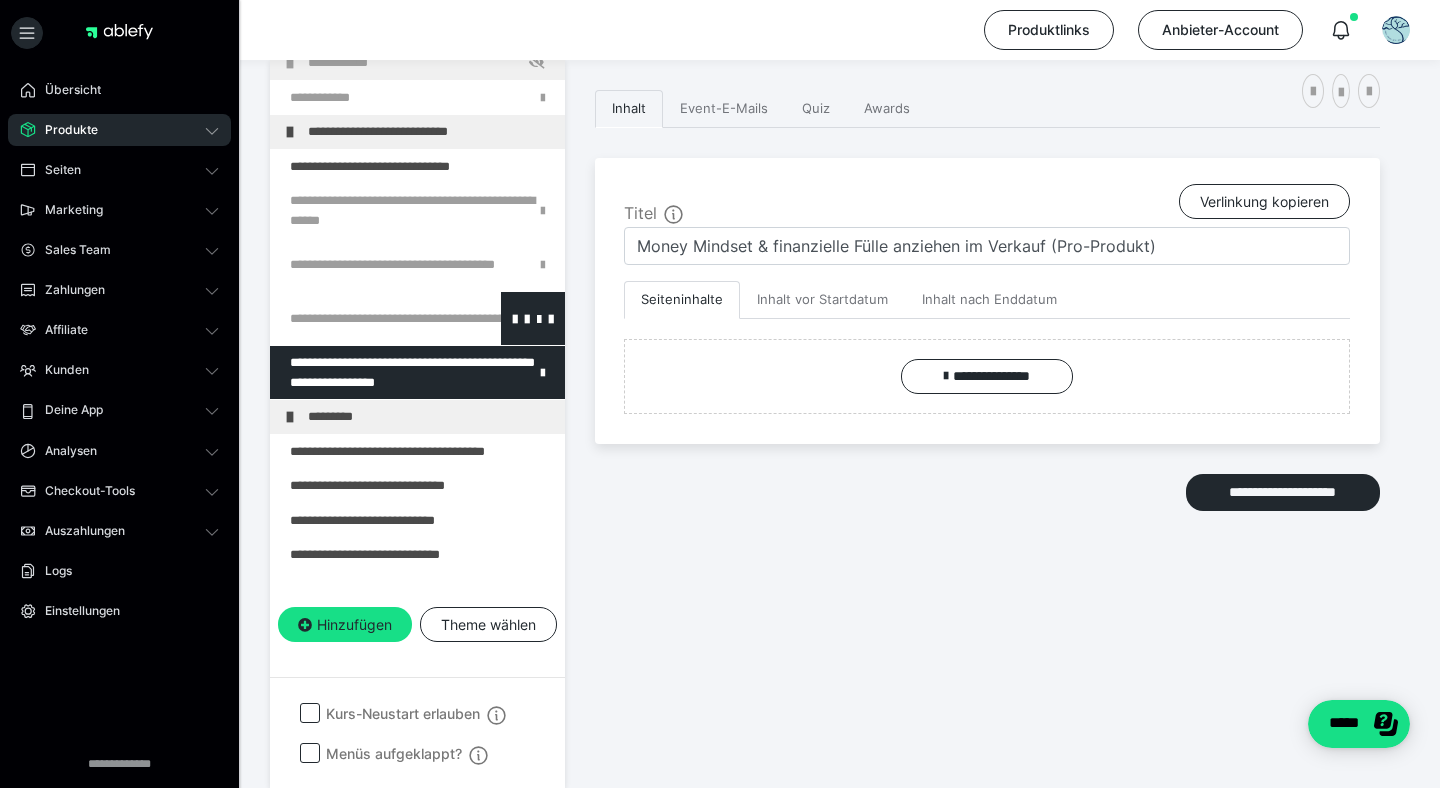 click at bounding box center [365, 318] 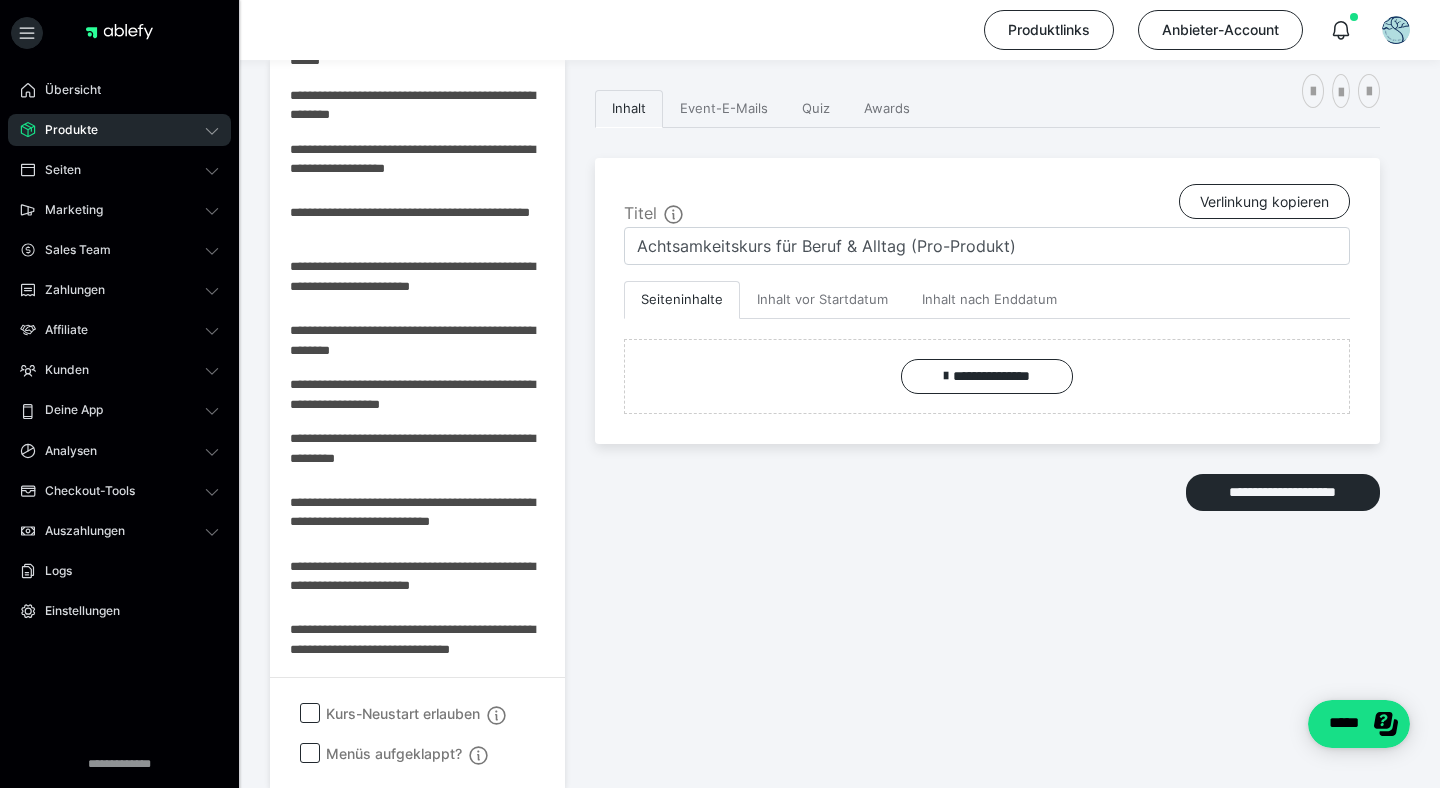 scroll, scrollTop: 0, scrollLeft: 0, axis: both 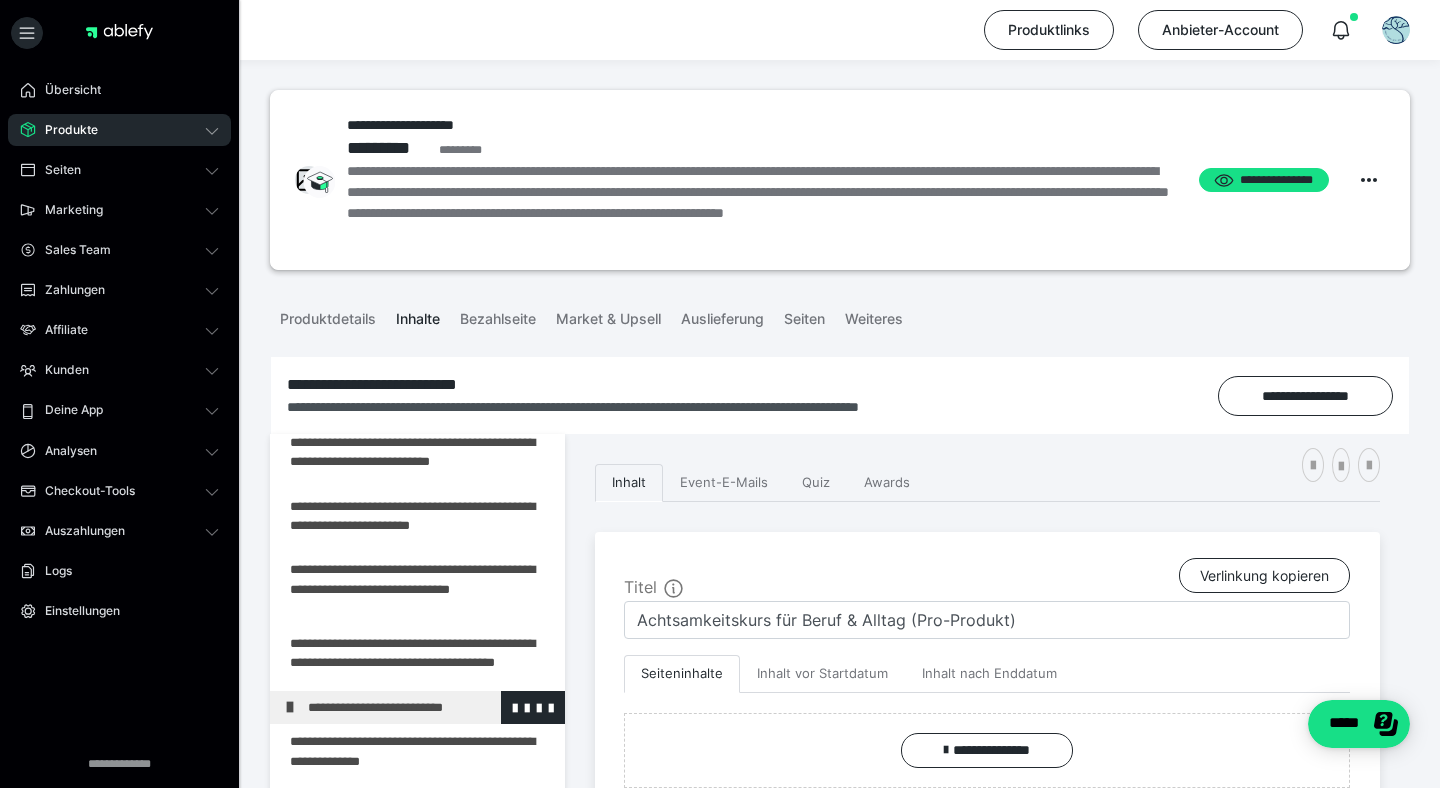 click on "**********" at bounding box center [417, 708] 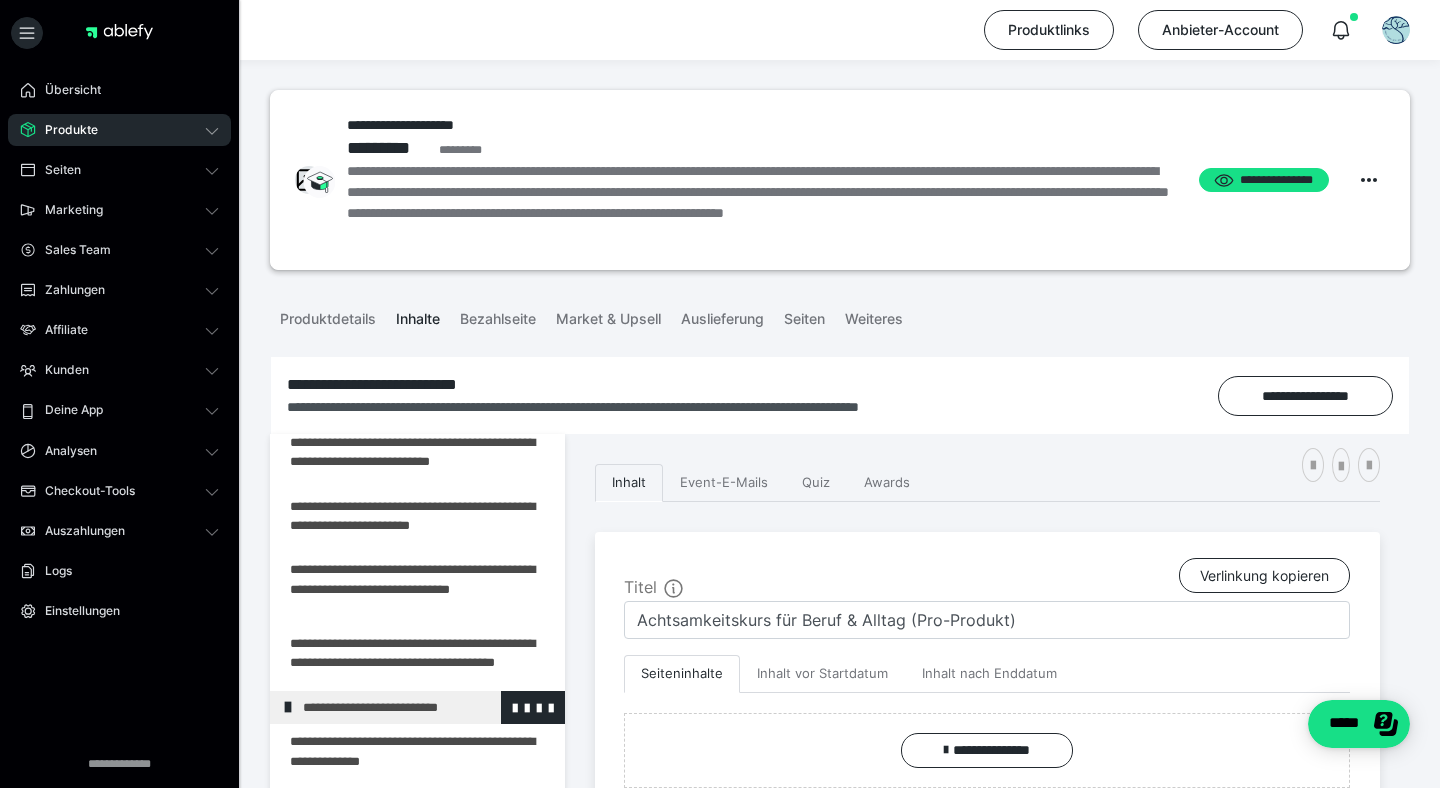 click at bounding box center [288, 707] 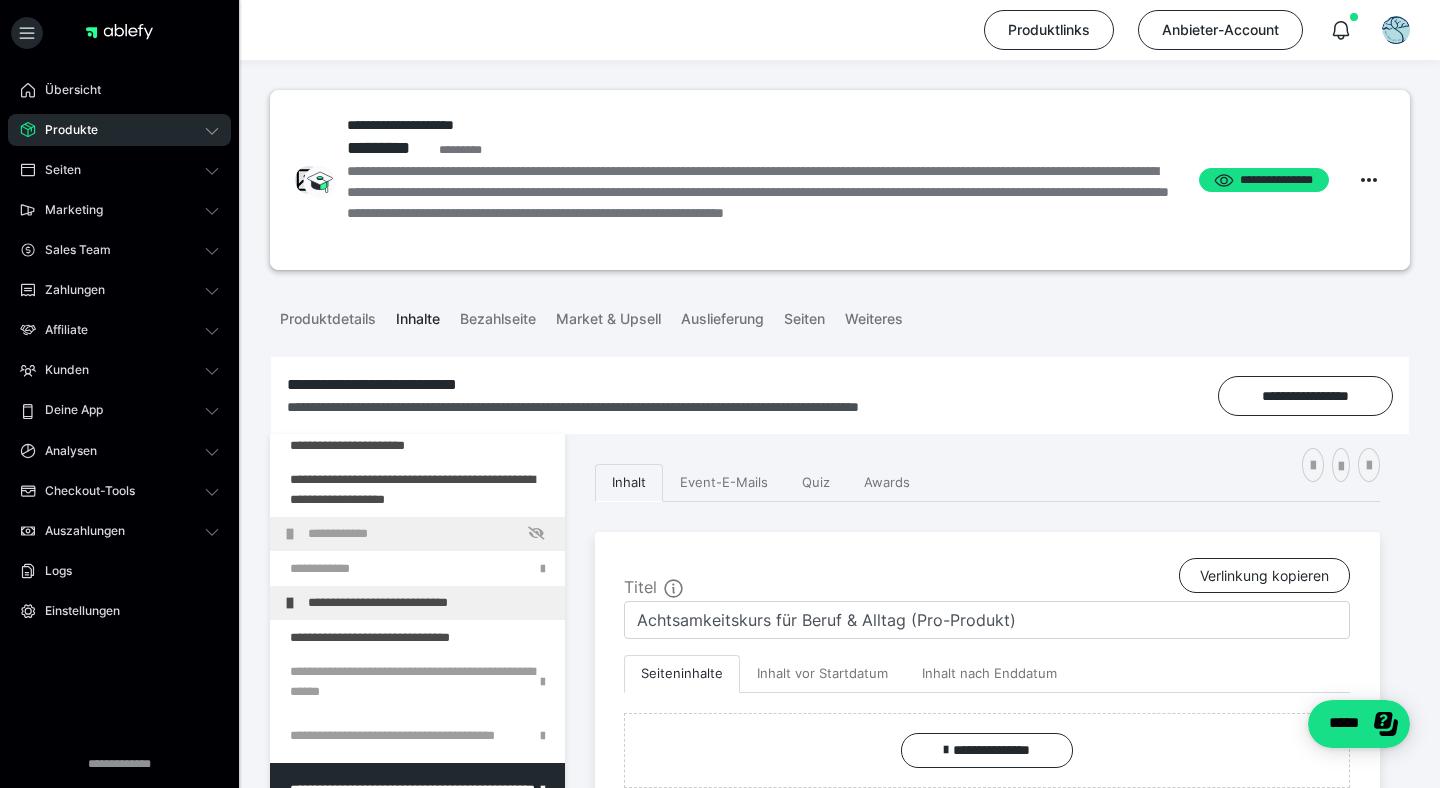 scroll, scrollTop: 2012, scrollLeft: 0, axis: vertical 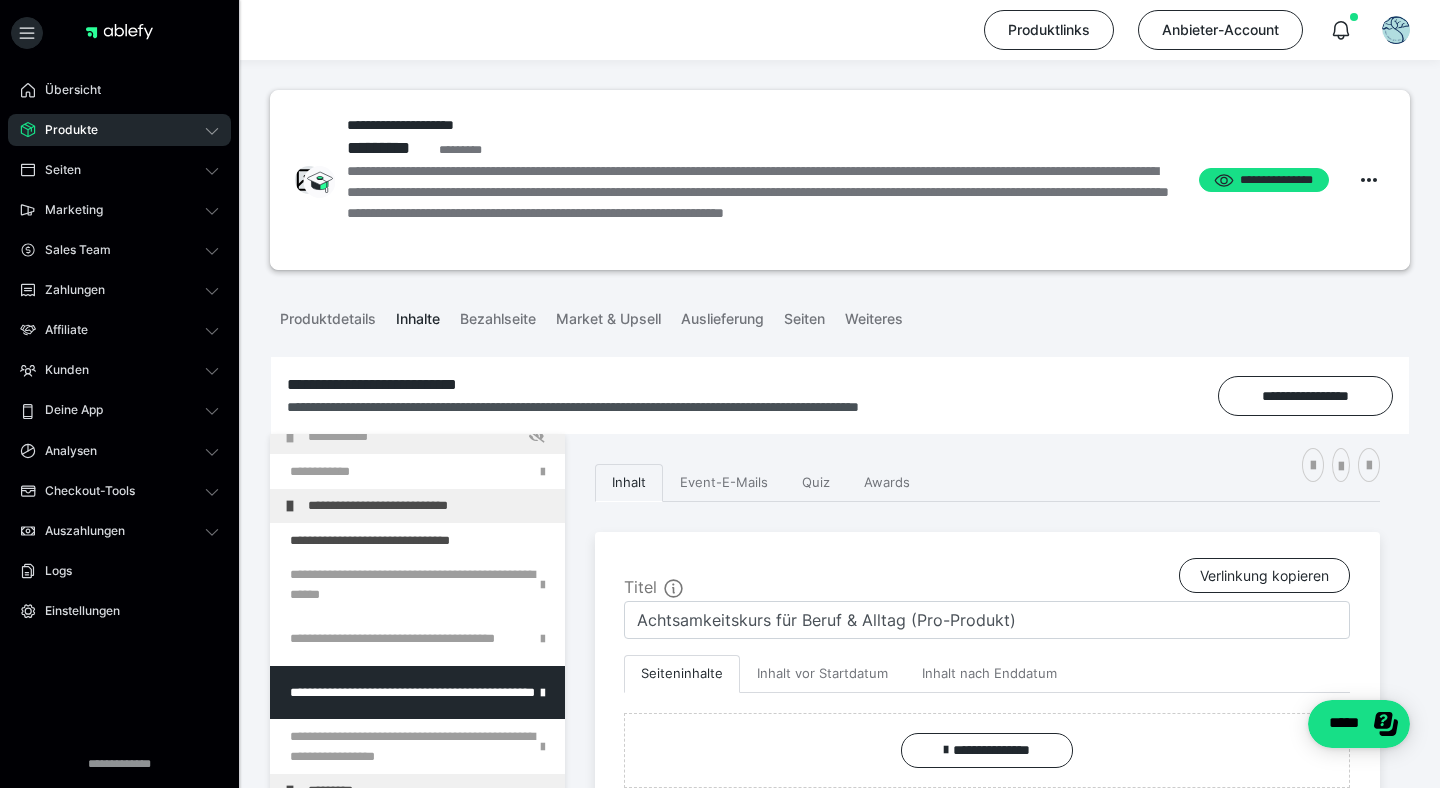 click on "Produktlinks Anbieter-Account" at bounding box center (720, 30) 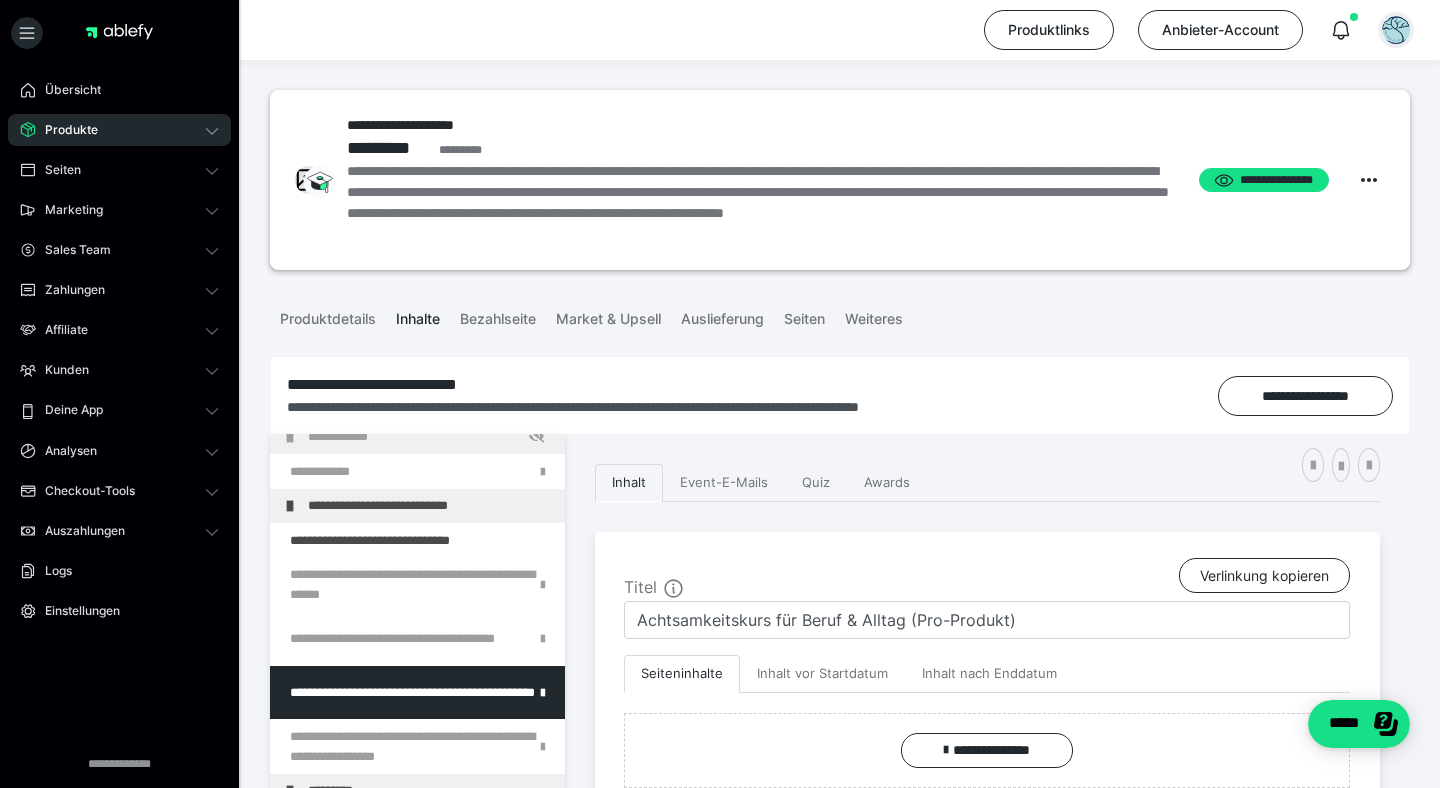 click at bounding box center (1396, 30) 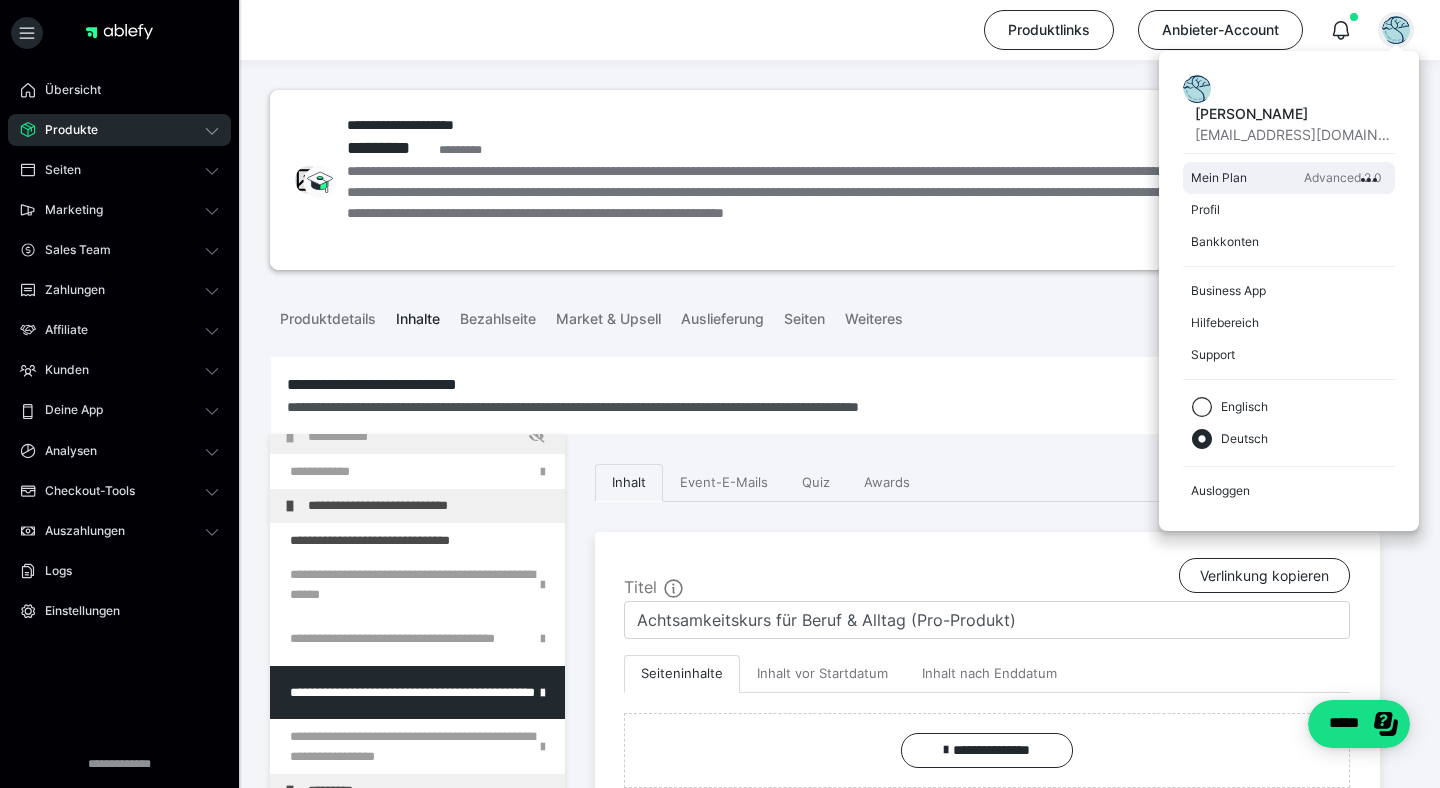 click on "Advanced 2.0" at bounding box center (1343, 178) 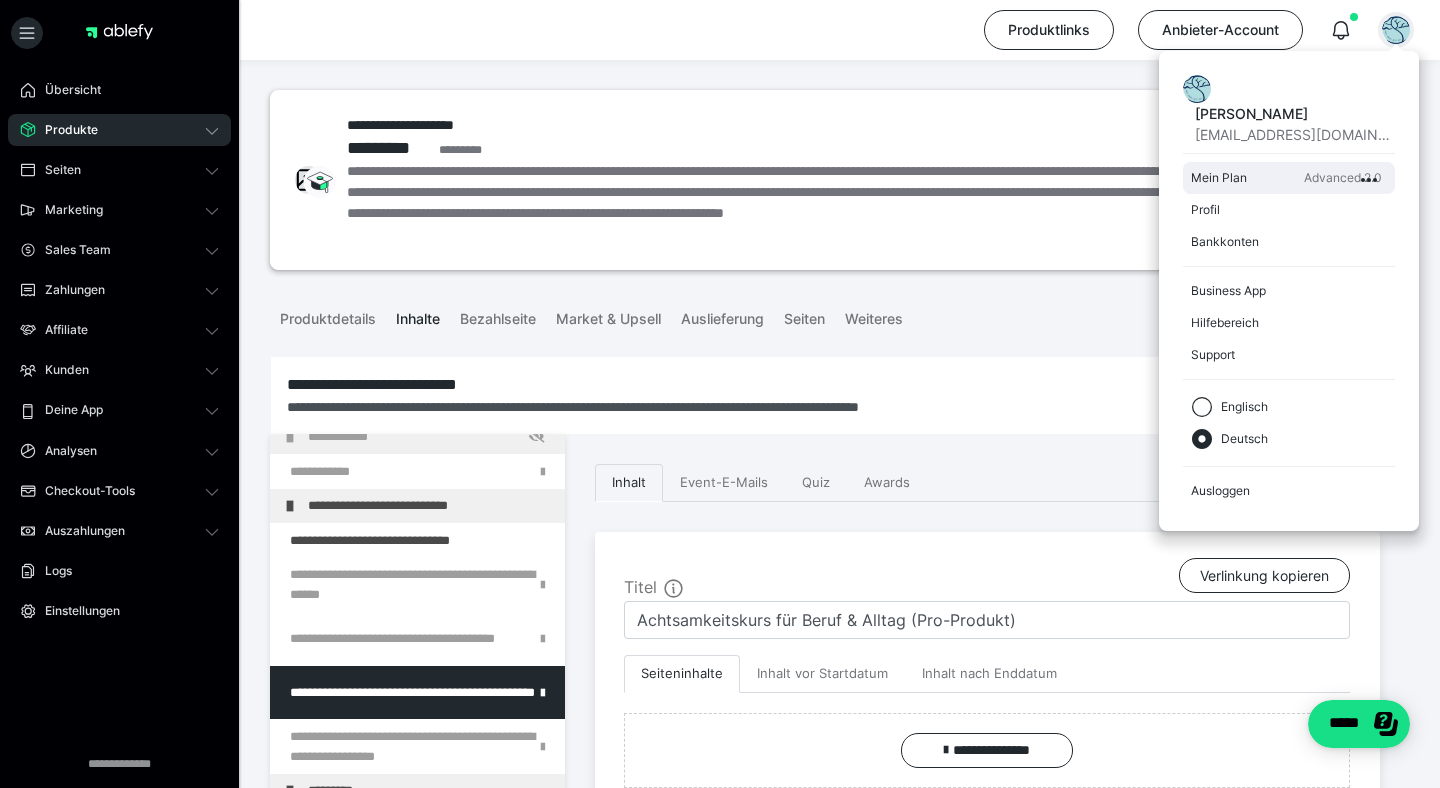 click on "Mein Plan" at bounding box center [1243, 178] 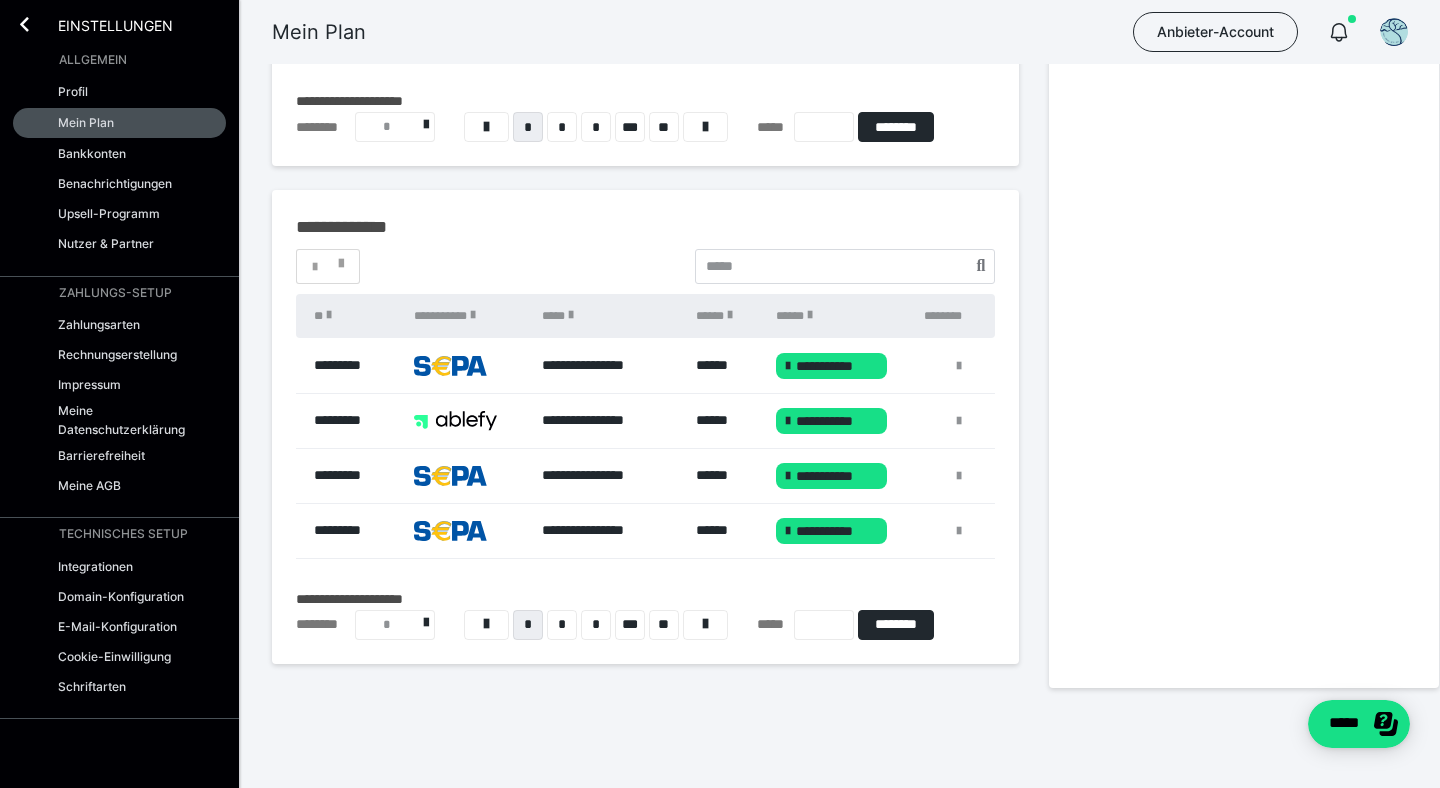 scroll, scrollTop: 0, scrollLeft: 0, axis: both 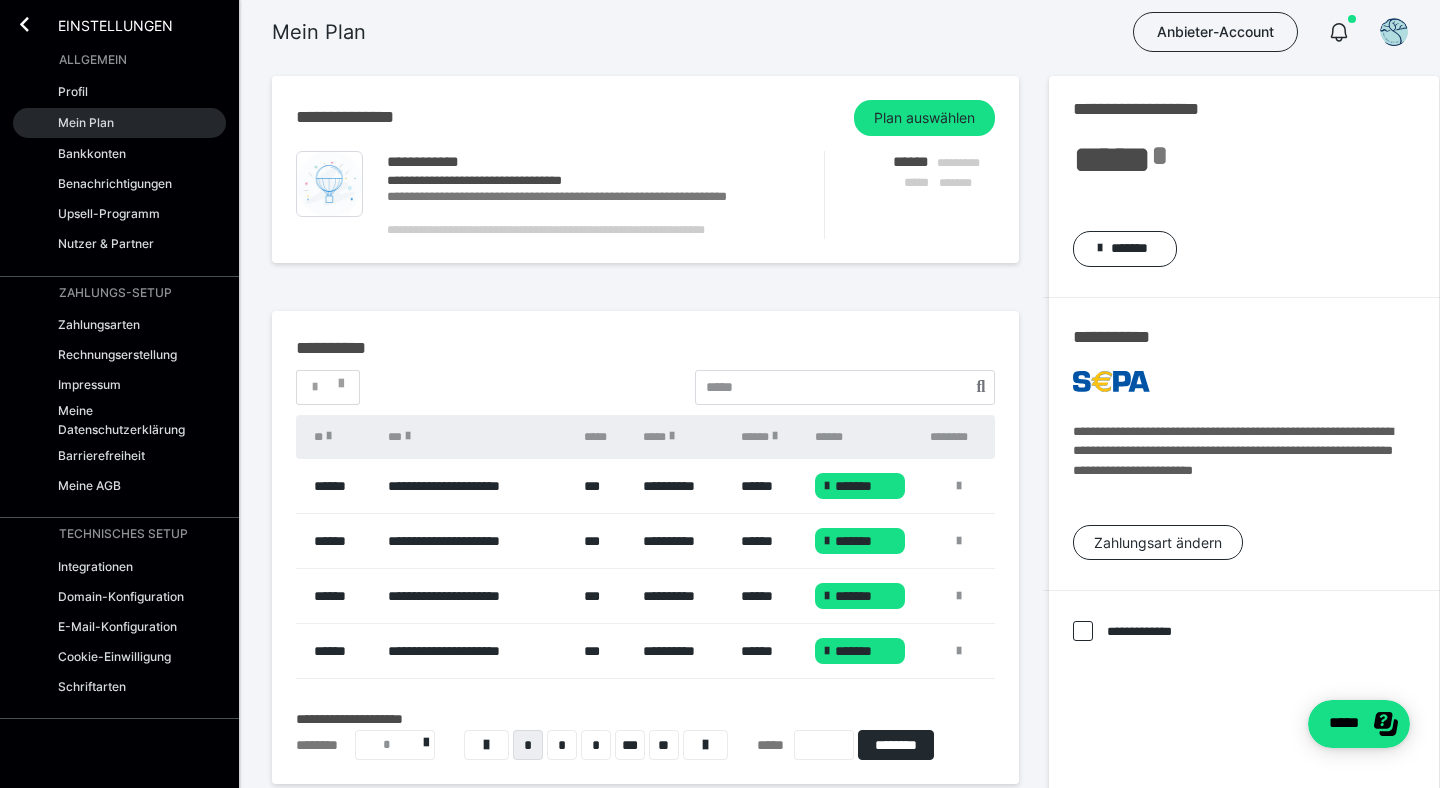 click on "Mein Plan" at bounding box center (119, 123) 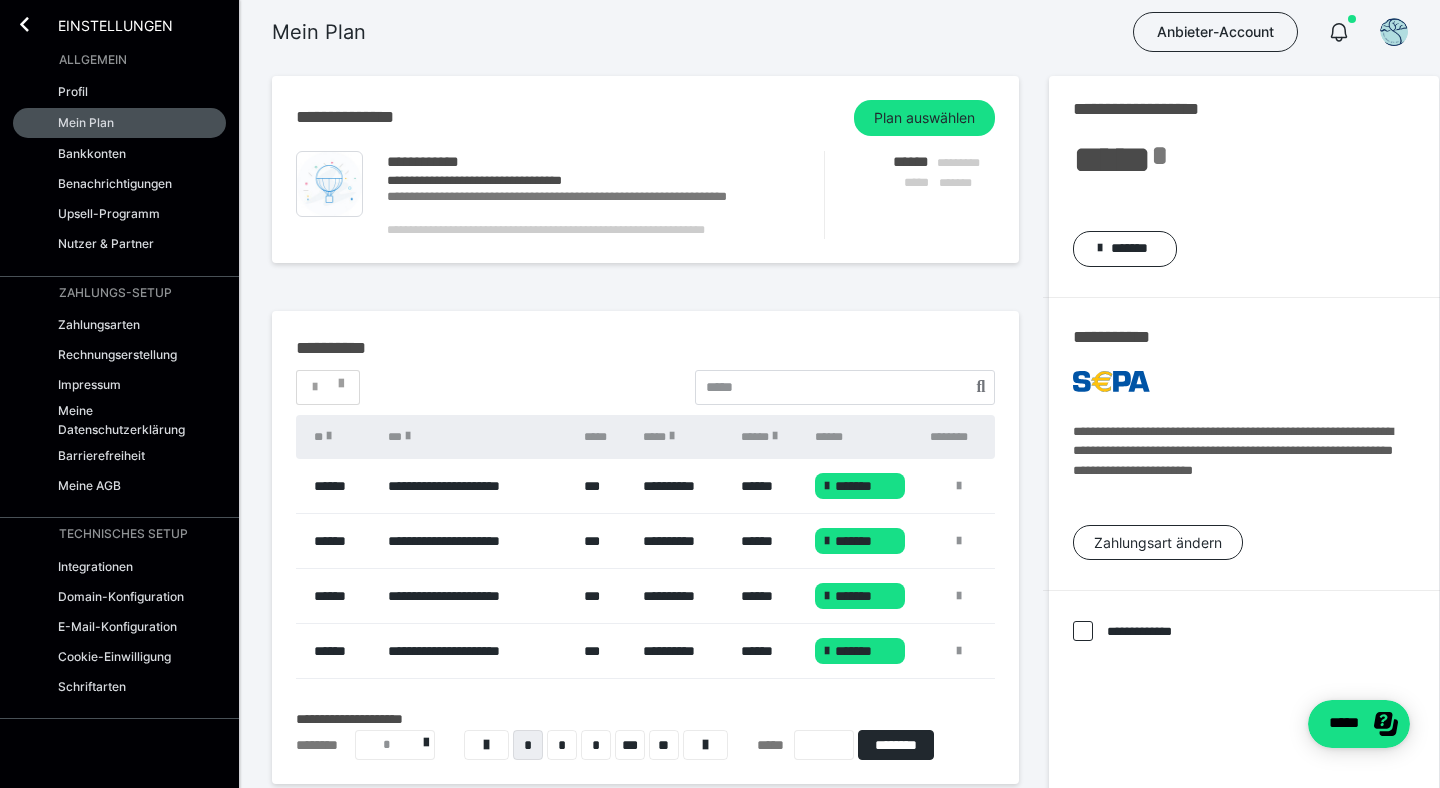 click on "Mein Plan Anbieter-Account" at bounding box center (720, 32) 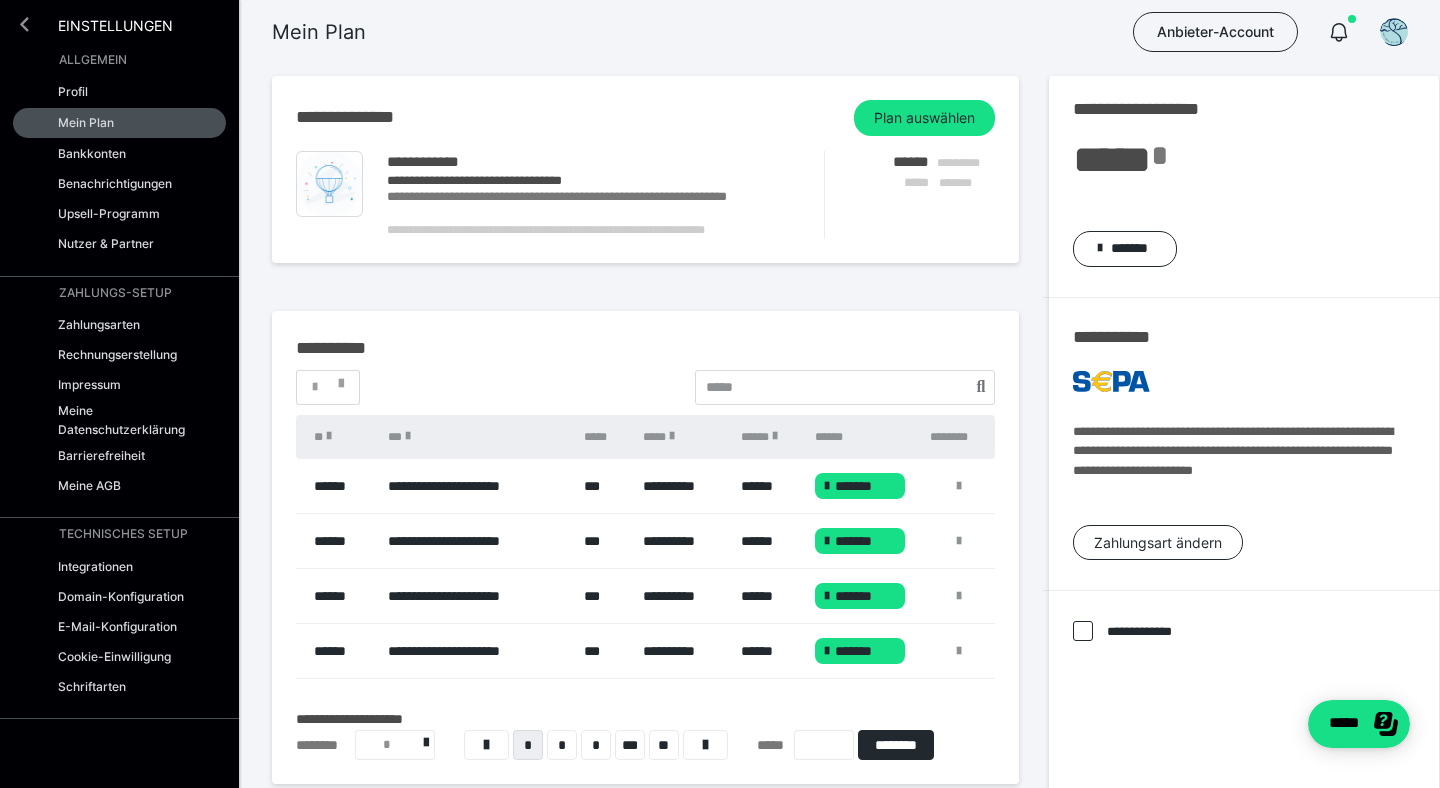 click at bounding box center [24, 24] 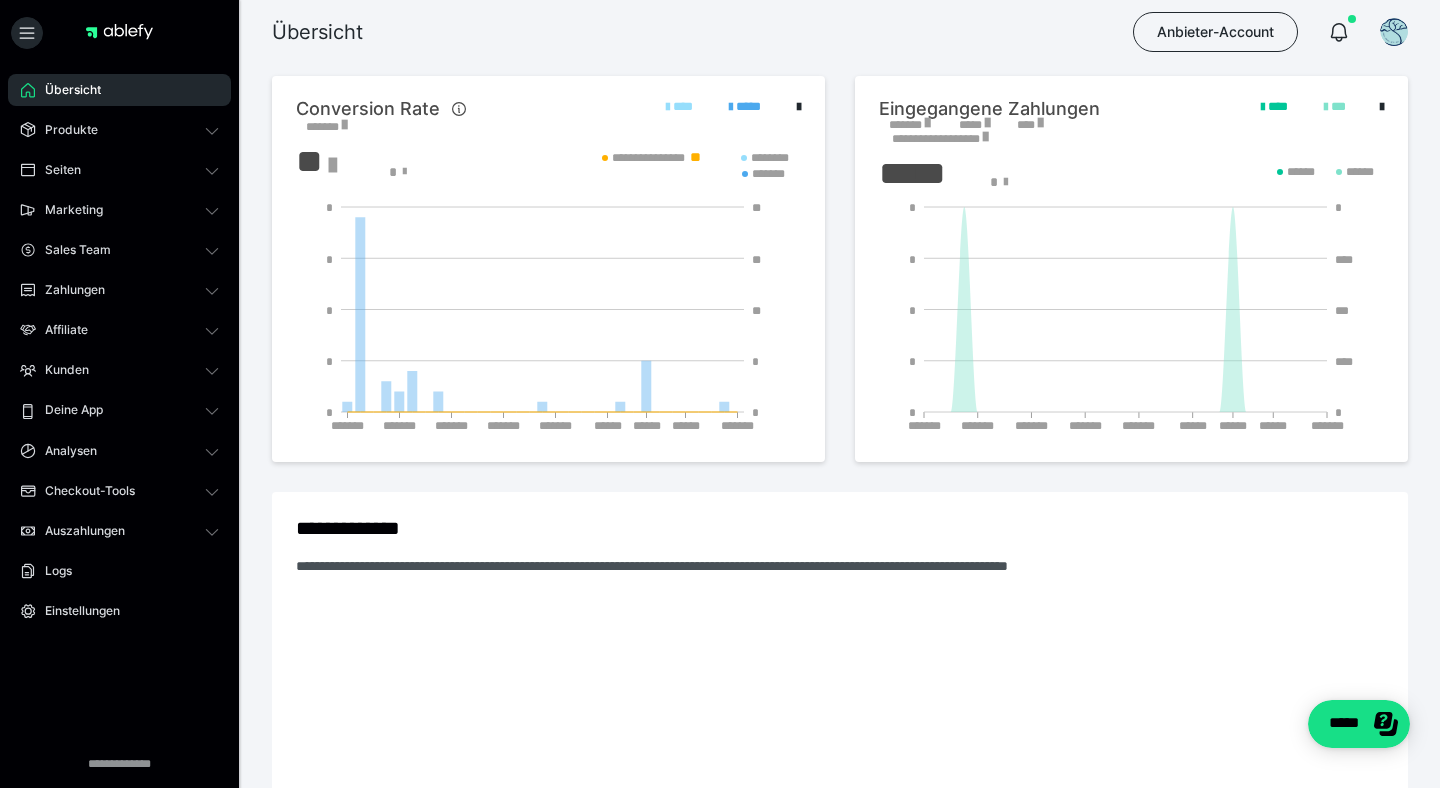 click on "Übersicht Anbieter-Account" at bounding box center [720, 32] 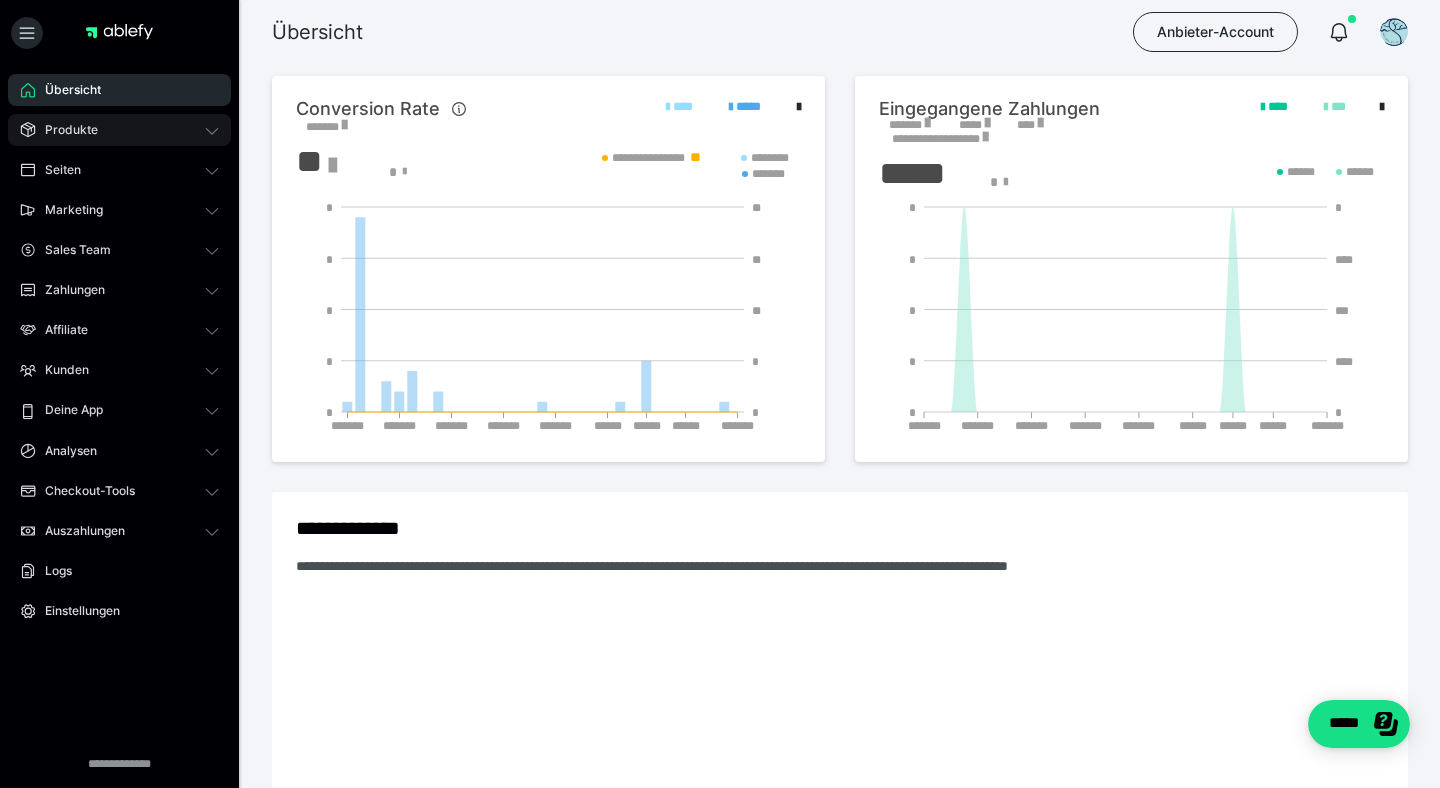click on "Produkte" at bounding box center (119, 130) 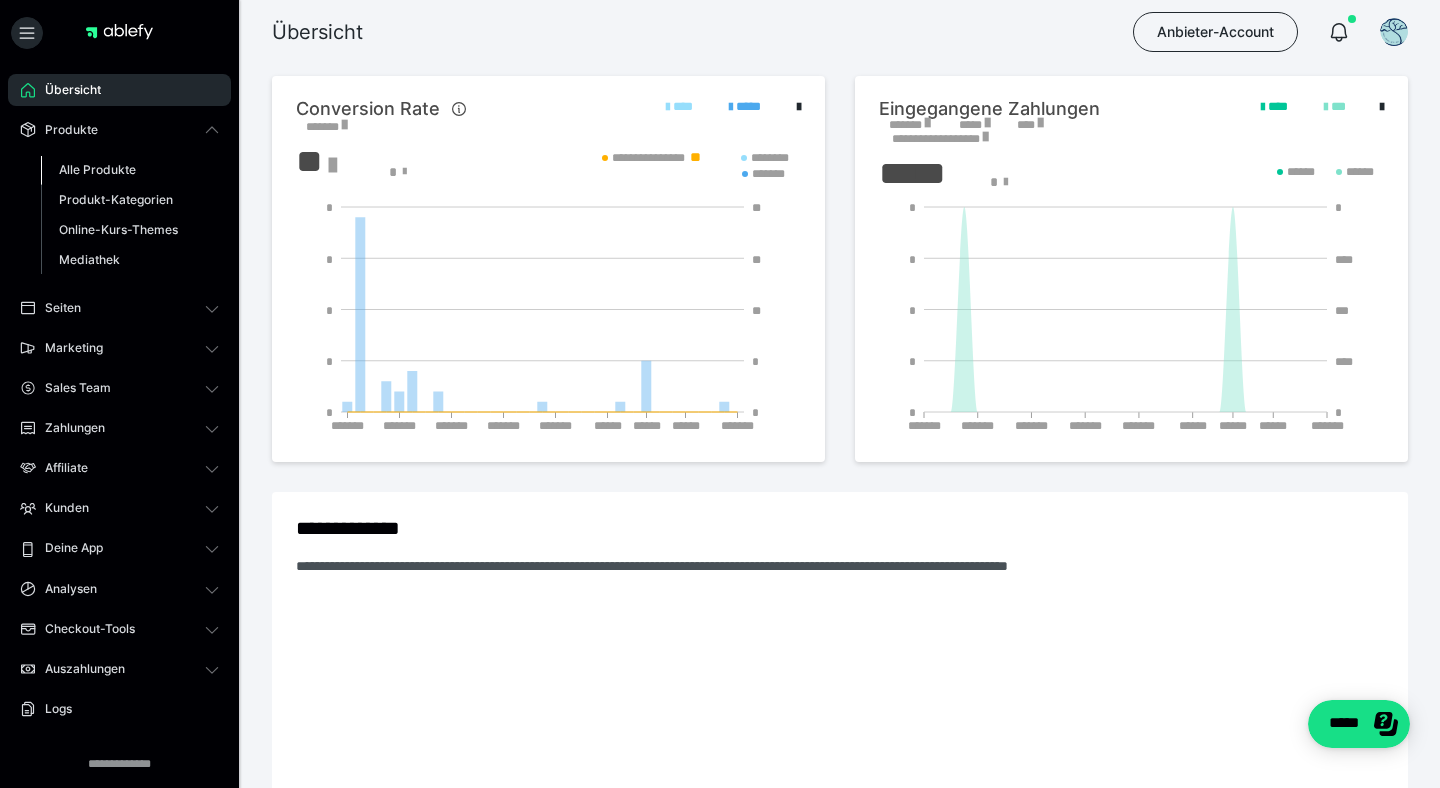 click on "Alle Produkte" at bounding box center [130, 170] 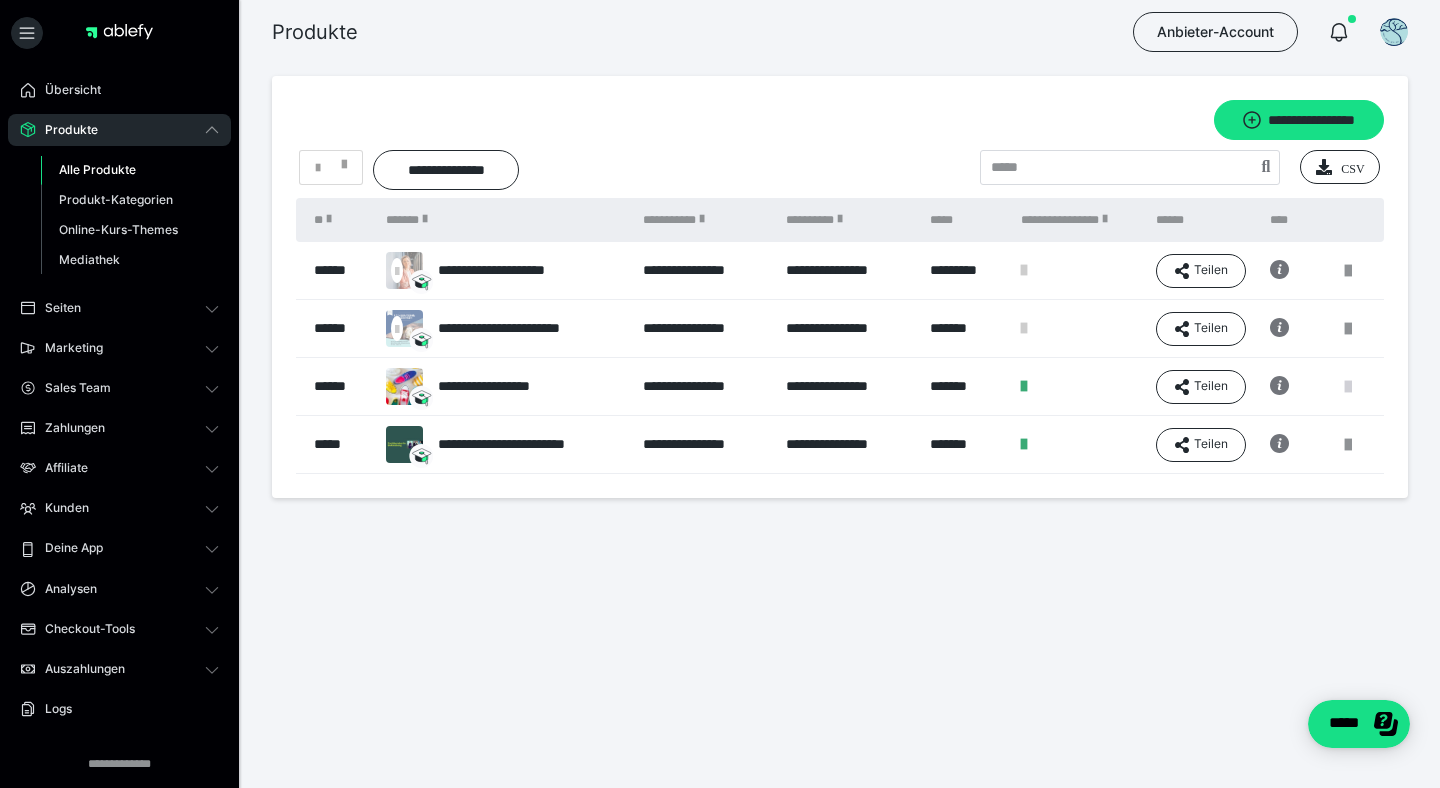 click at bounding box center (1348, 387) 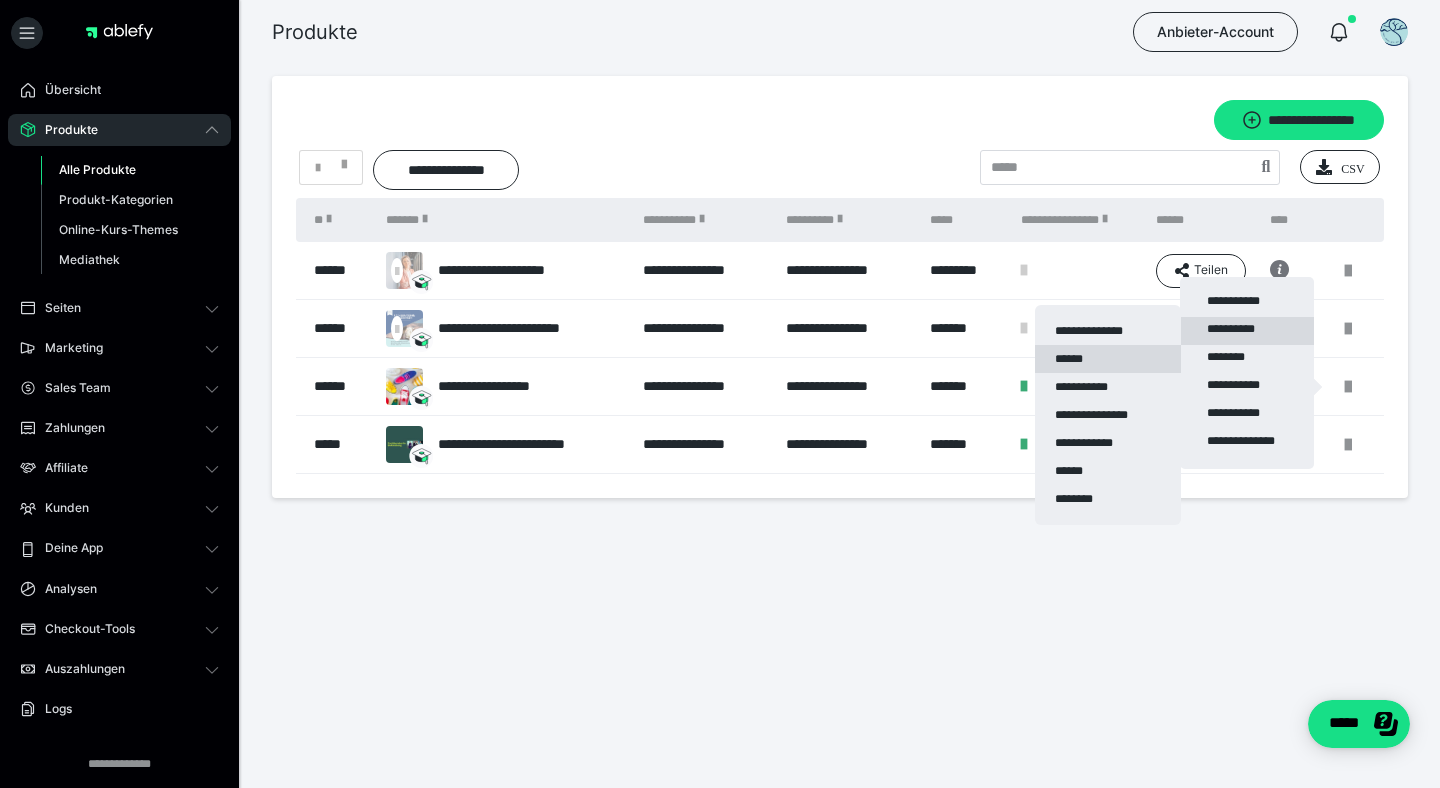 click on "******" at bounding box center [1108, 359] 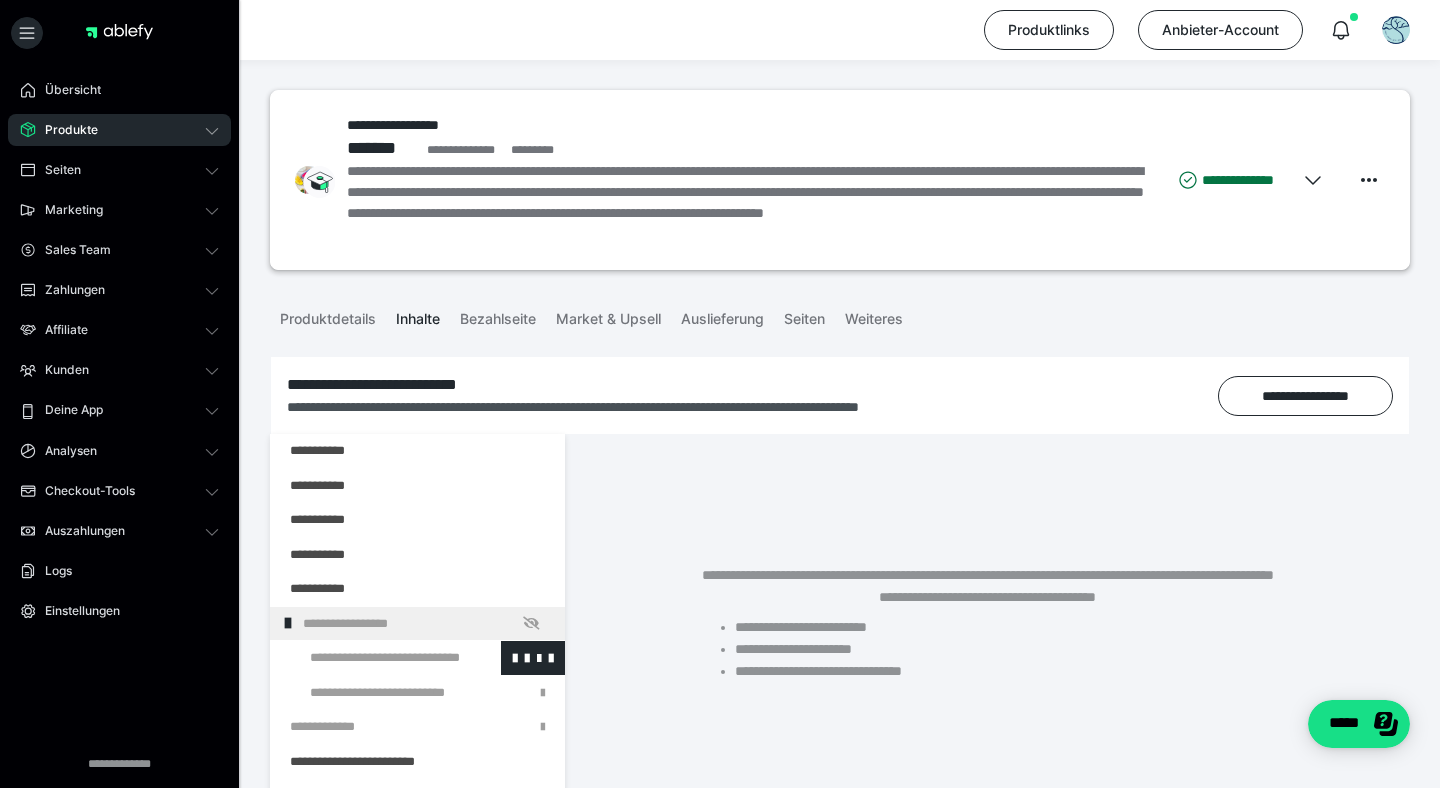 scroll, scrollTop: 117, scrollLeft: 0, axis: vertical 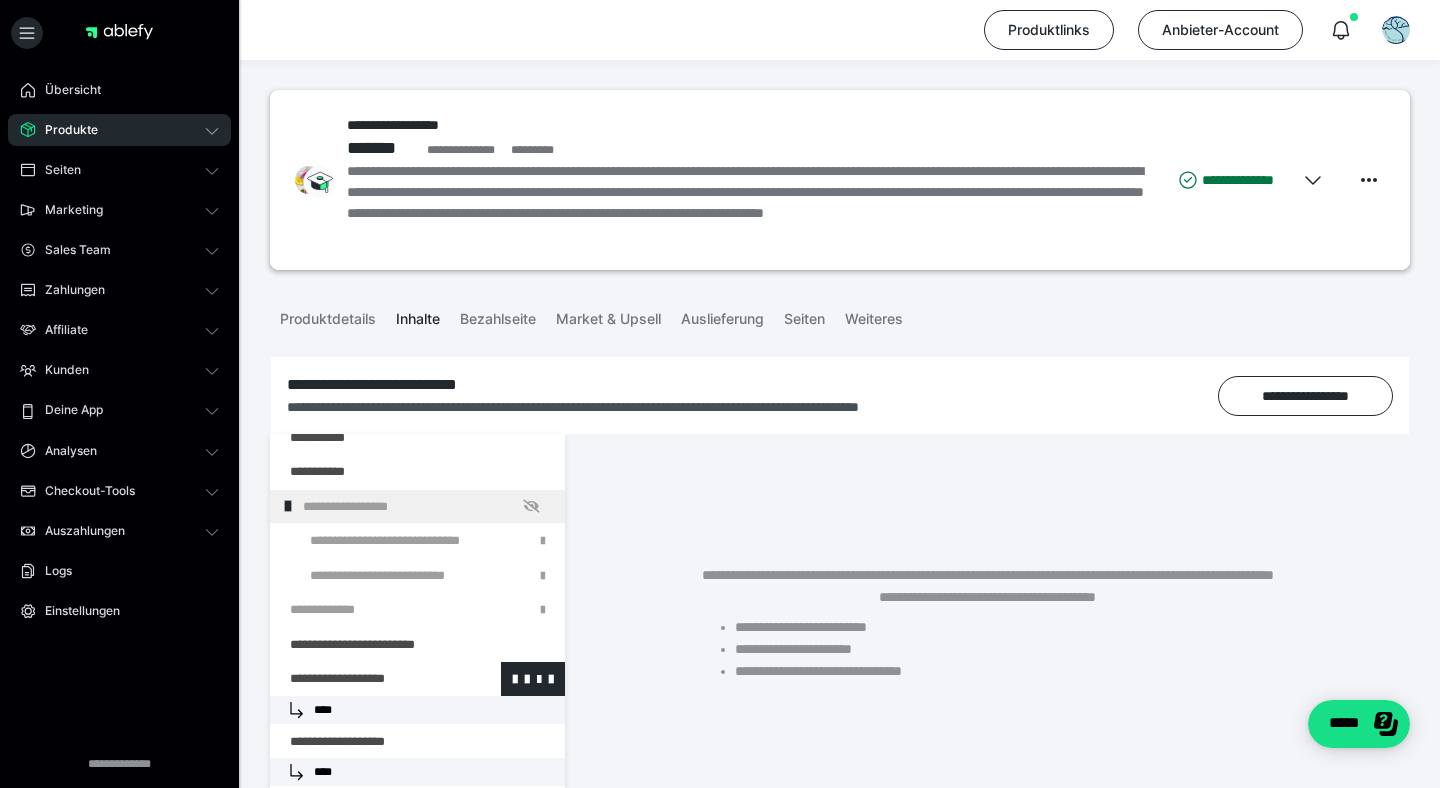 click on "****" at bounding box center [417, 710] 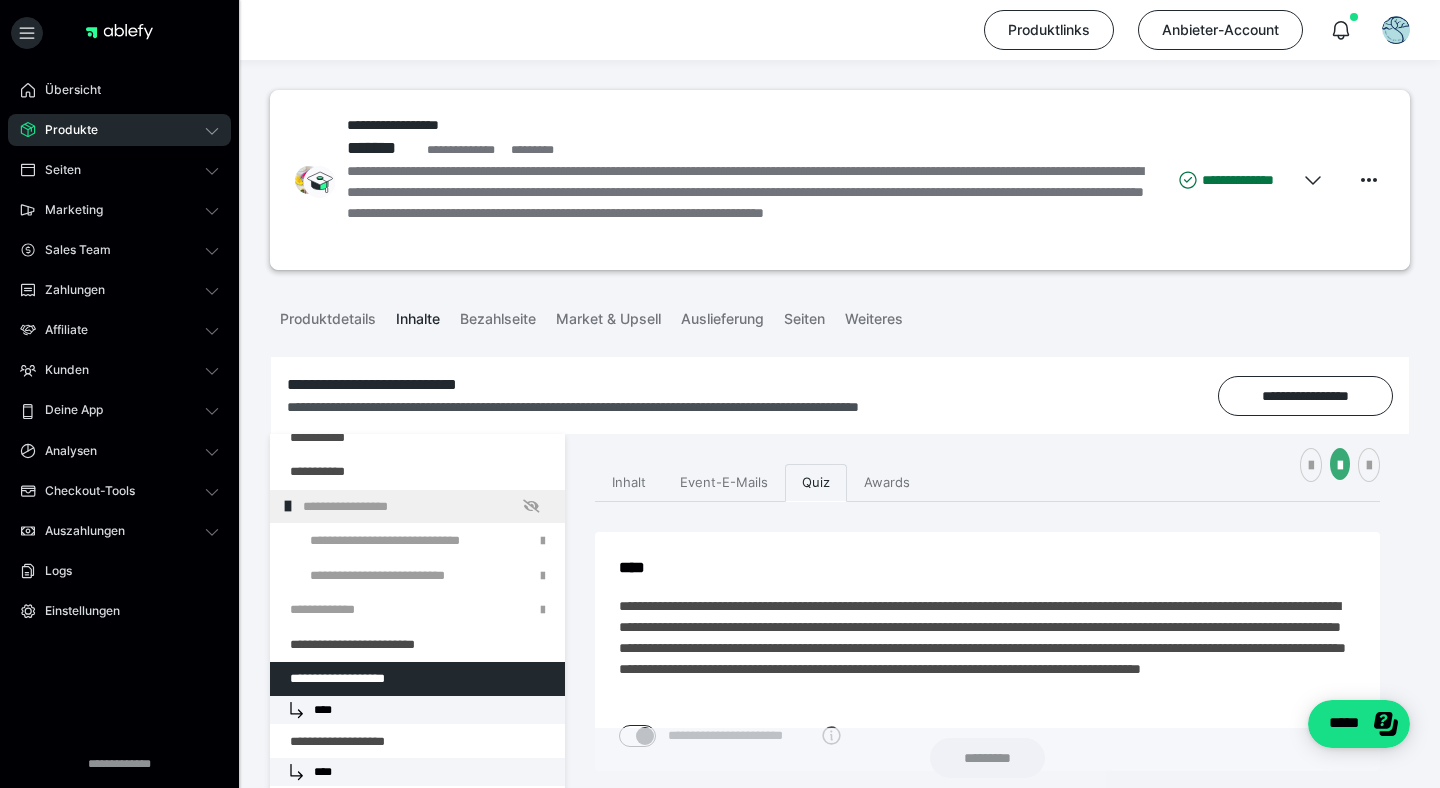 checkbox on "****" 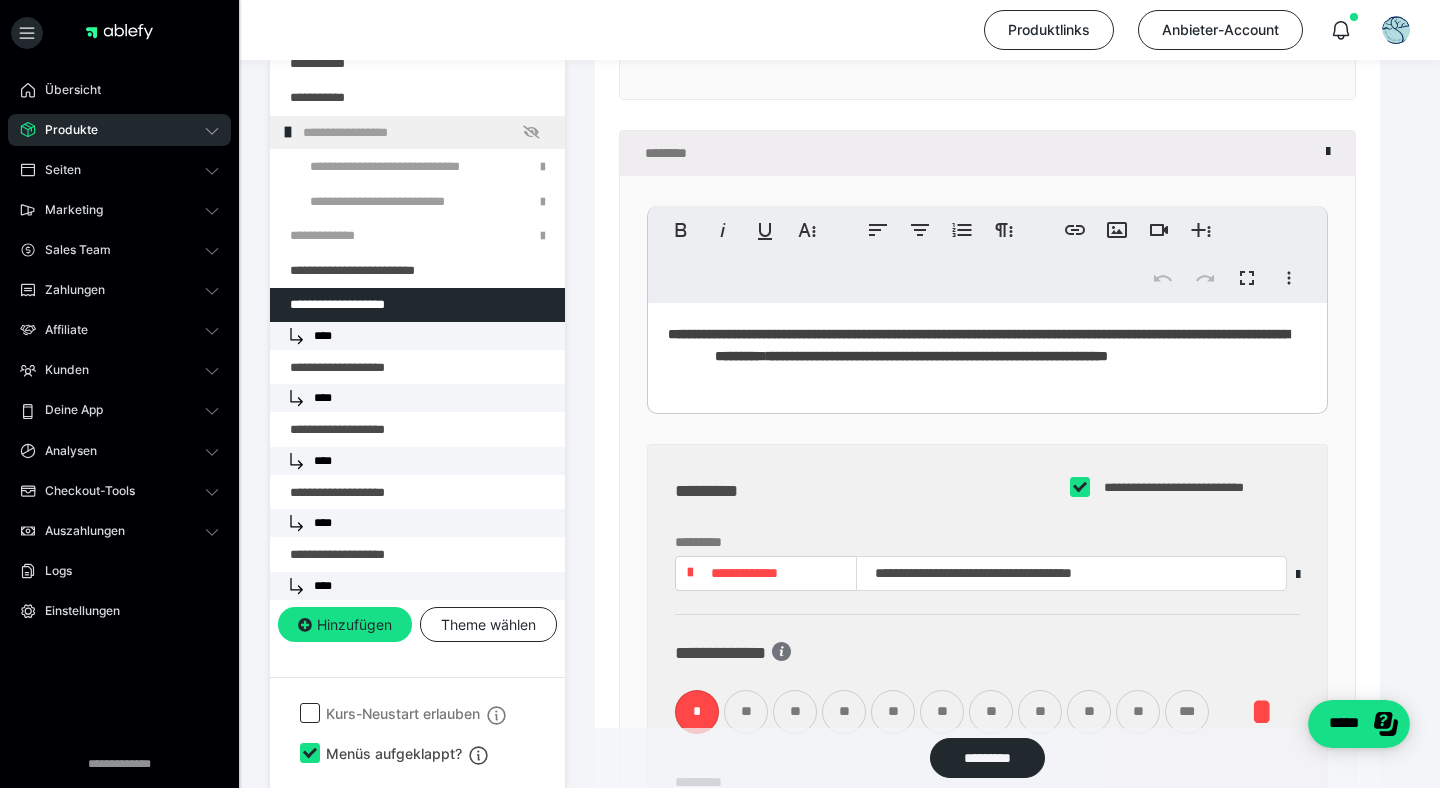 scroll, scrollTop: 20690, scrollLeft: 0, axis: vertical 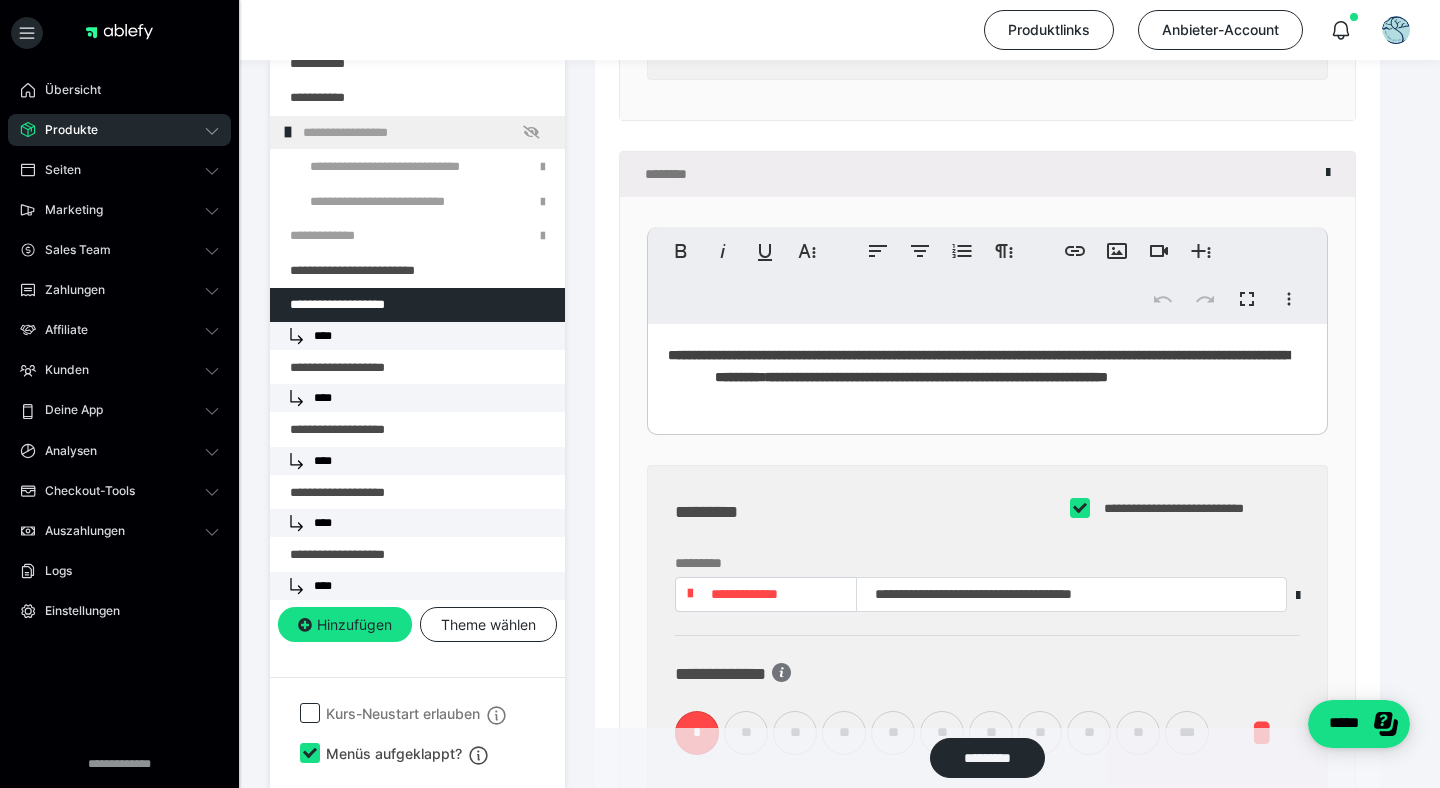 click on "**********" at bounding box center [978, 366] 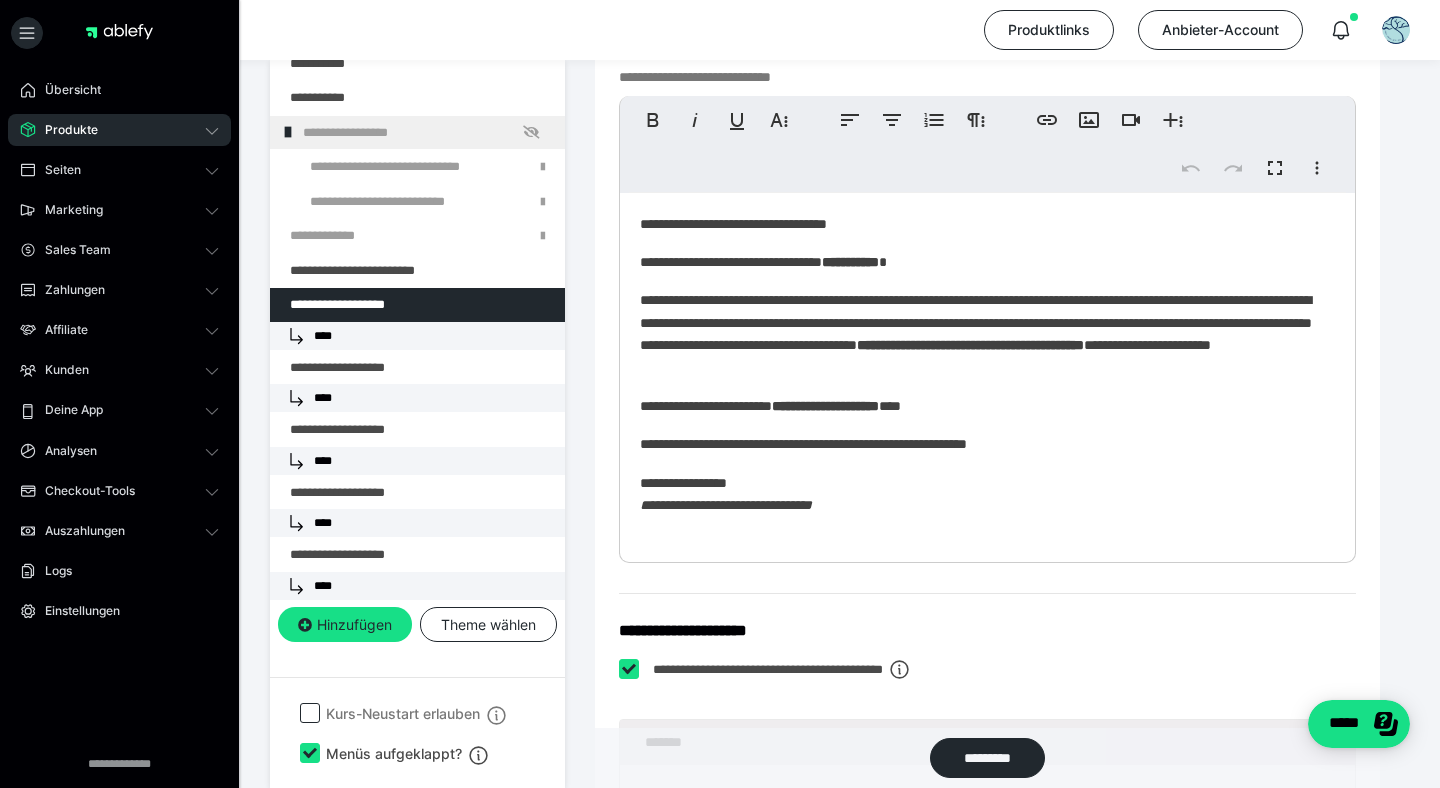 scroll, scrollTop: 730, scrollLeft: 0, axis: vertical 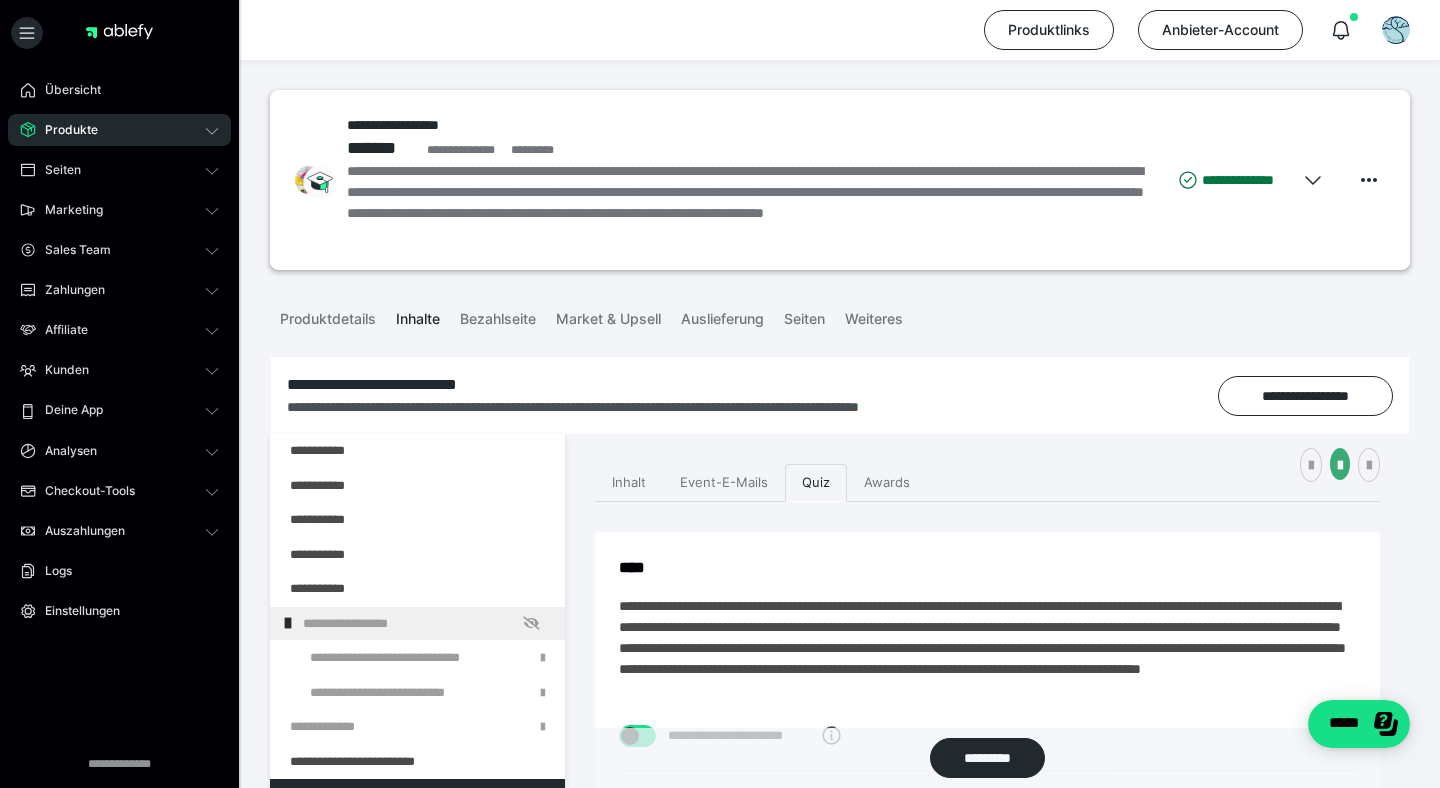 click on "Produkte" at bounding box center [119, 130] 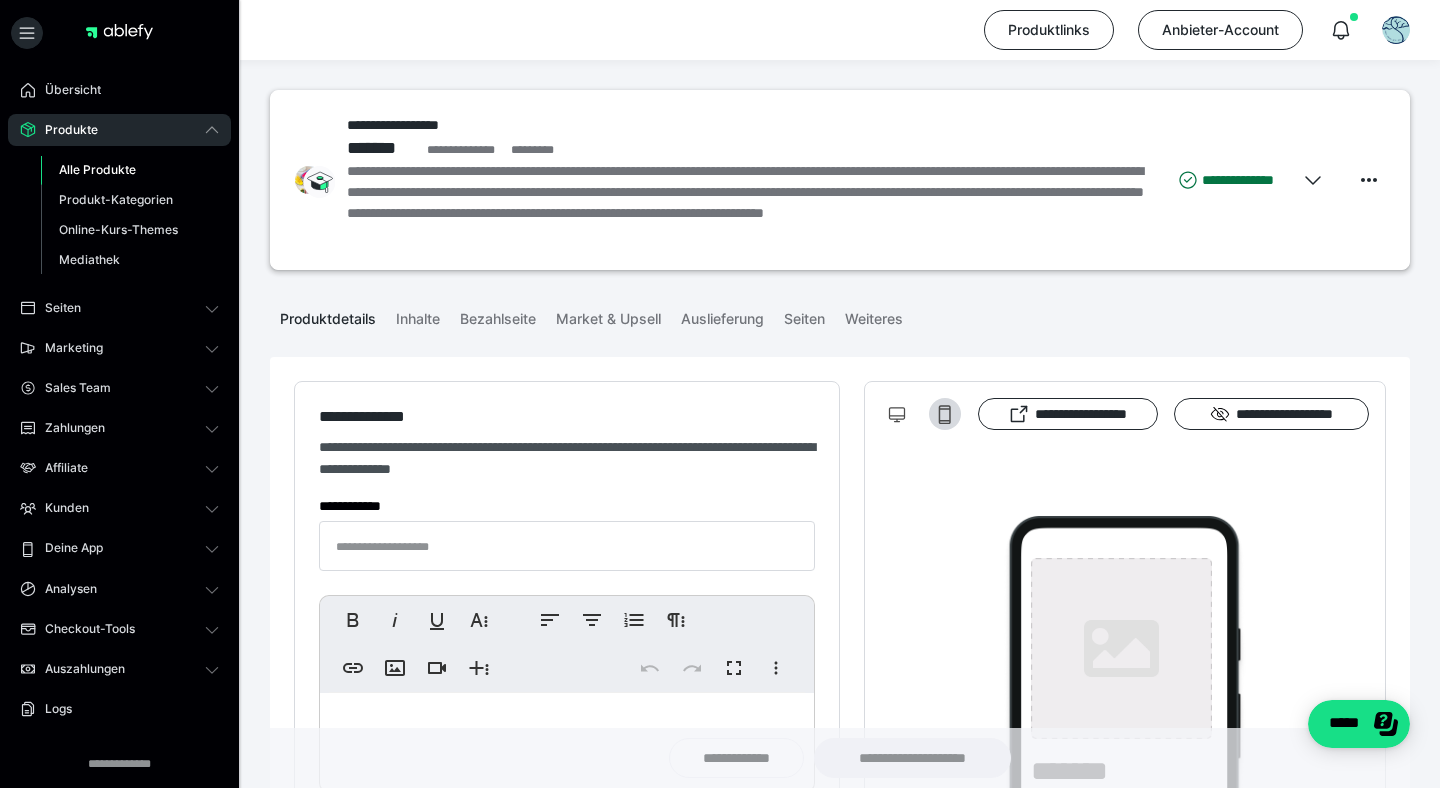 type on "**********" 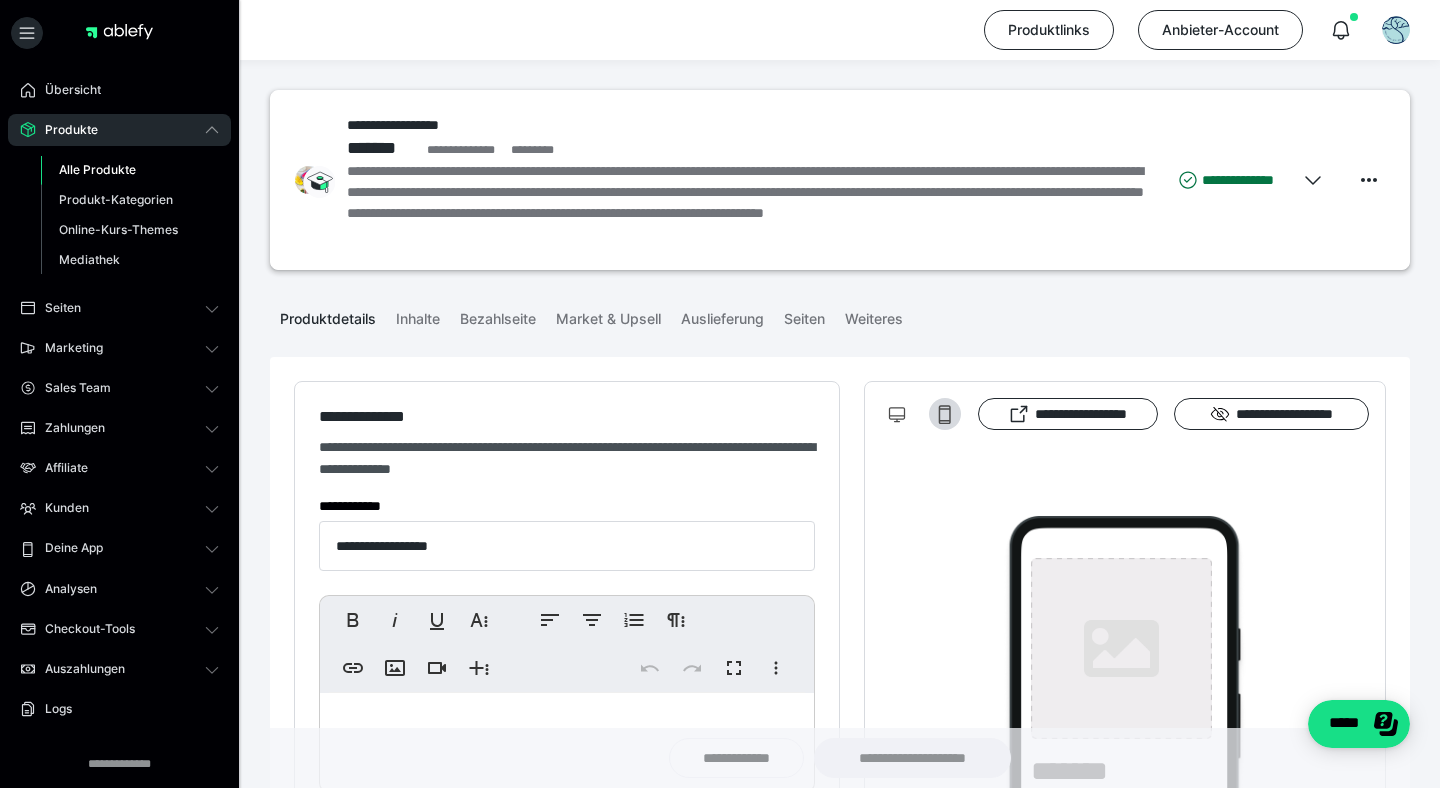 type on "**********" 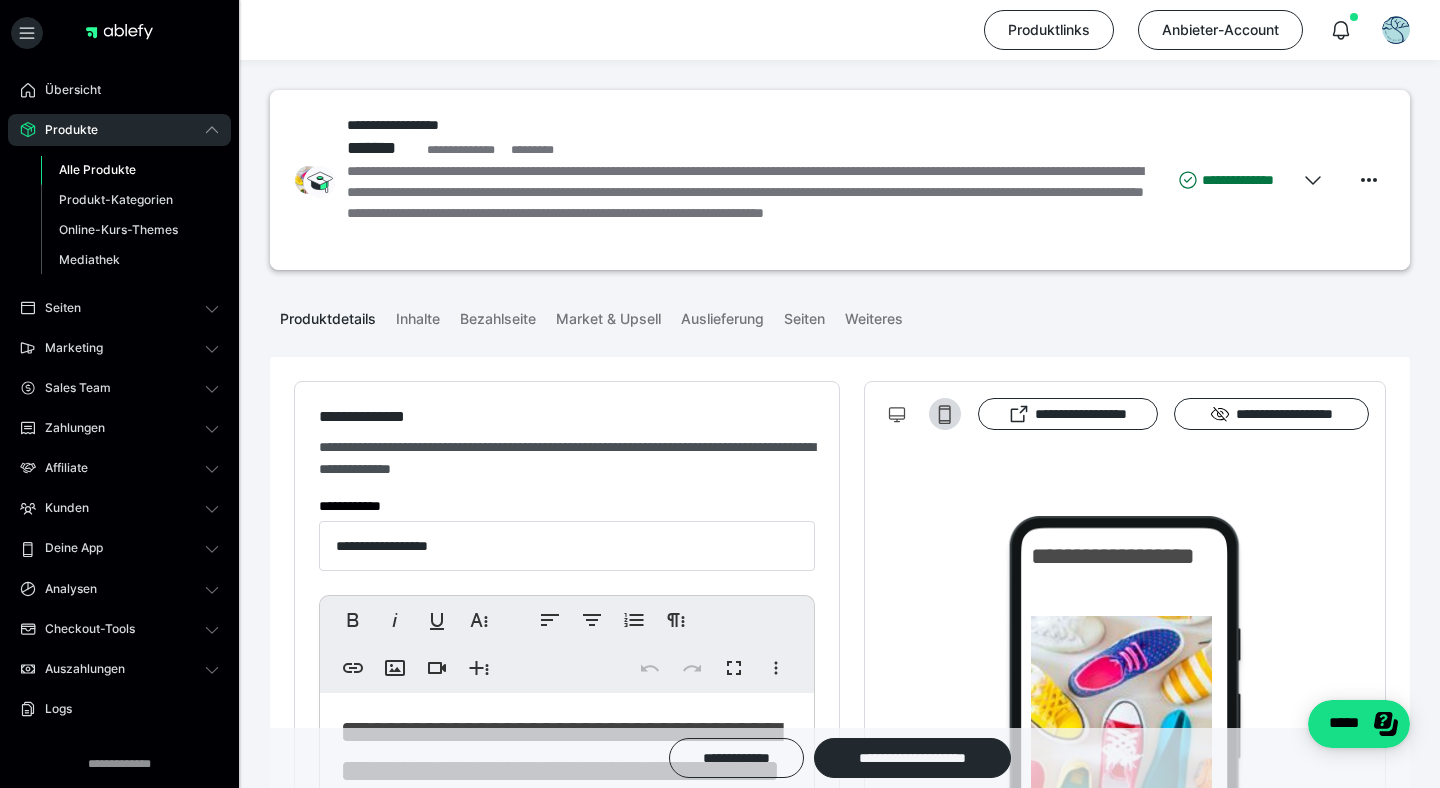 click on "Alle Produkte" at bounding box center (97, 169) 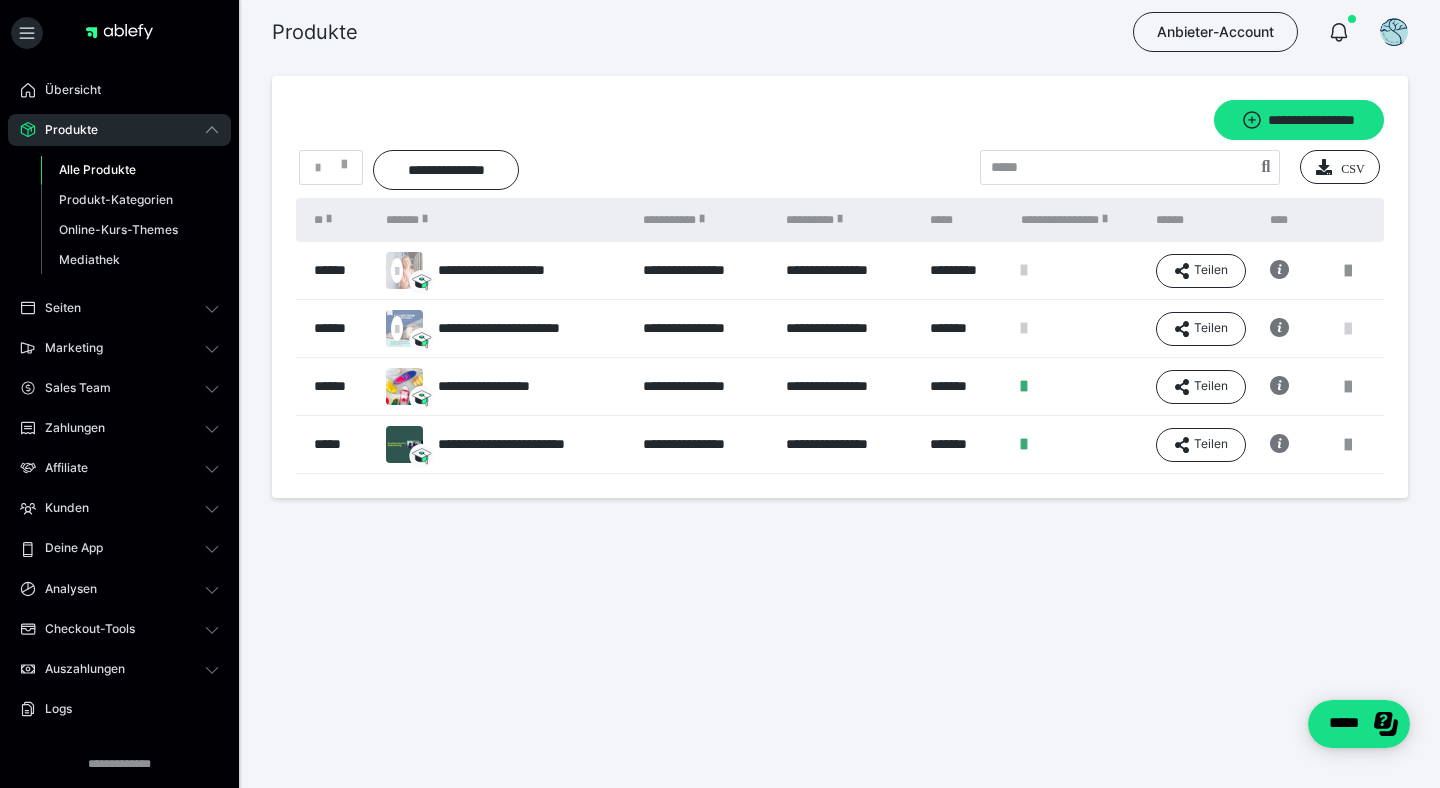 click at bounding box center (1348, 329) 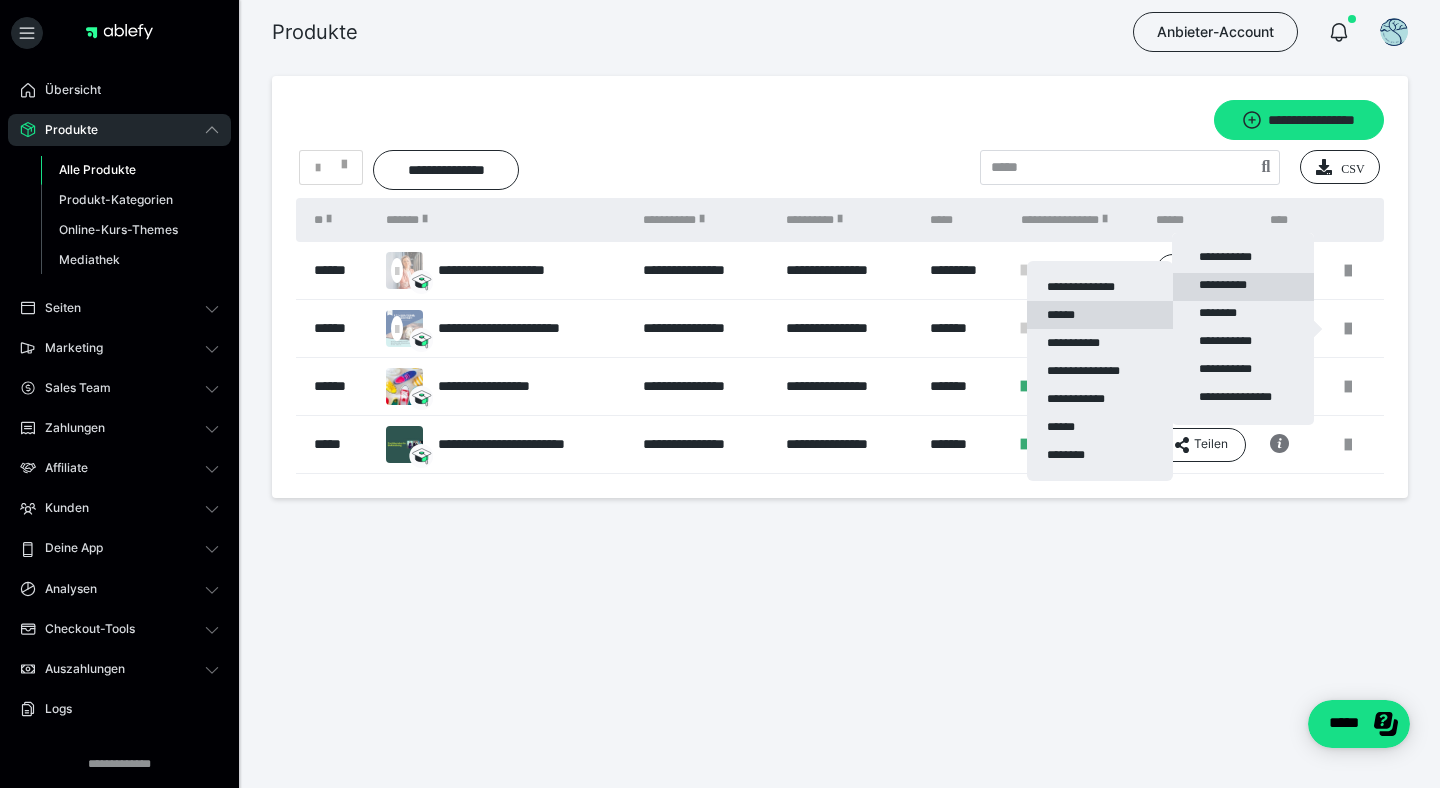 click on "******" at bounding box center [1100, 315] 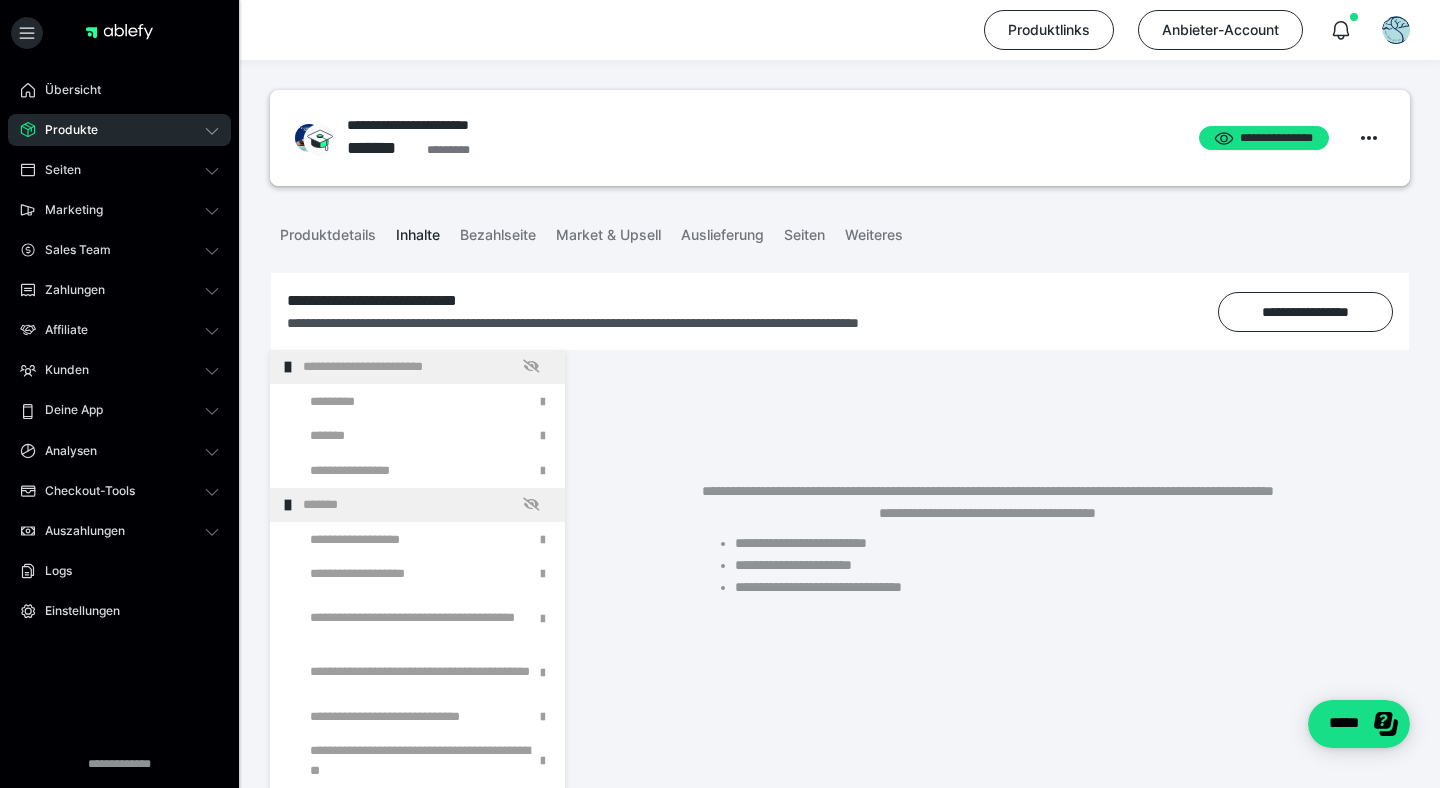 scroll, scrollTop: 77, scrollLeft: 0, axis: vertical 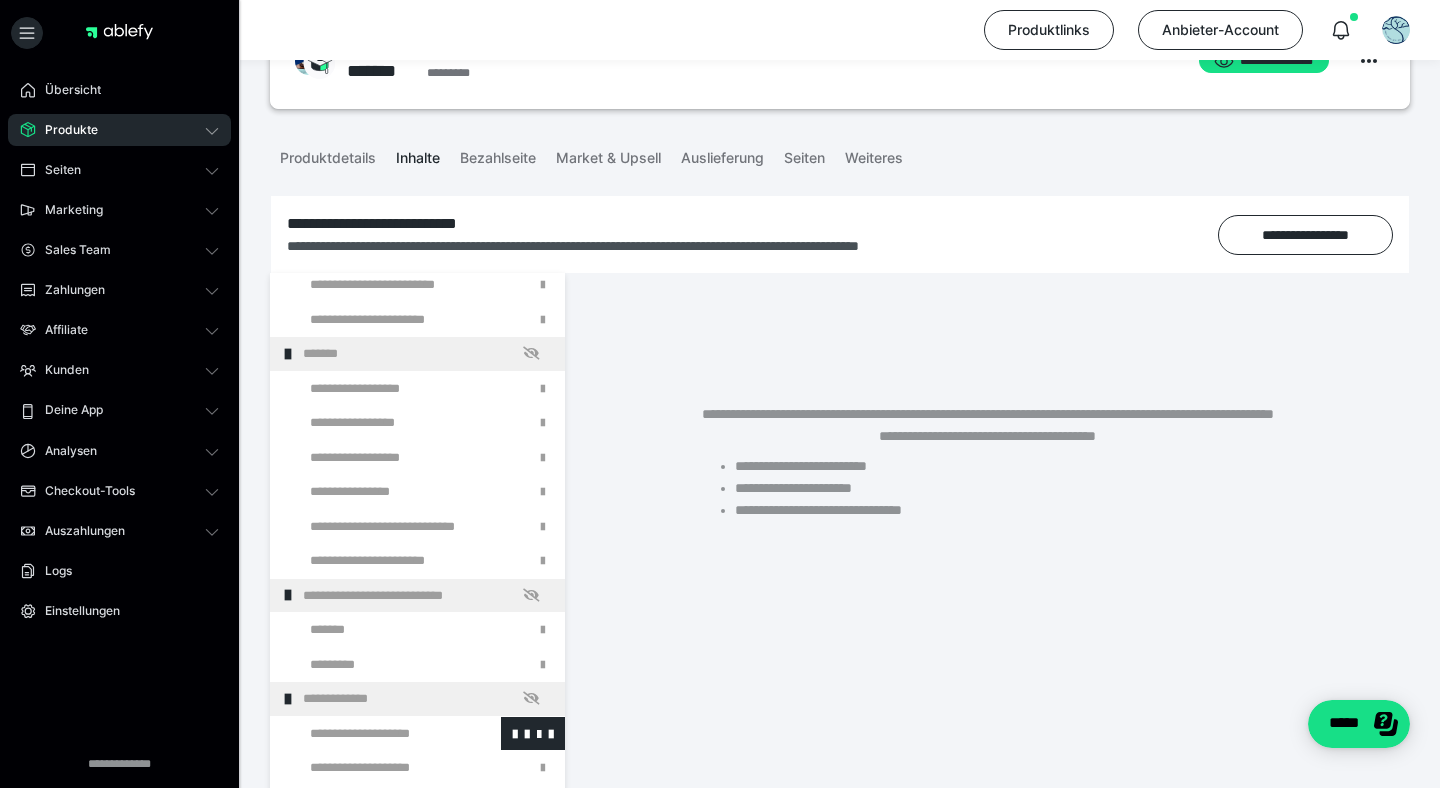 click at bounding box center (375, 734) 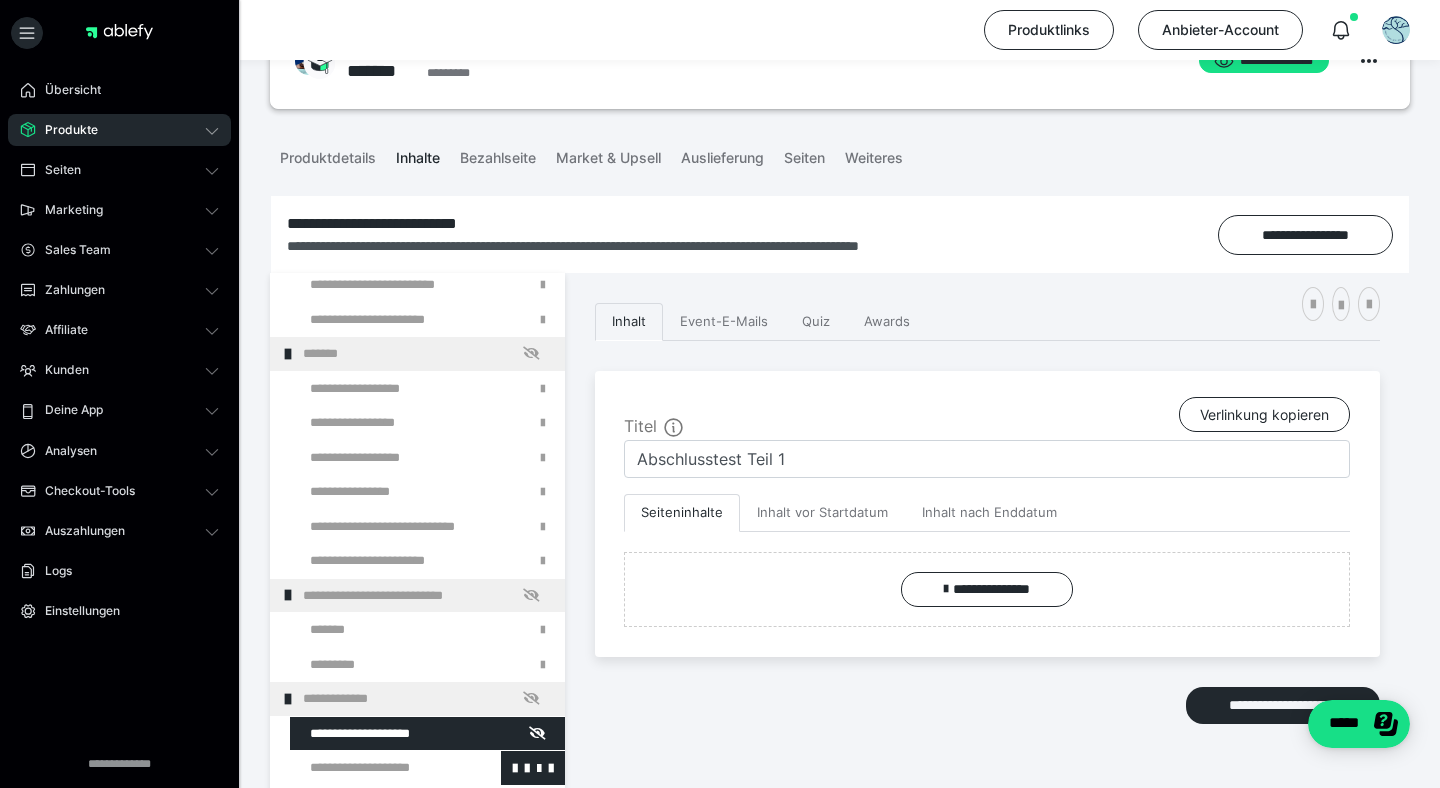 click at bounding box center (375, 768) 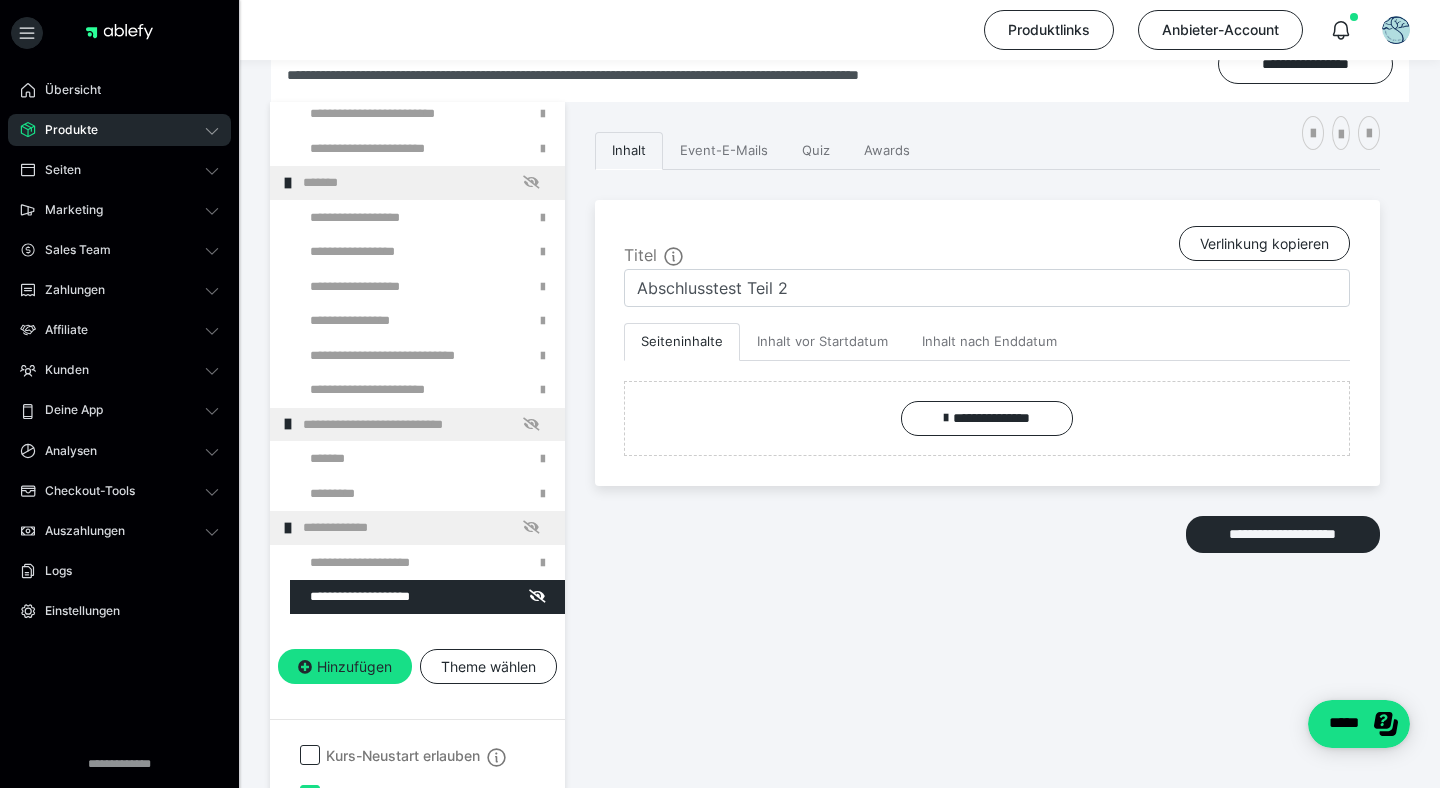 scroll, scrollTop: 290, scrollLeft: 0, axis: vertical 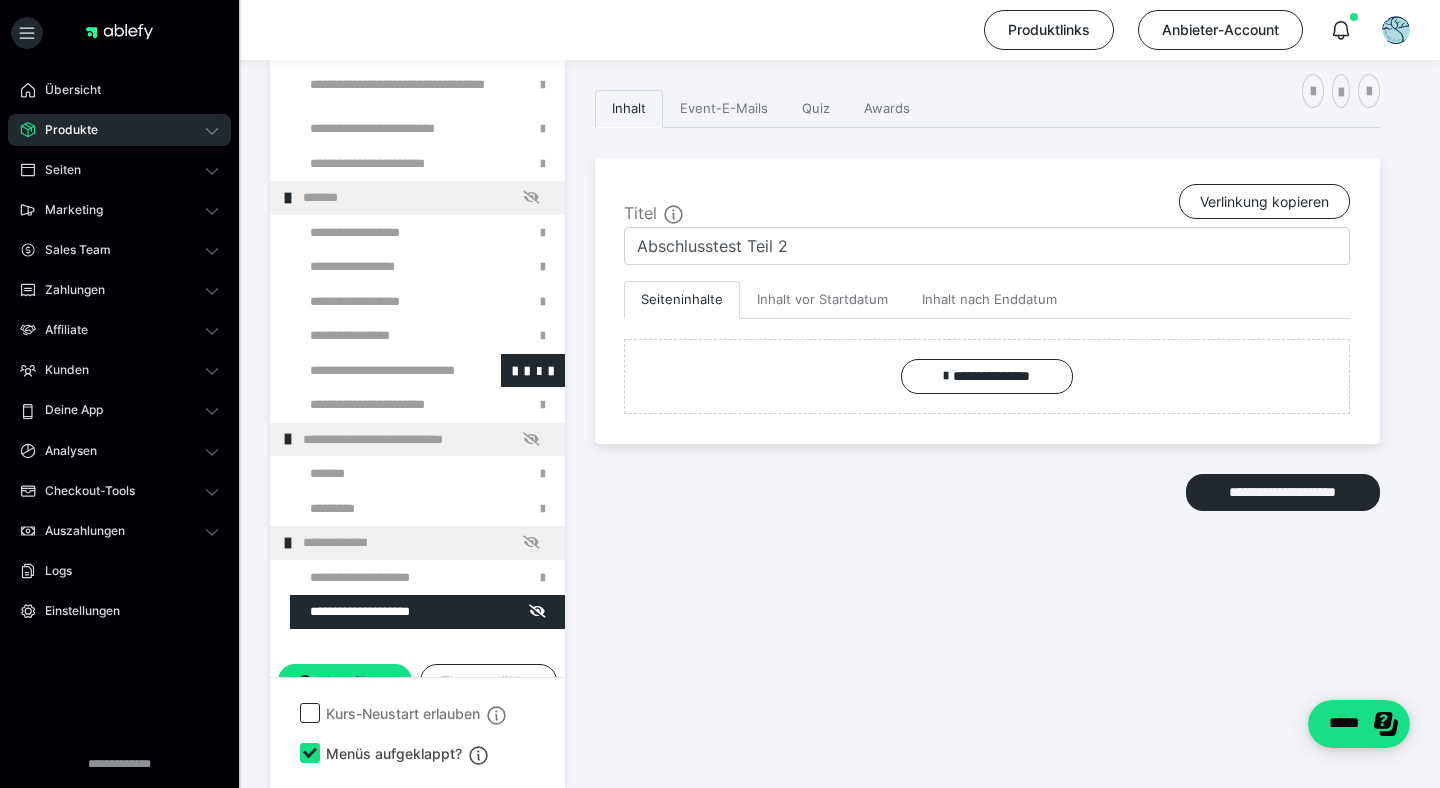 click at bounding box center (375, 371) 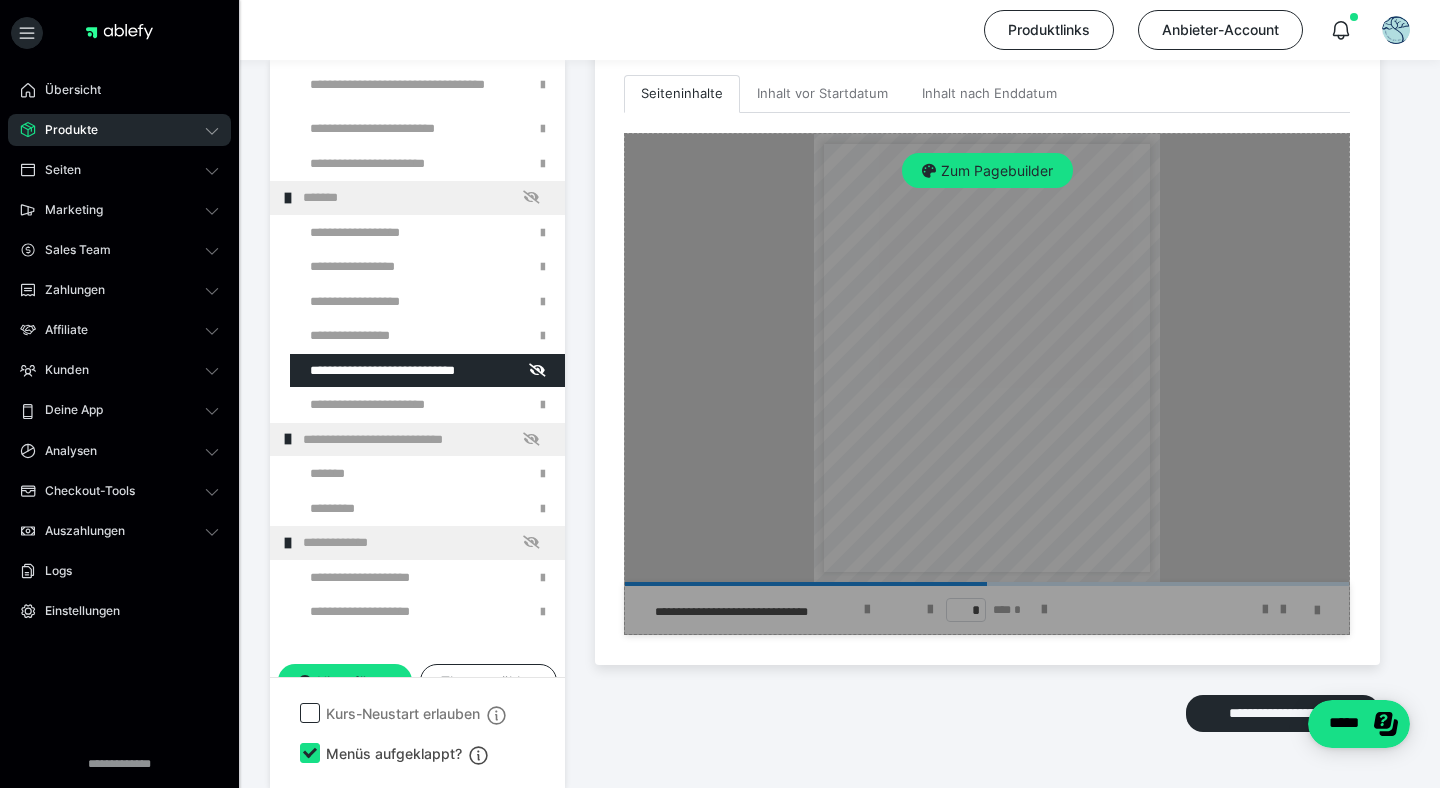 scroll, scrollTop: 499, scrollLeft: 0, axis: vertical 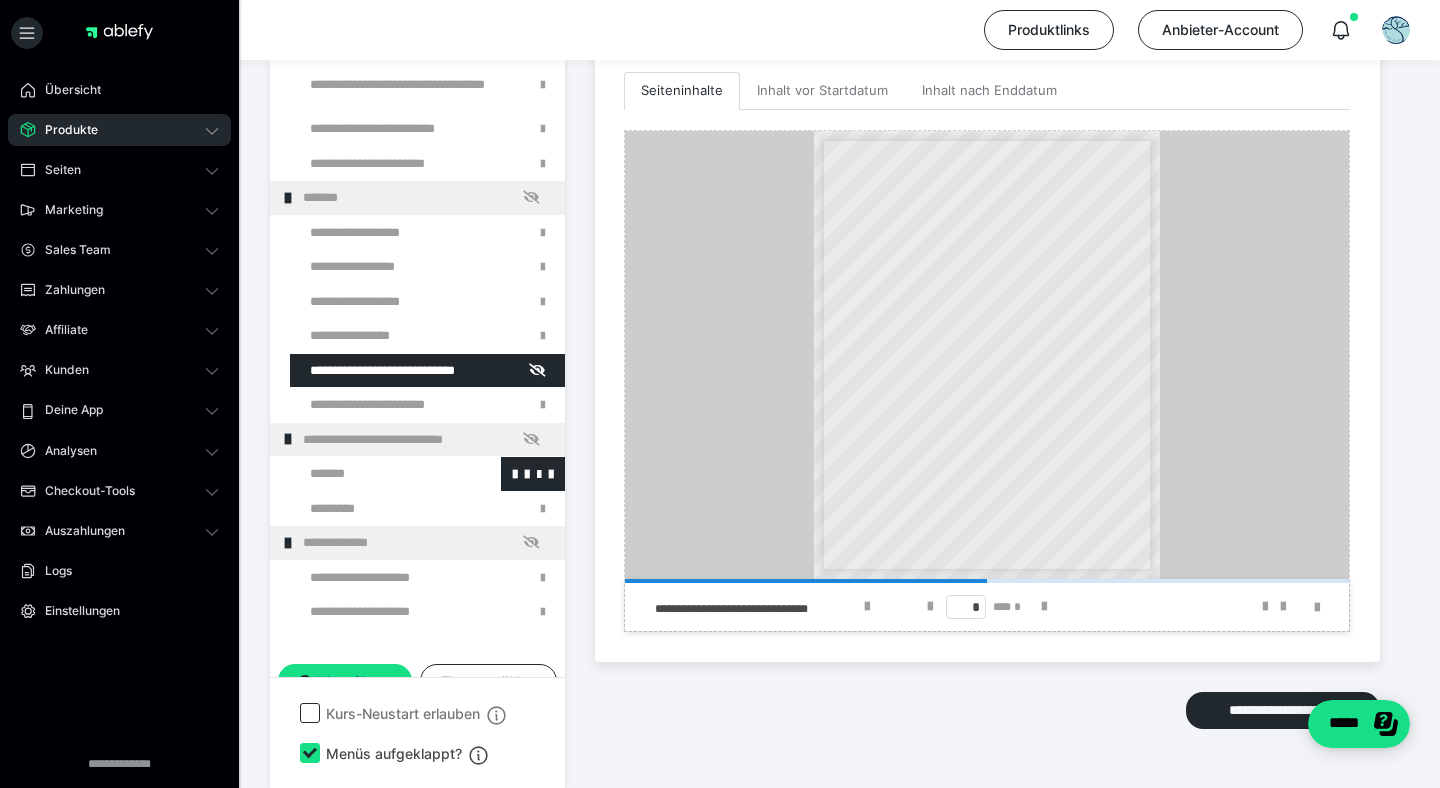click at bounding box center (375, 474) 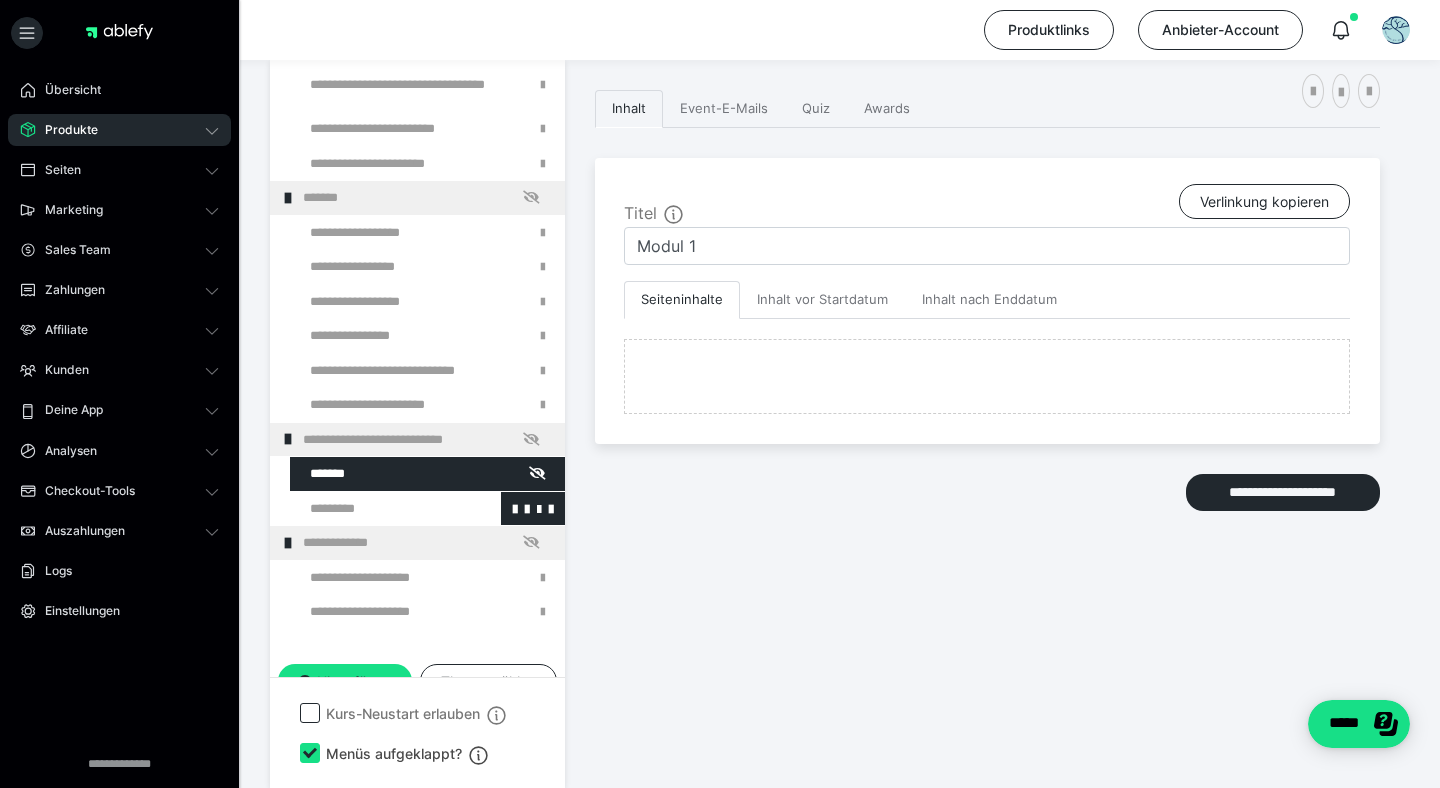 scroll, scrollTop: 499, scrollLeft: 0, axis: vertical 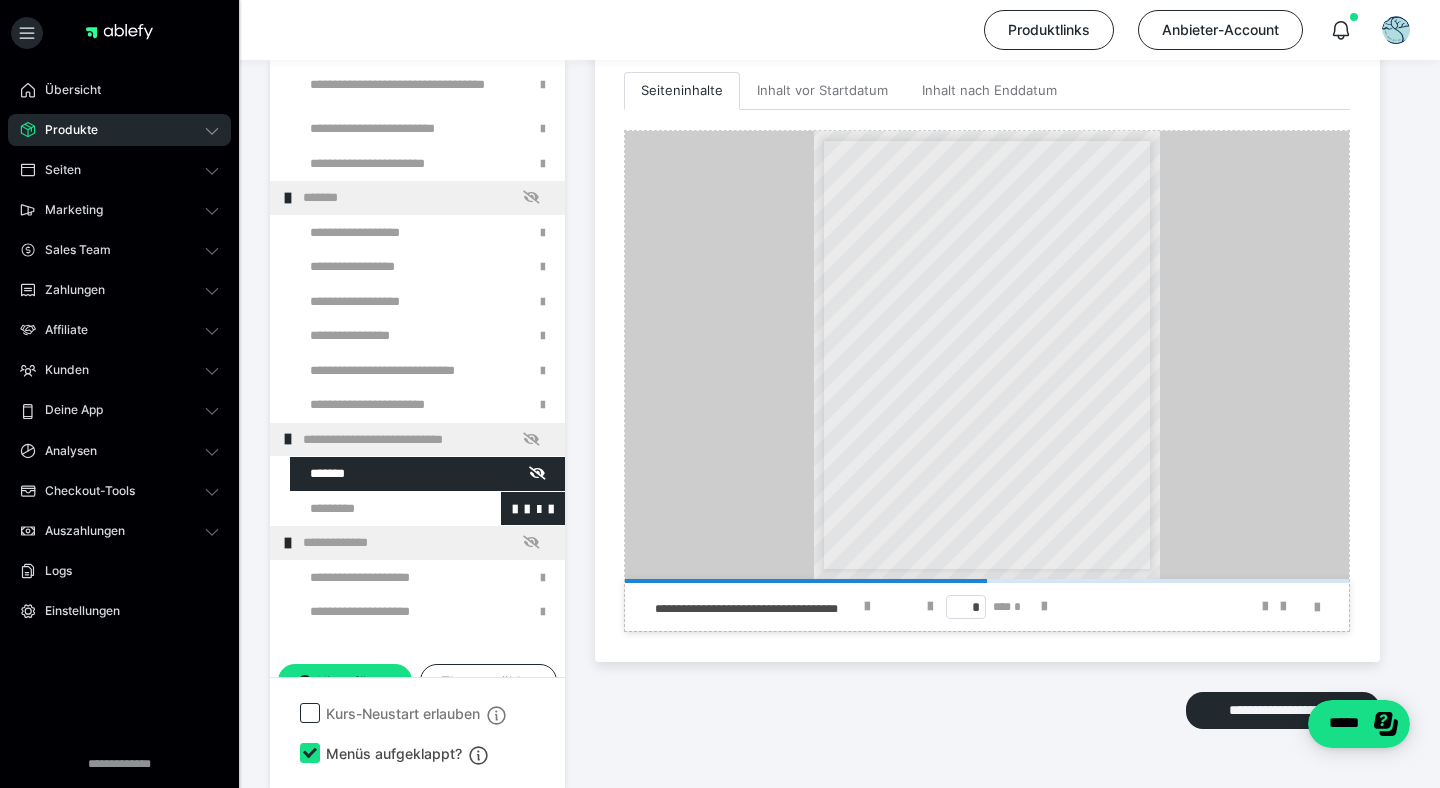 click at bounding box center (375, 509) 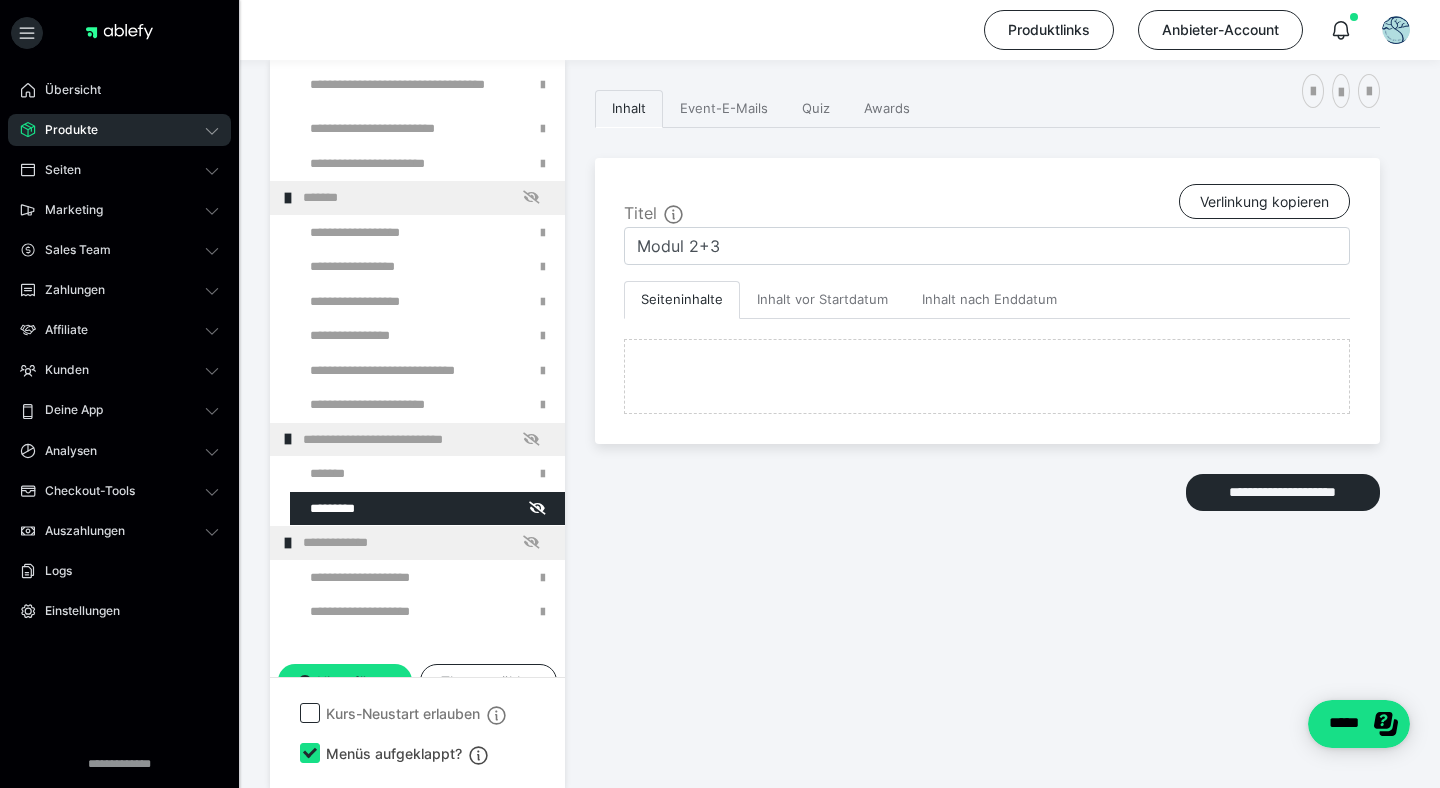 scroll, scrollTop: 499, scrollLeft: 0, axis: vertical 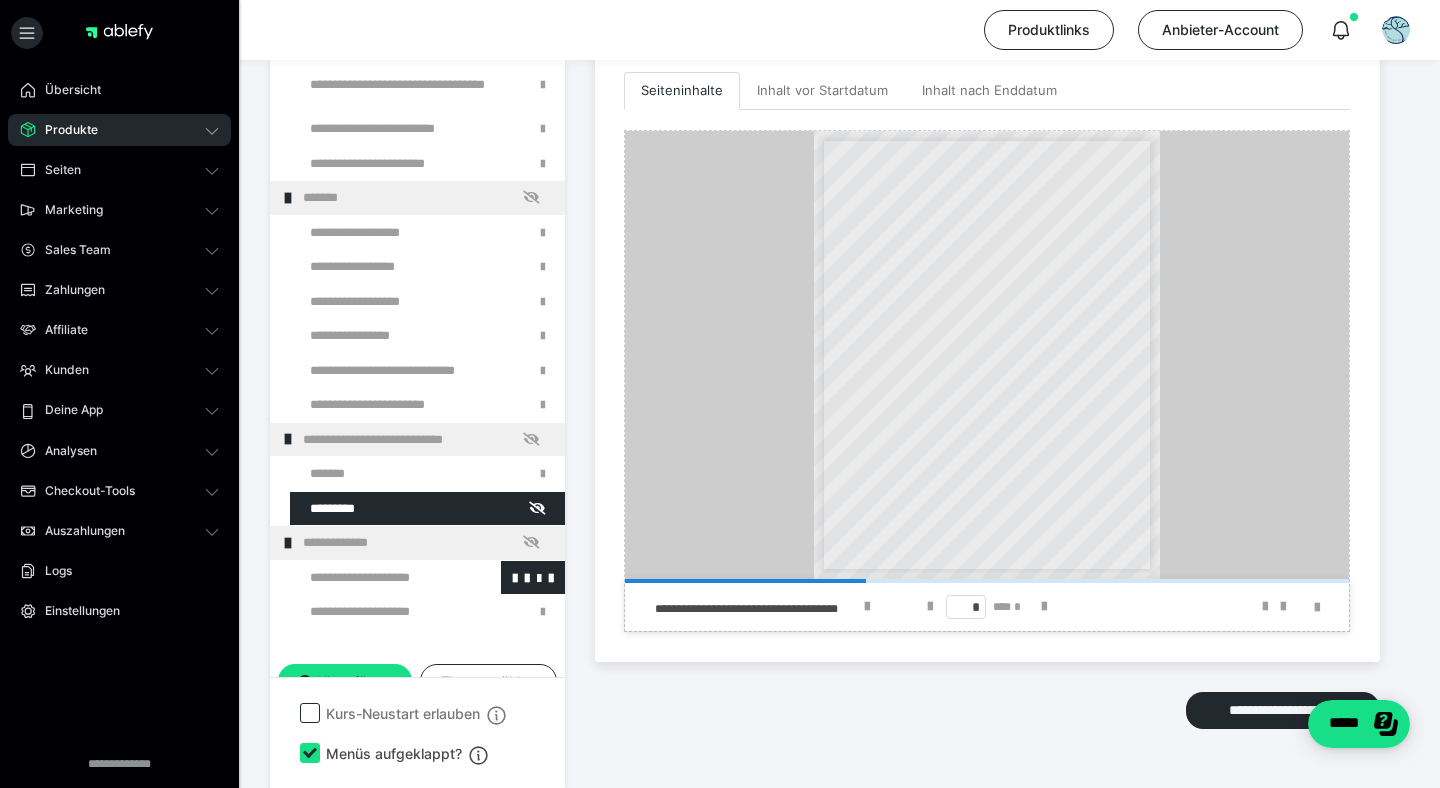 click at bounding box center [375, 578] 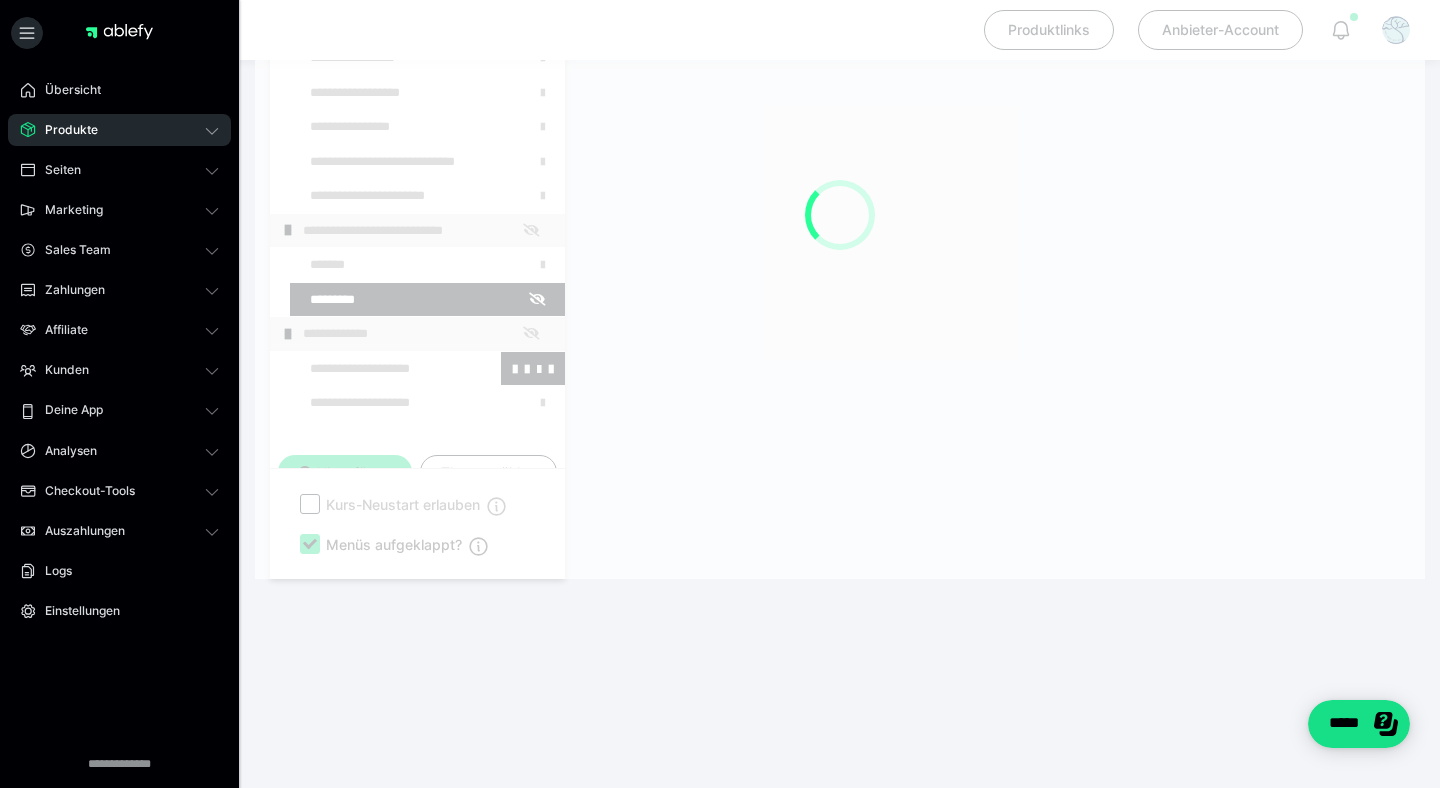 scroll, scrollTop: 290, scrollLeft: 0, axis: vertical 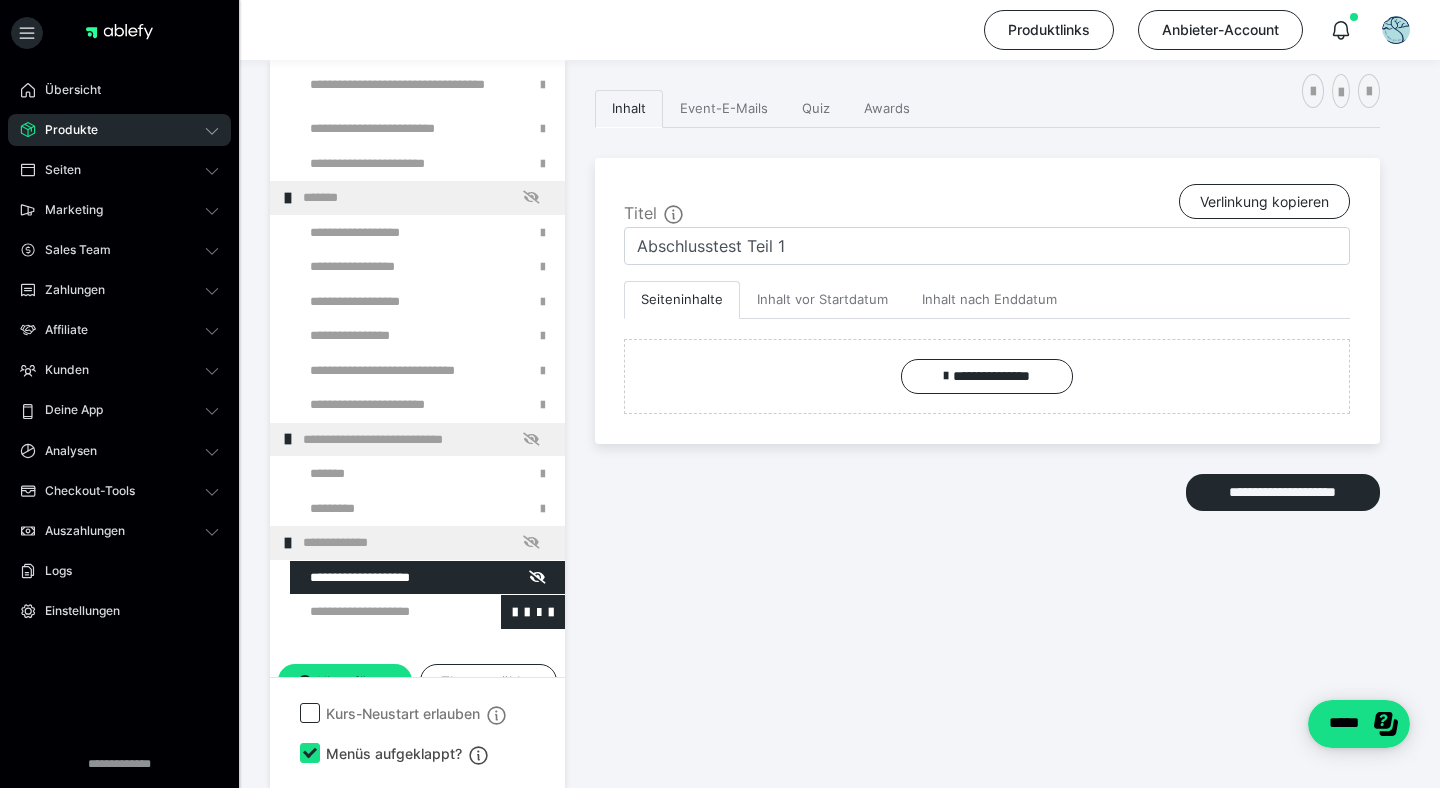 click at bounding box center [375, 612] 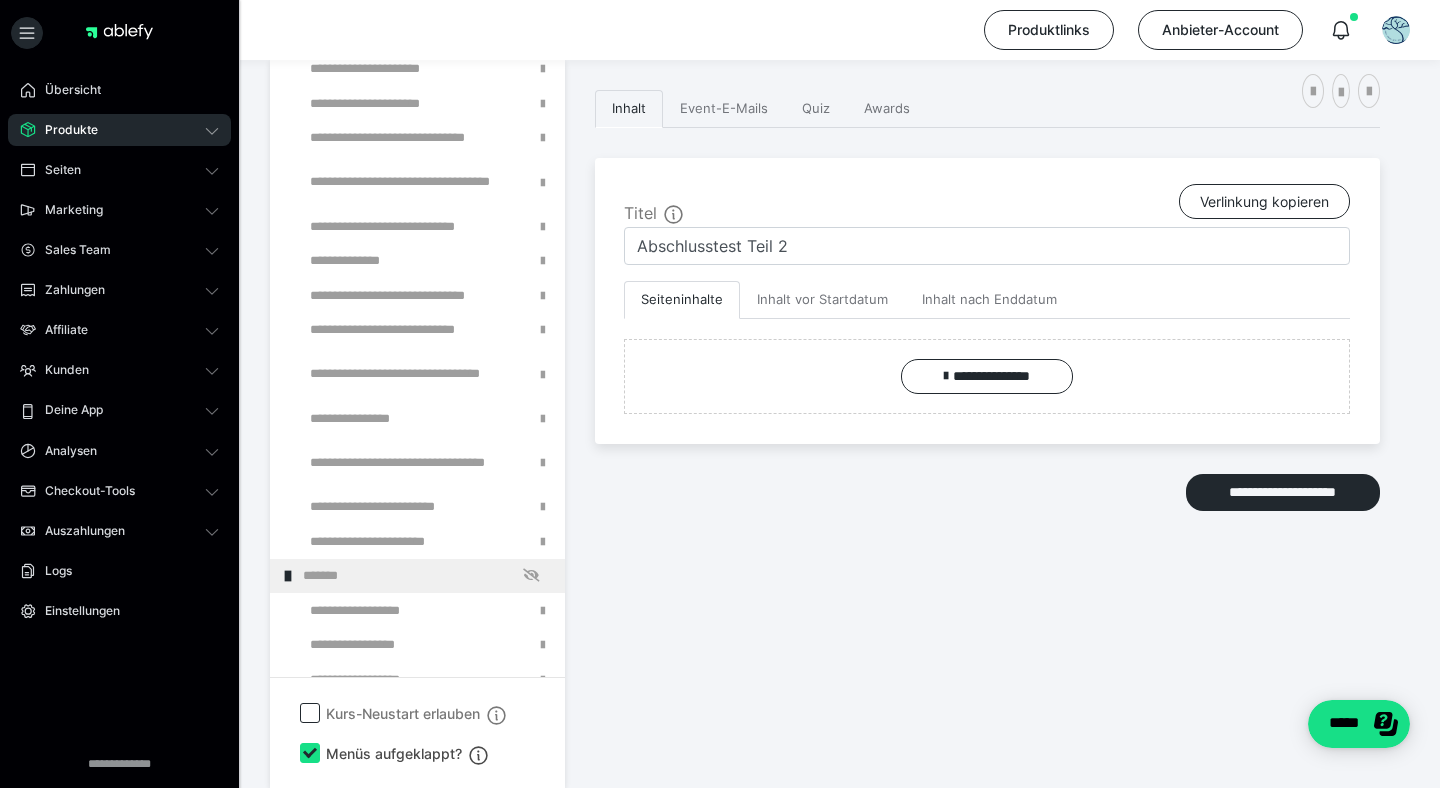 scroll, scrollTop: 1451, scrollLeft: 0, axis: vertical 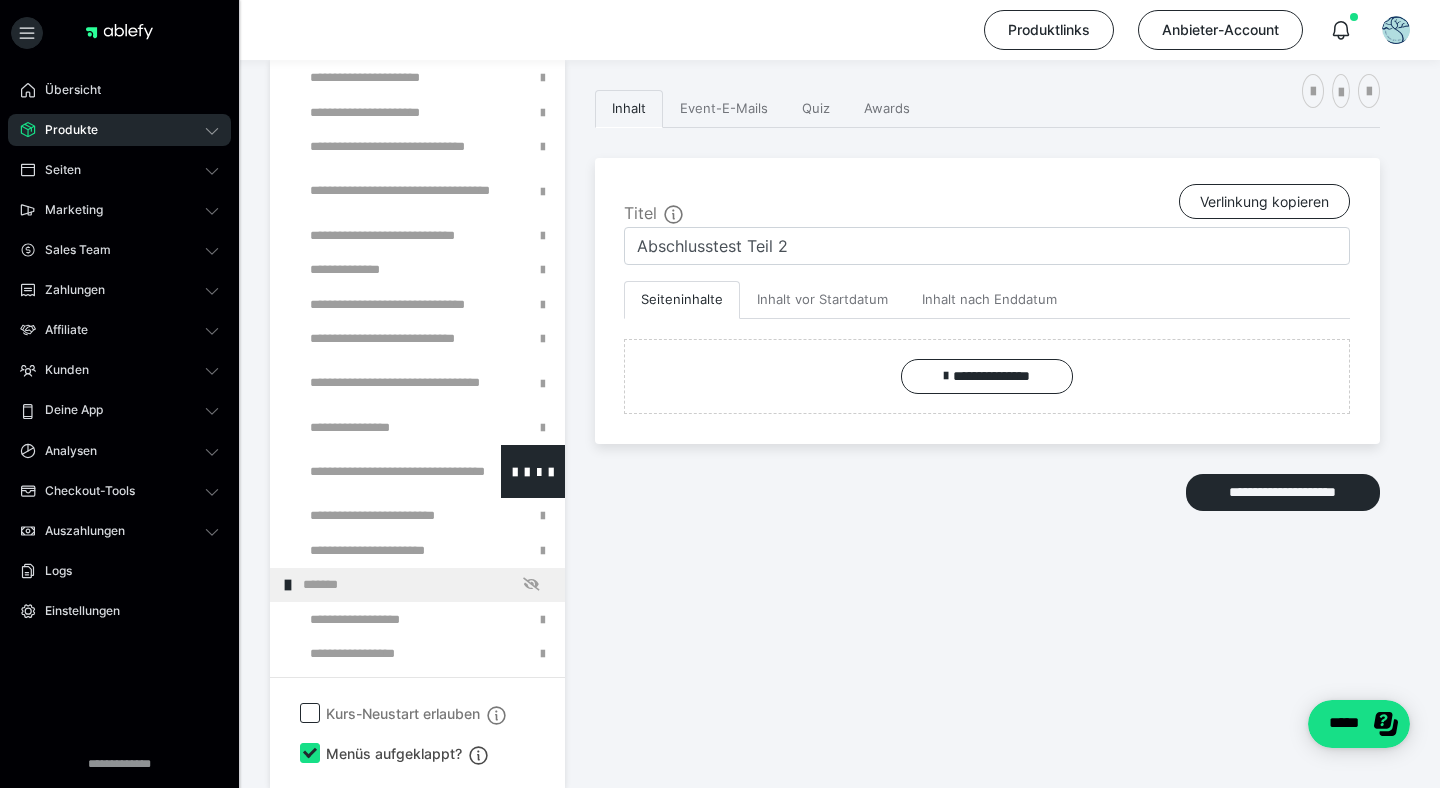 click at bounding box center (375, 471) 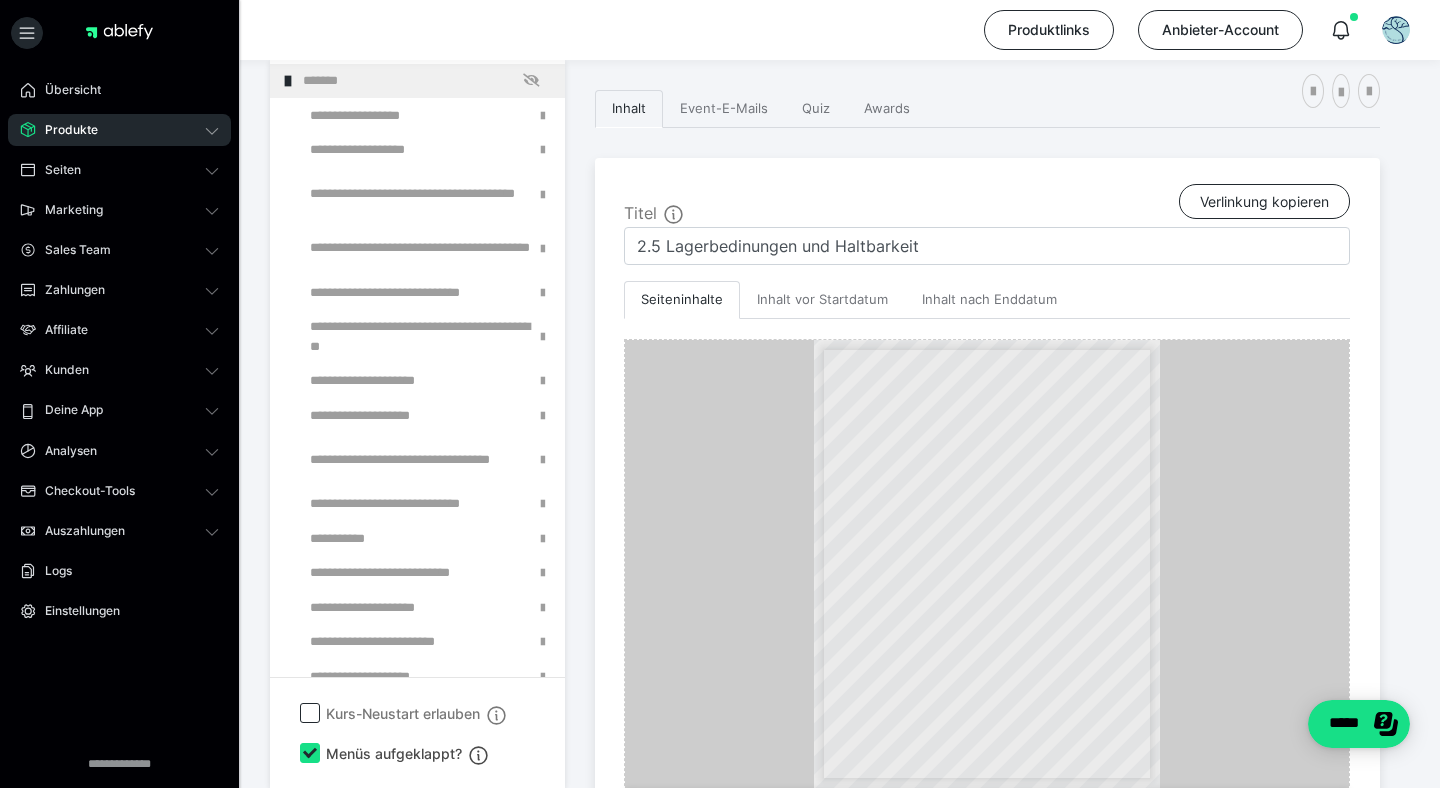 scroll, scrollTop: 0, scrollLeft: 0, axis: both 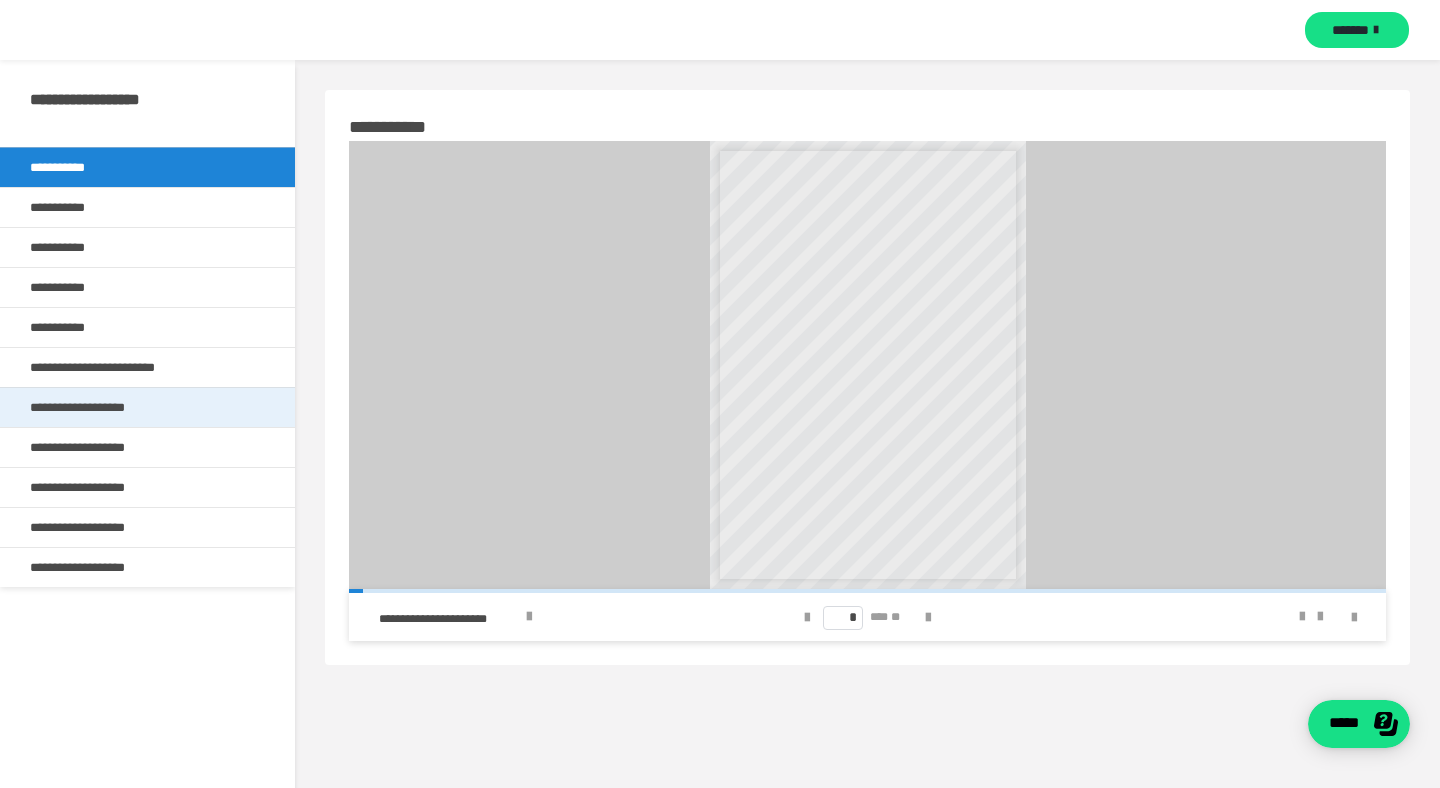 click on "**********" at bounding box center [147, 407] 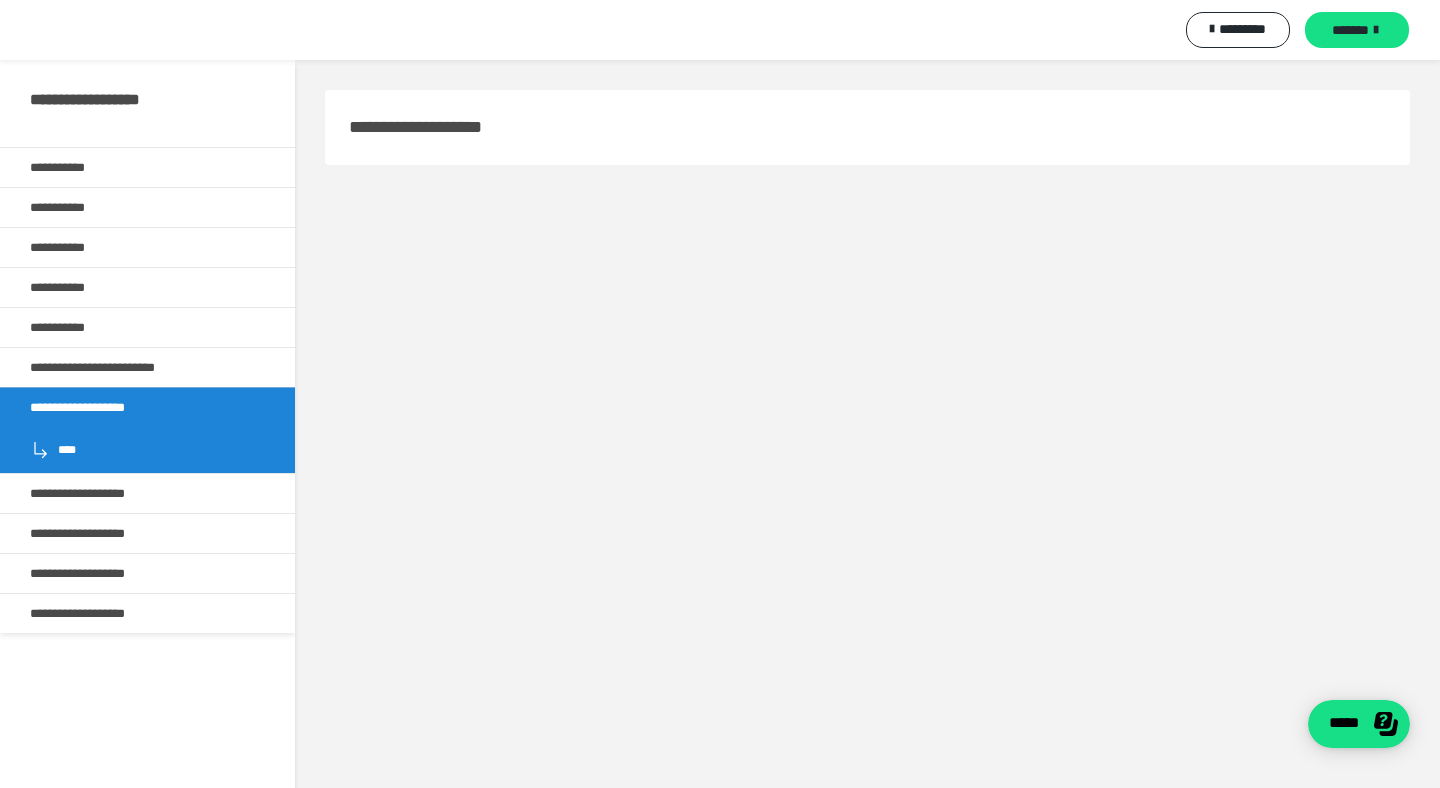 click on "****" at bounding box center [147, 450] 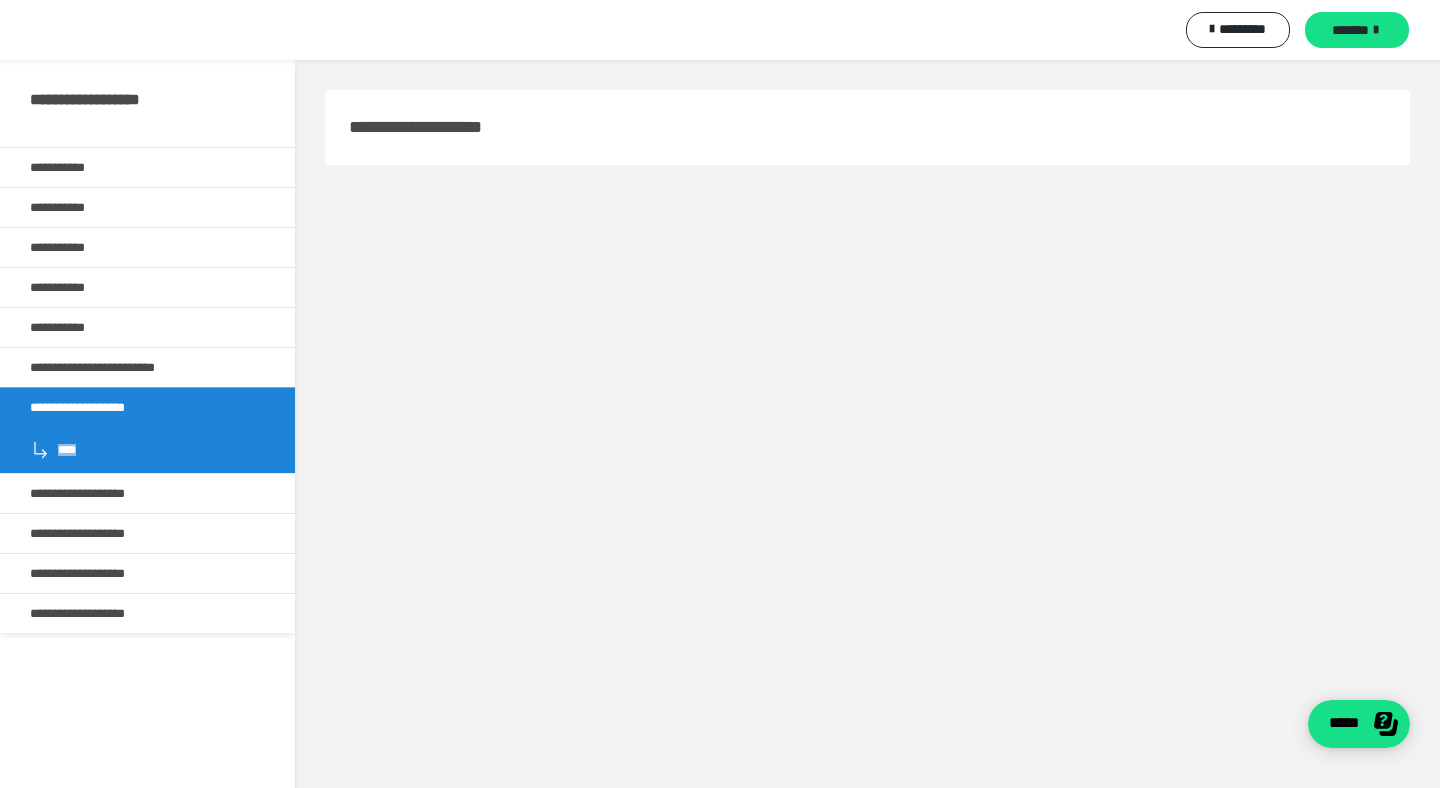 click on "**********" at bounding box center [867, 127] 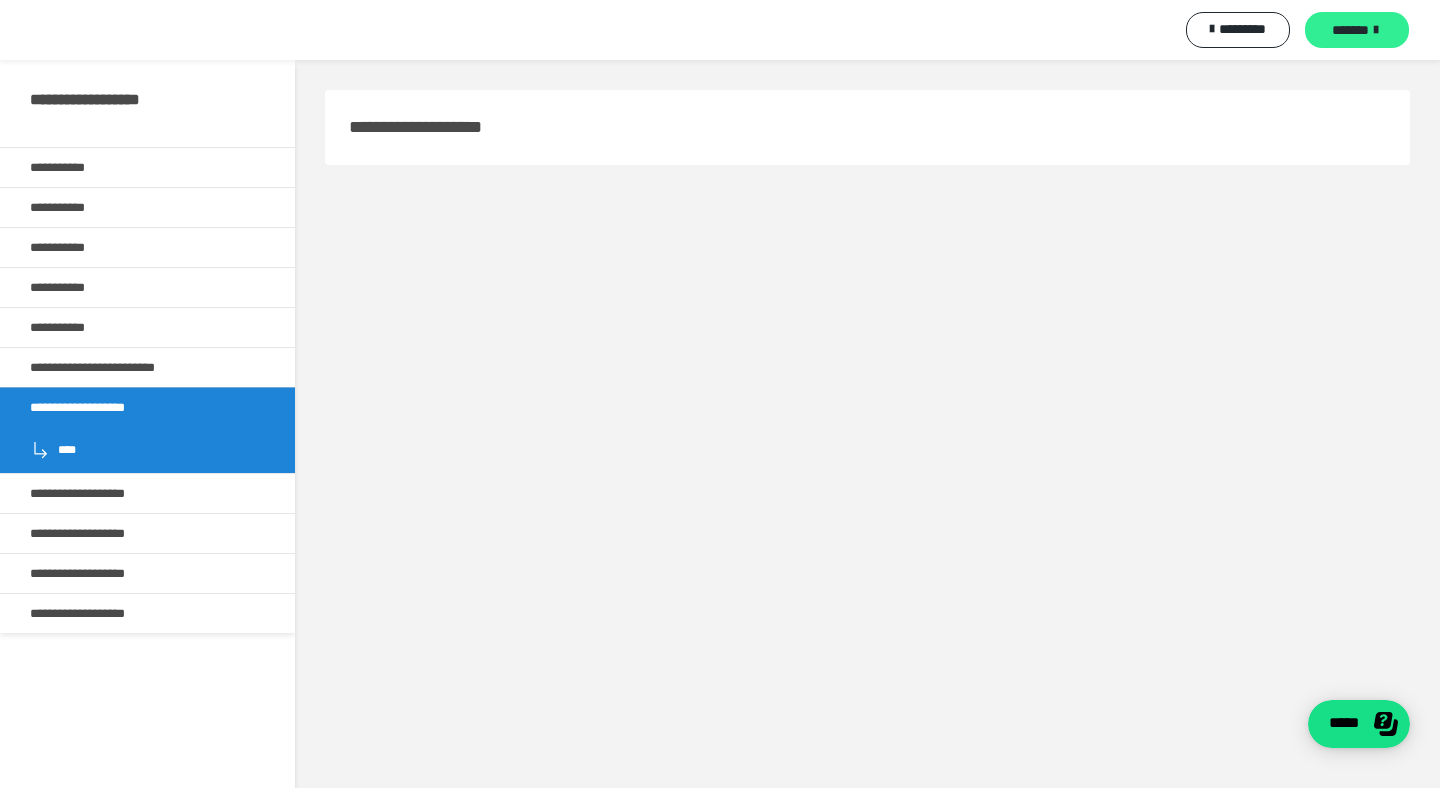 click on "*******" at bounding box center [1357, 30] 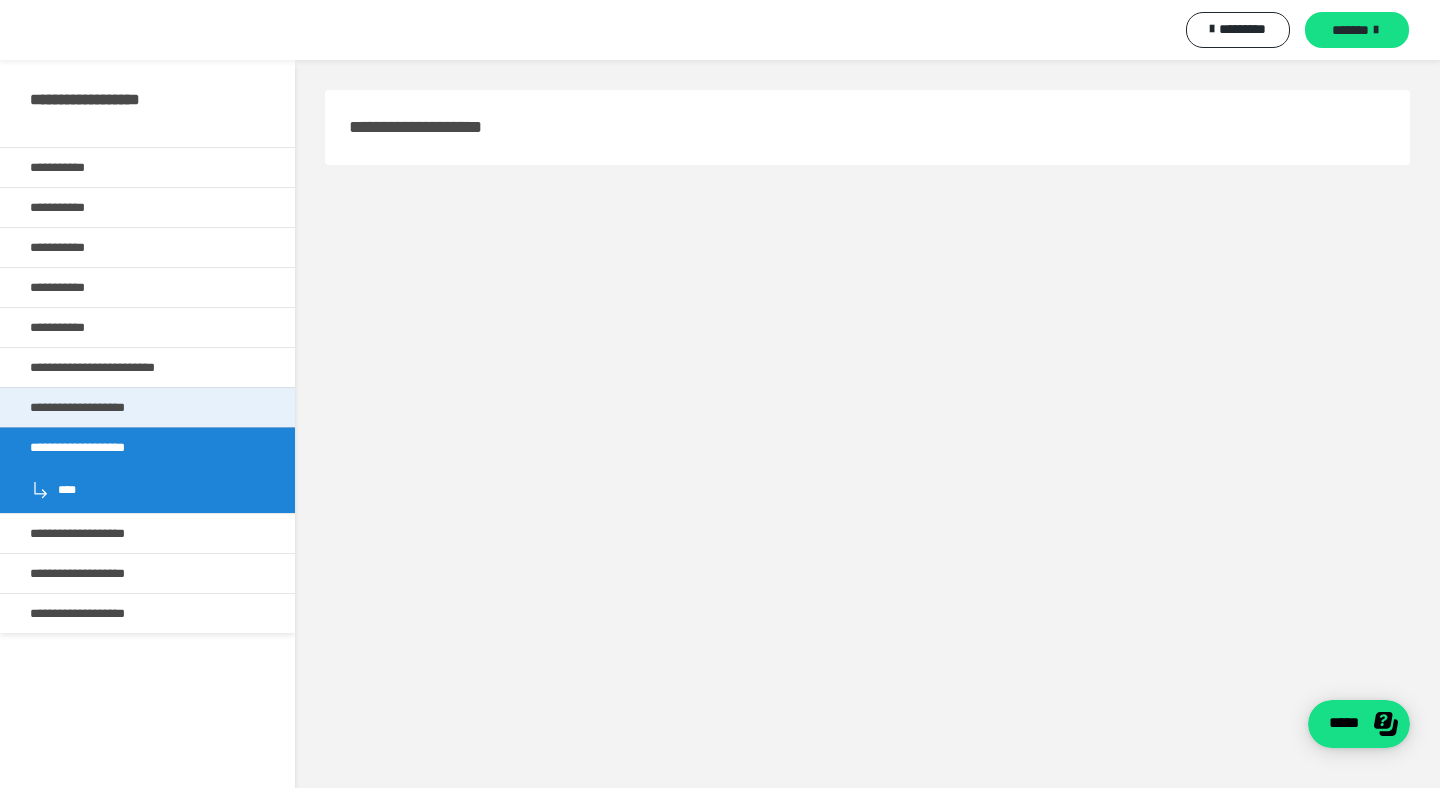 click on "**********" at bounding box center (92, 407) 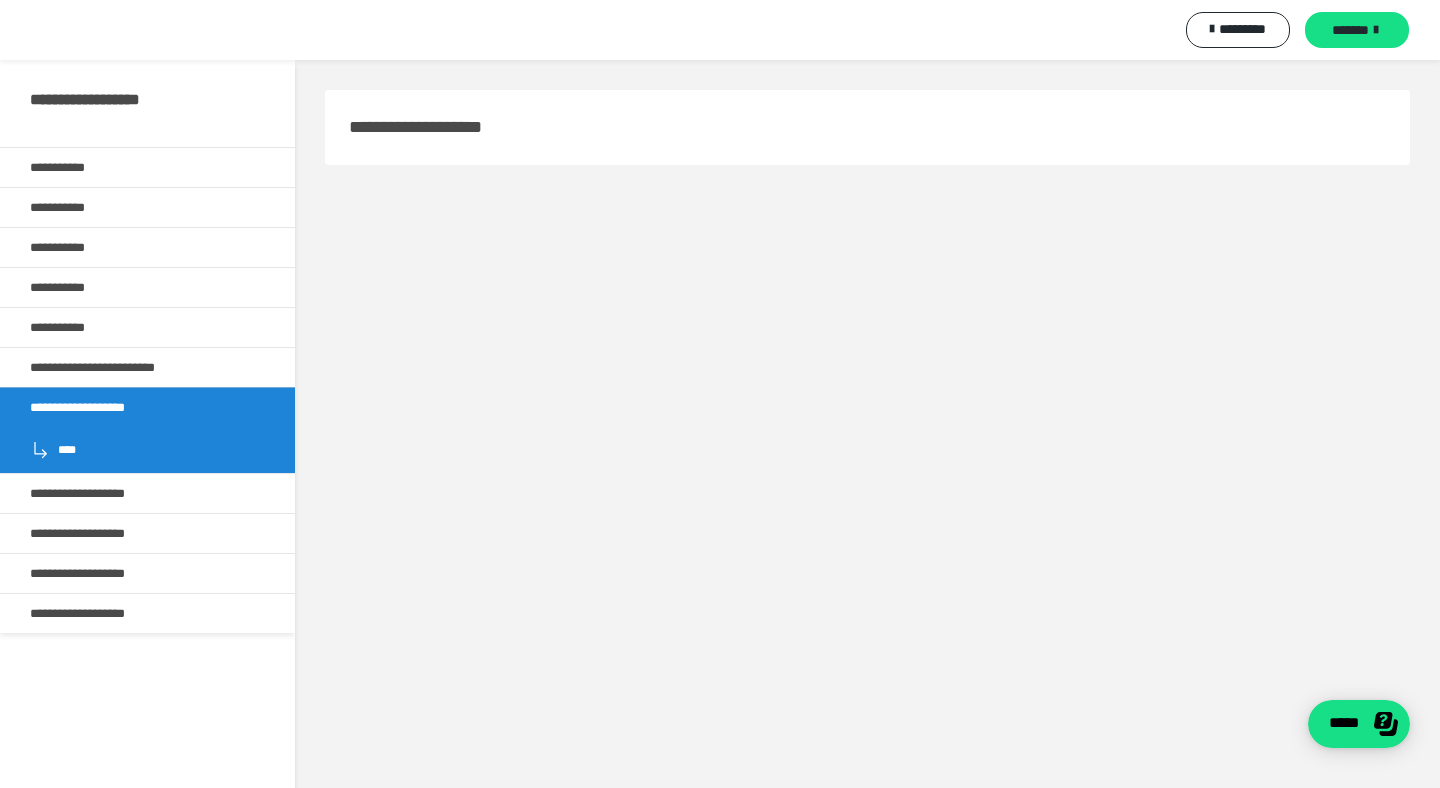 click on "****" at bounding box center (147, 450) 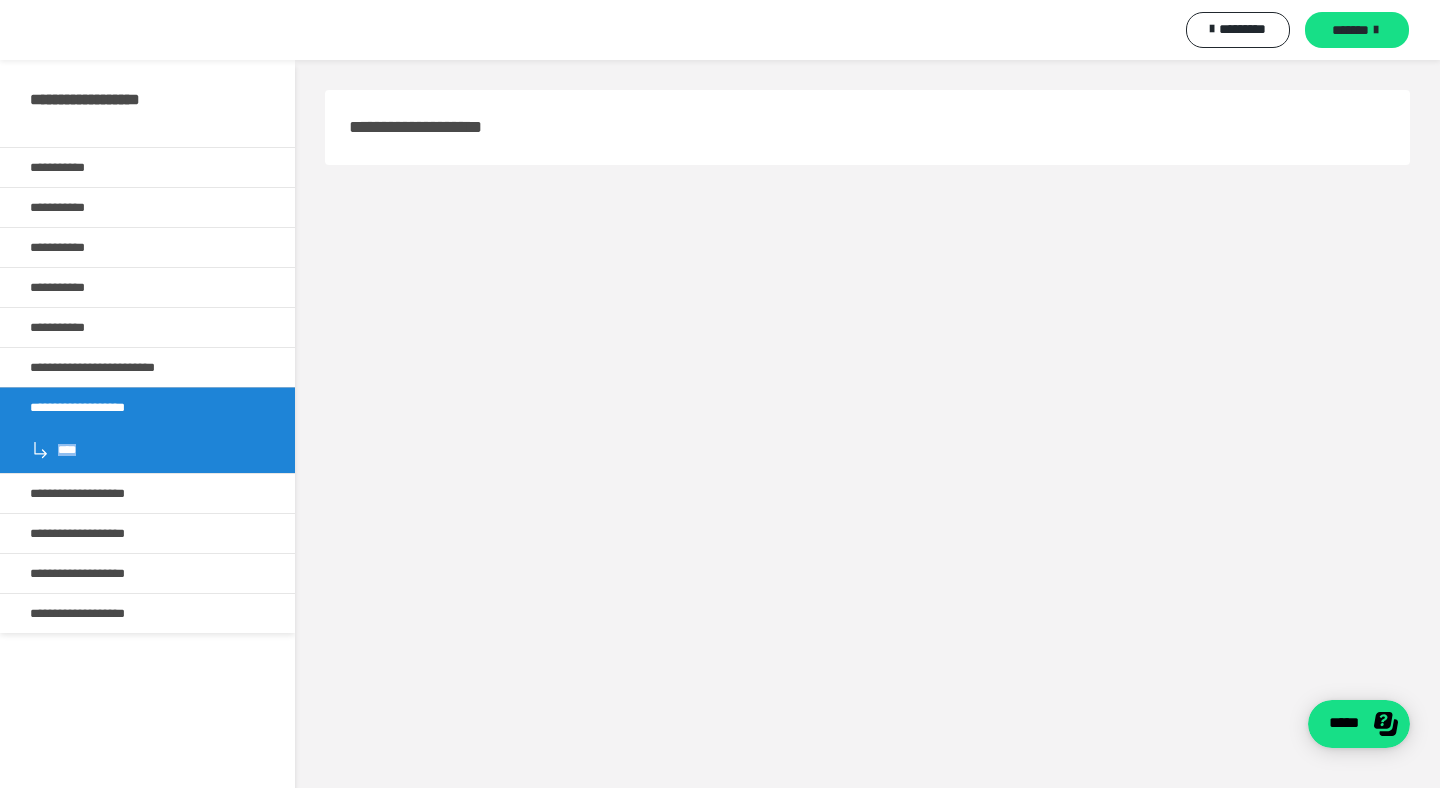 click 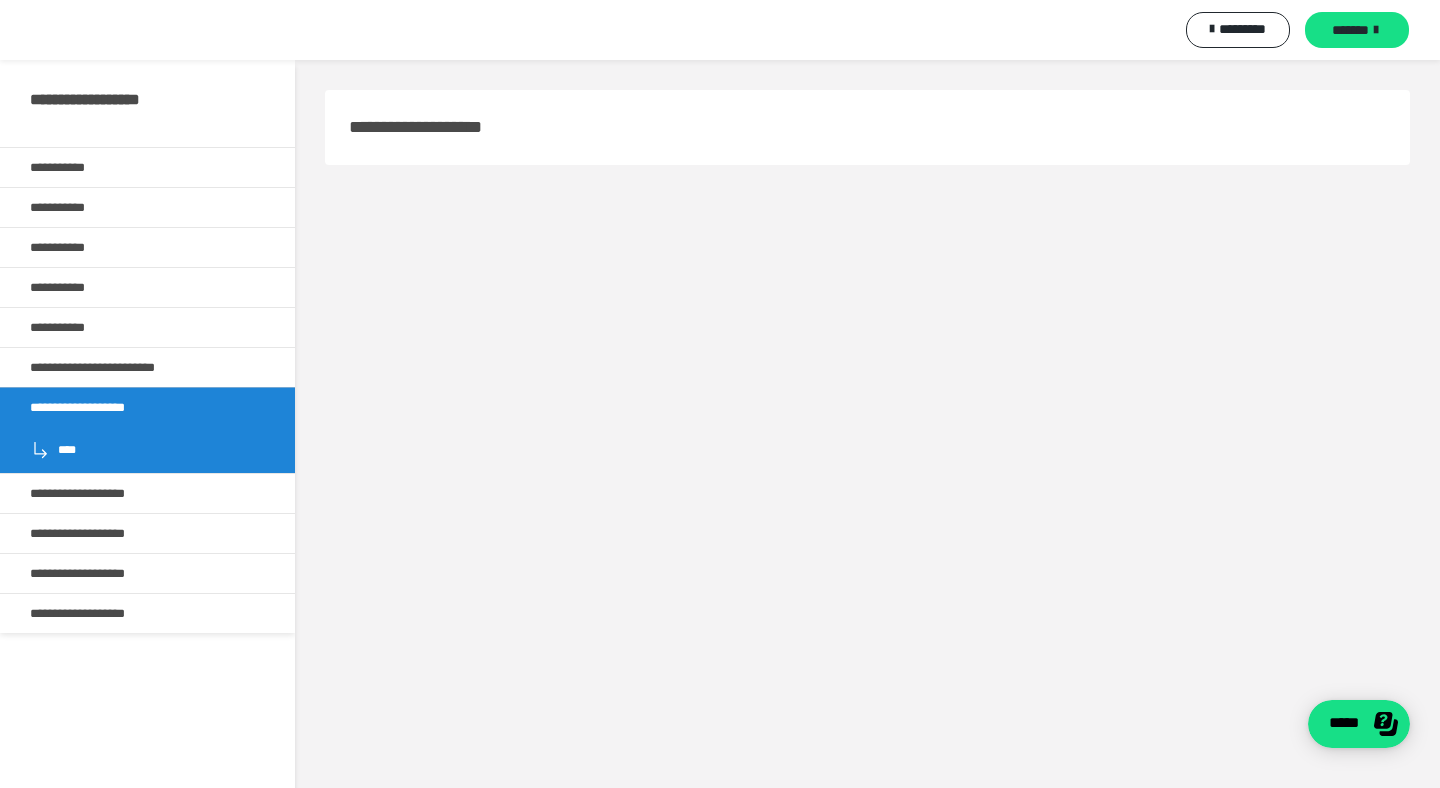 click on "****" at bounding box center (147, 450) 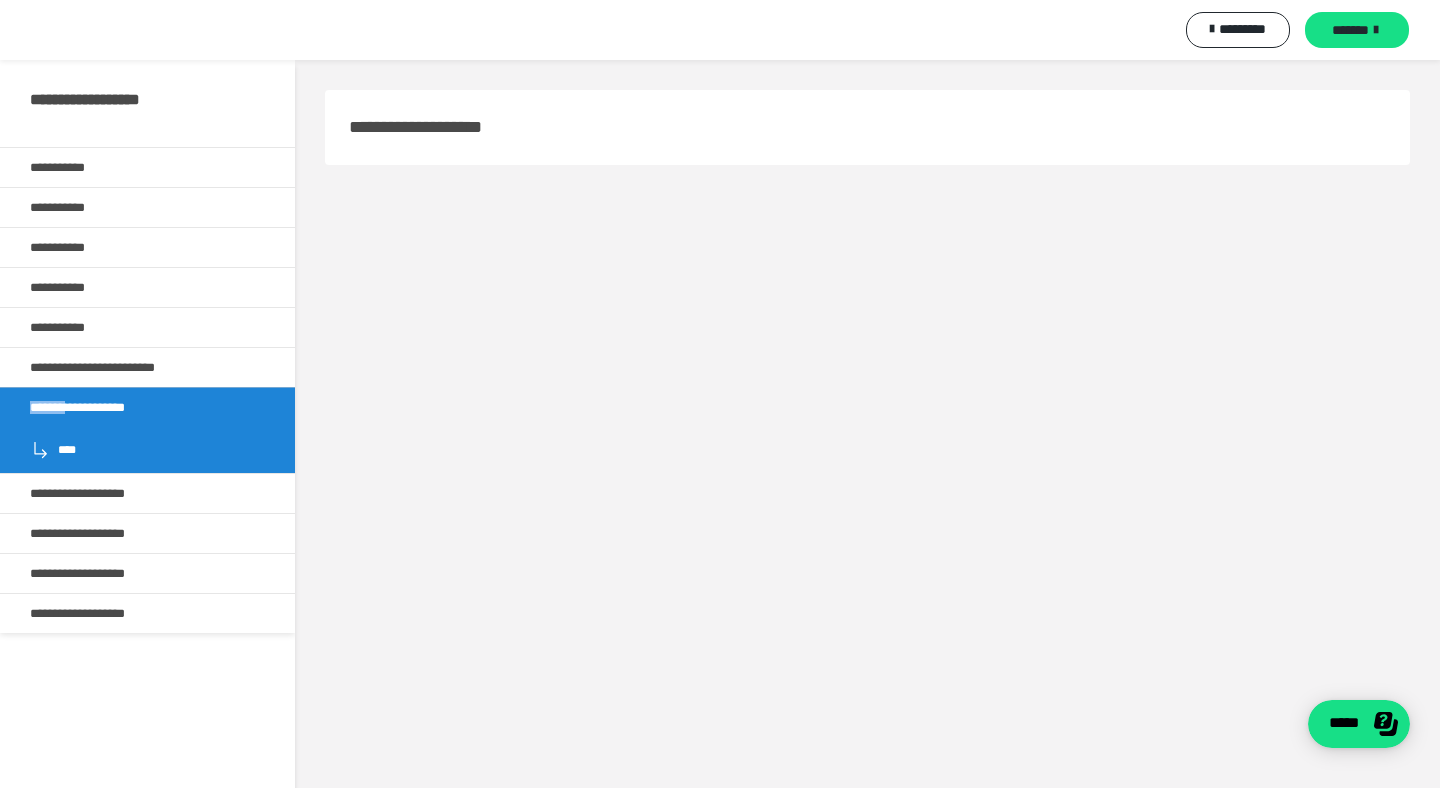 click on "****" at bounding box center (147, 450) 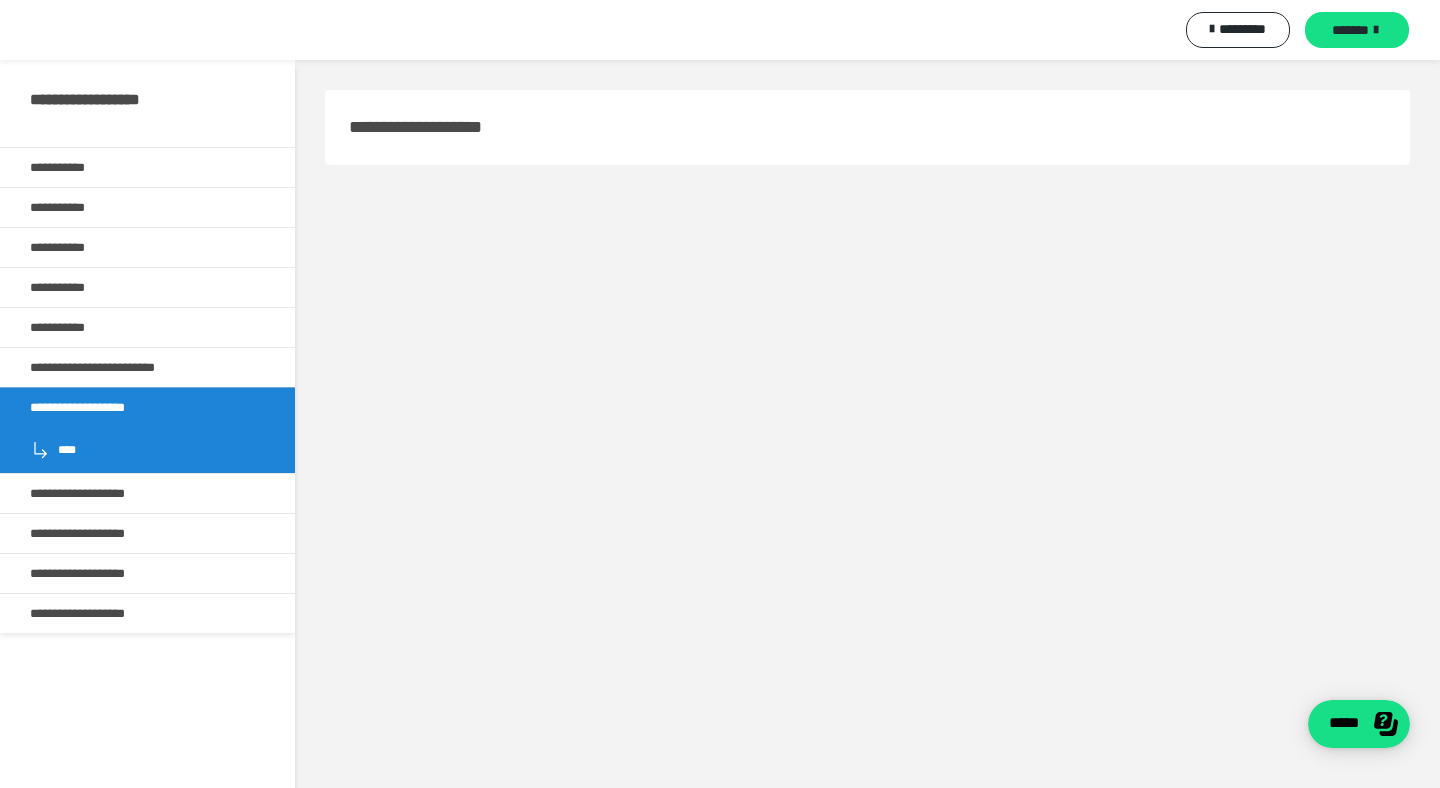 click 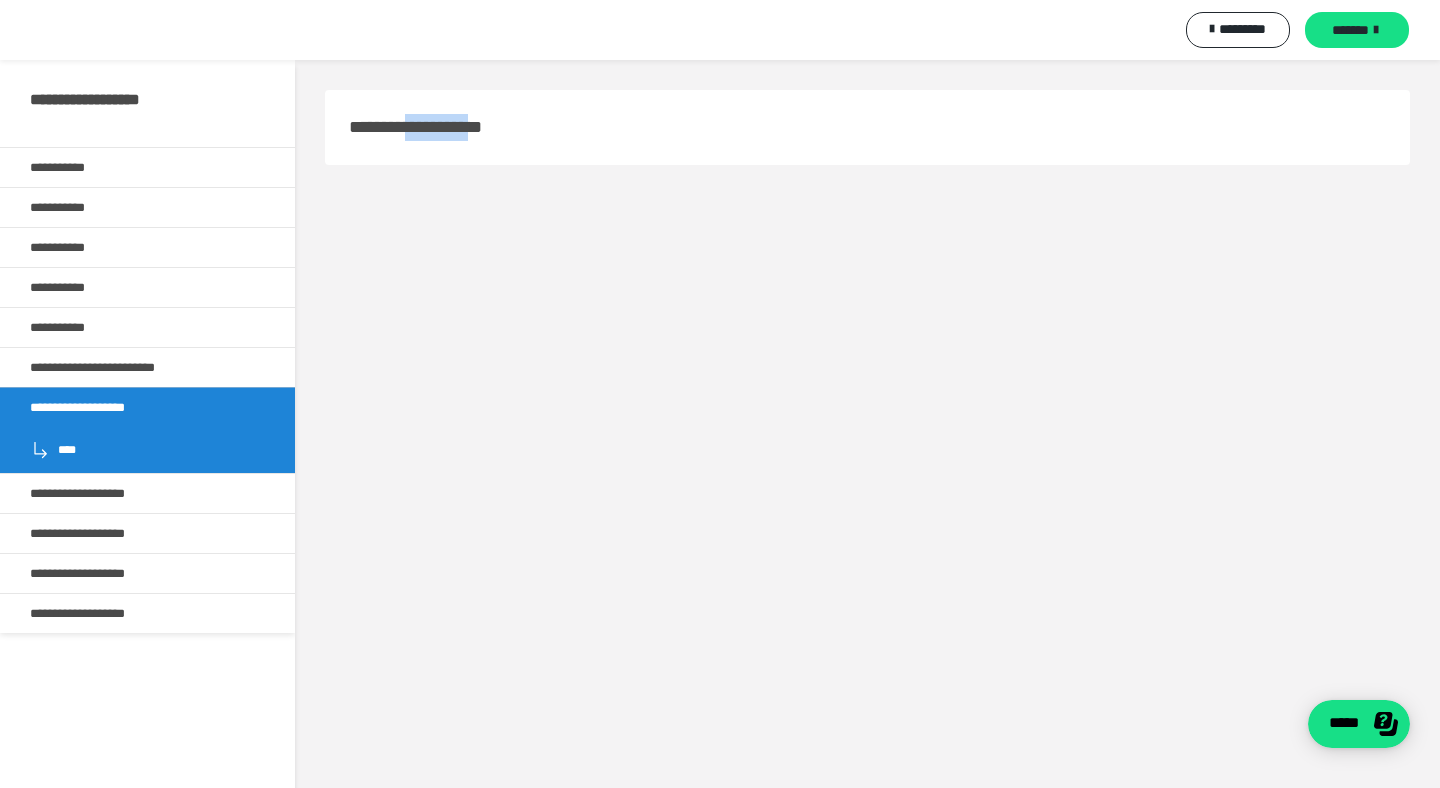 click on "**********" at bounding box center (867, 127) 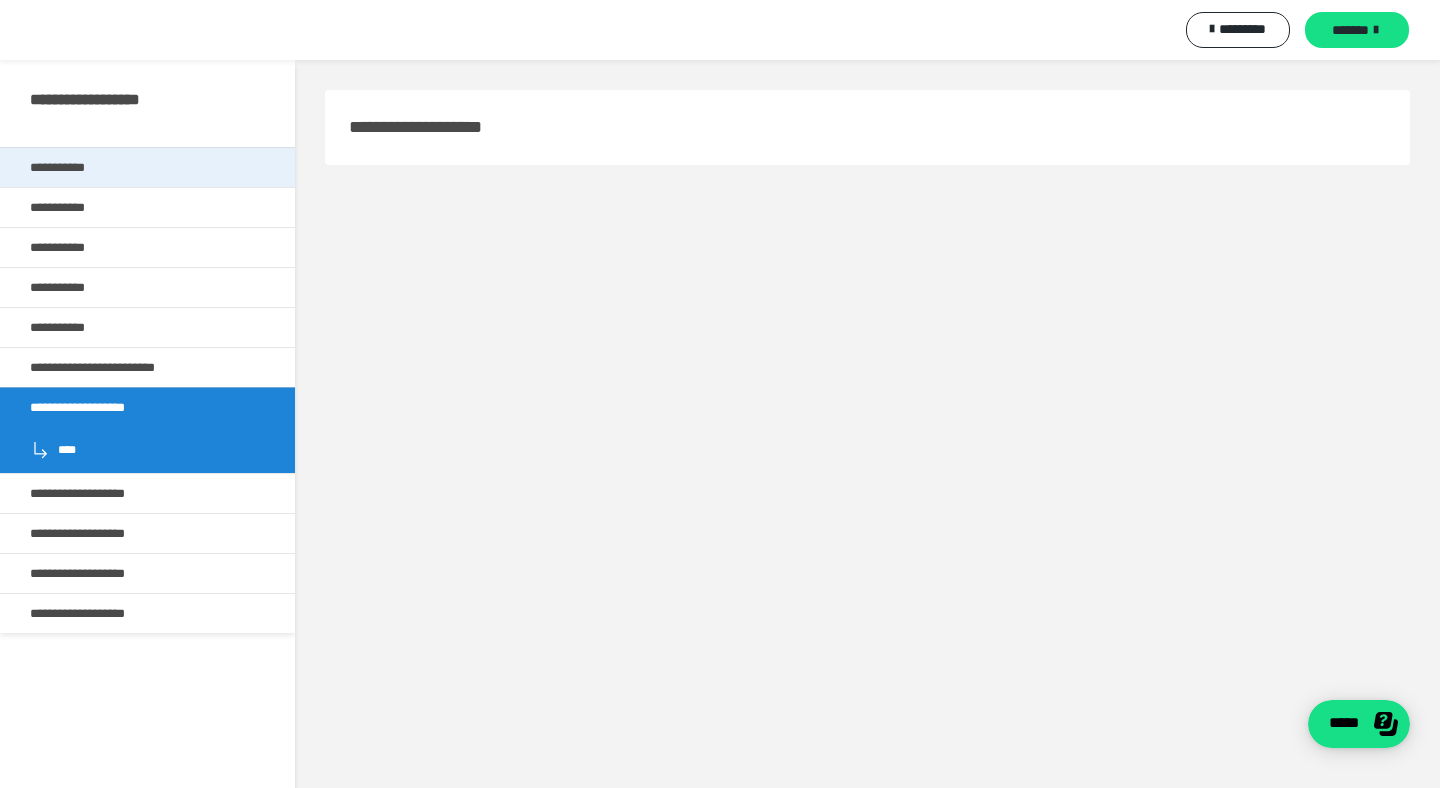 click on "**********" at bounding box center (147, 167) 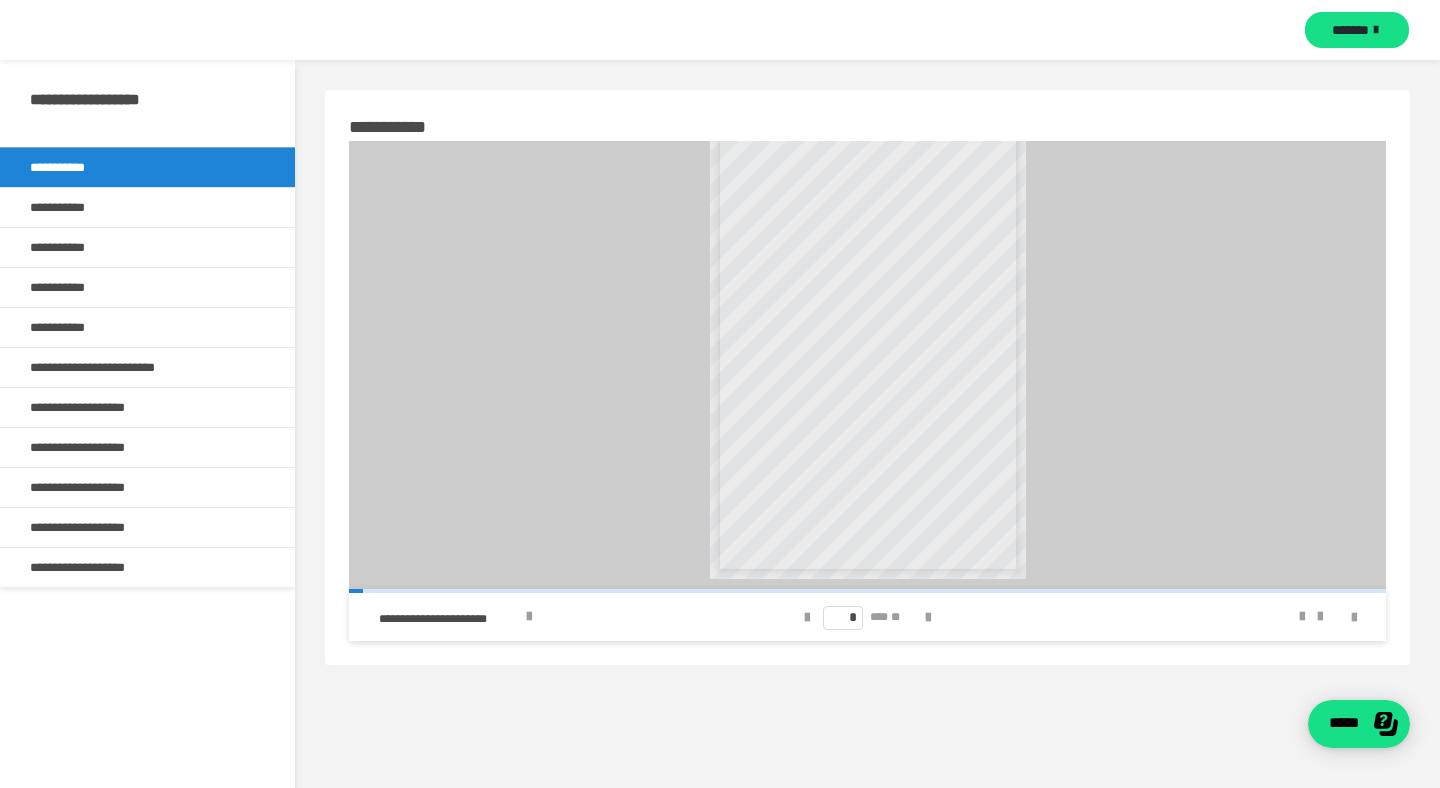 scroll, scrollTop: 0, scrollLeft: 0, axis: both 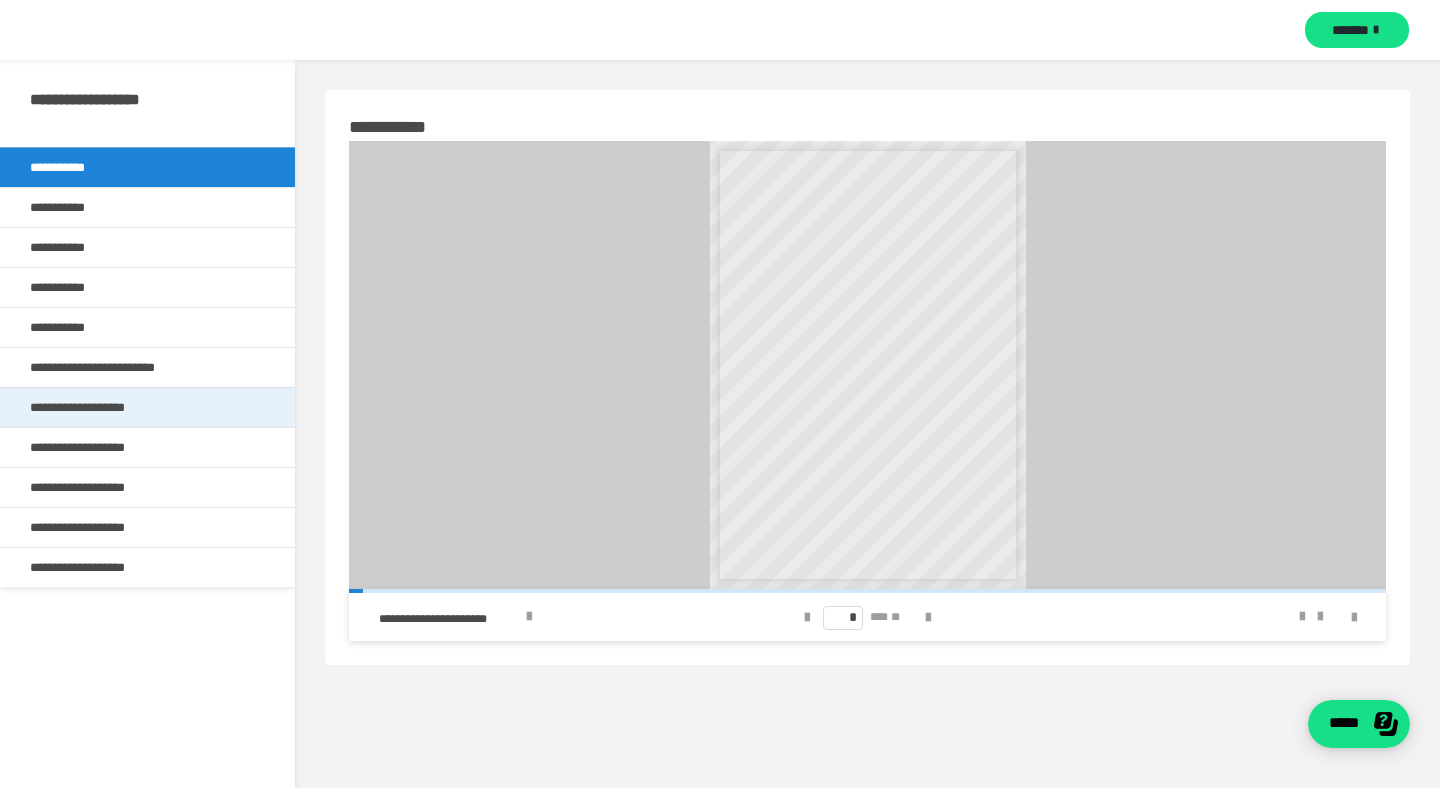 click on "**********" at bounding box center [92, 407] 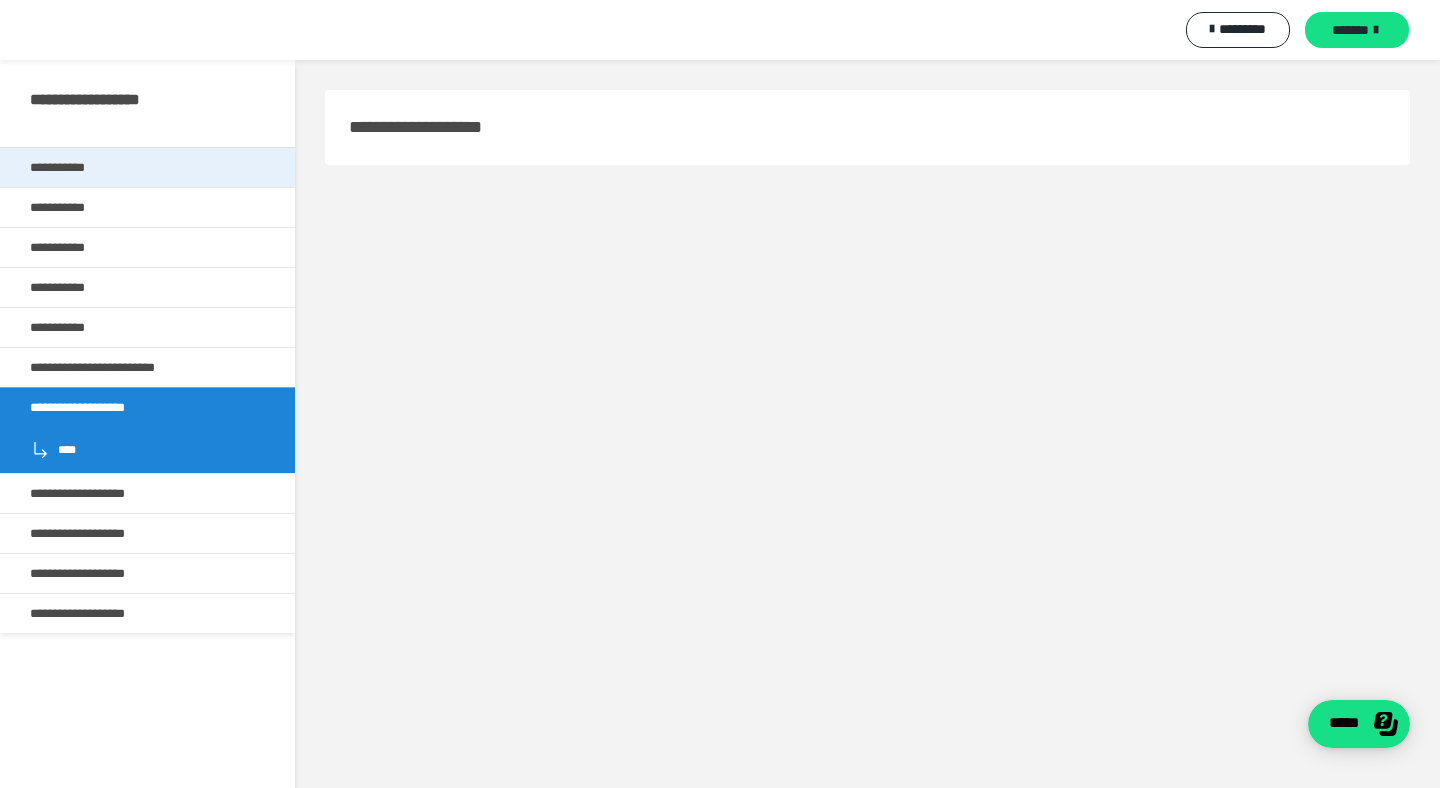 click on "**********" at bounding box center (147, 167) 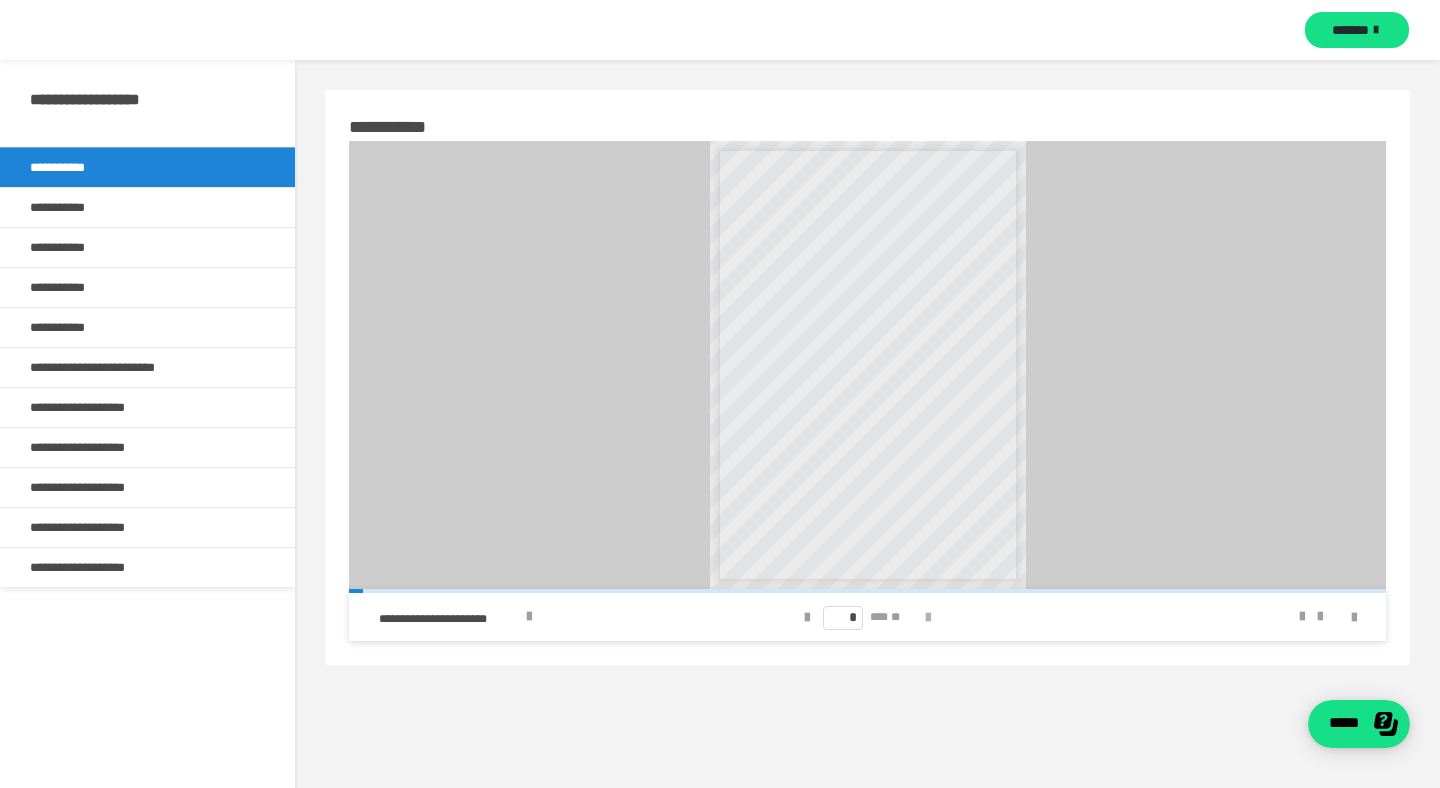 click at bounding box center [928, 618] 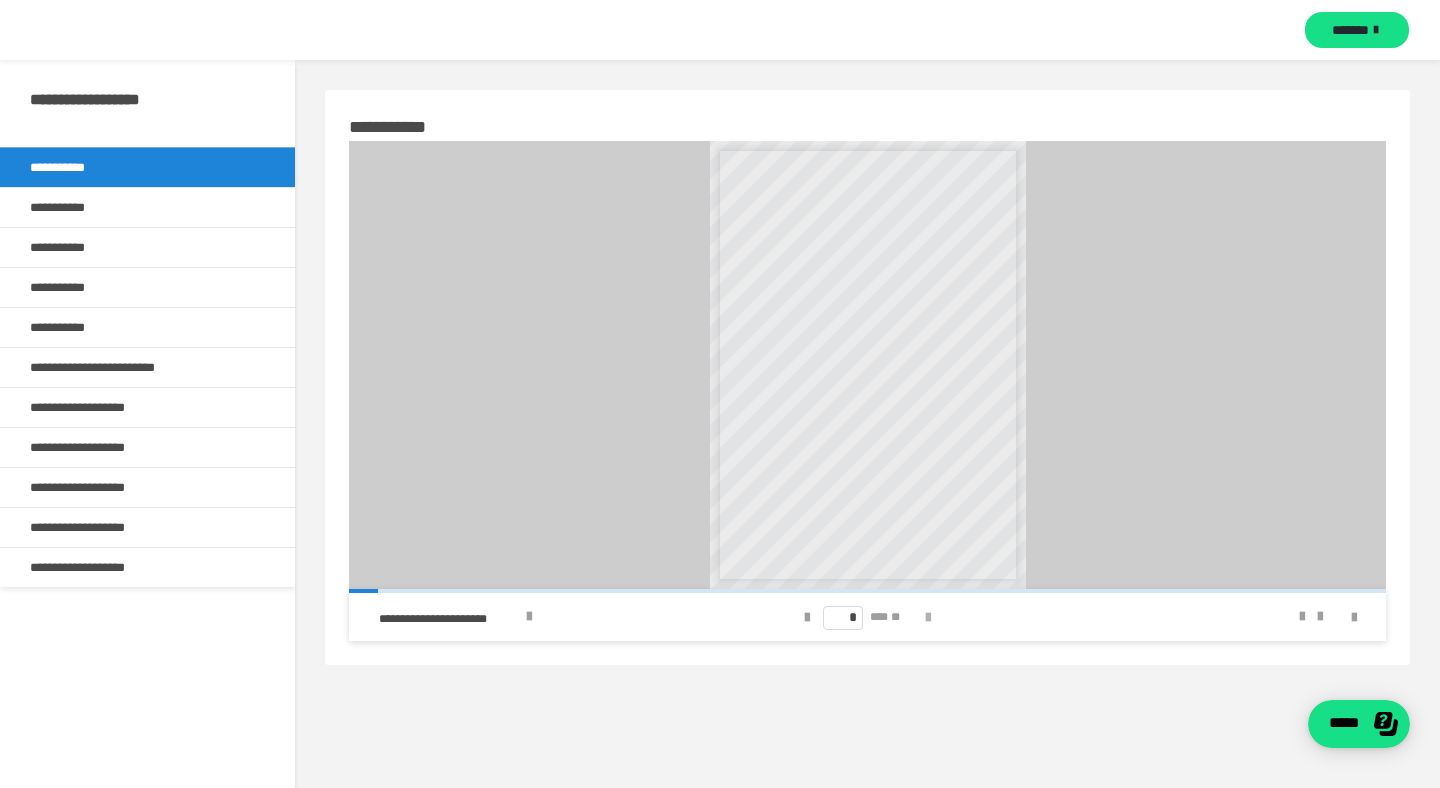 click at bounding box center [928, 618] 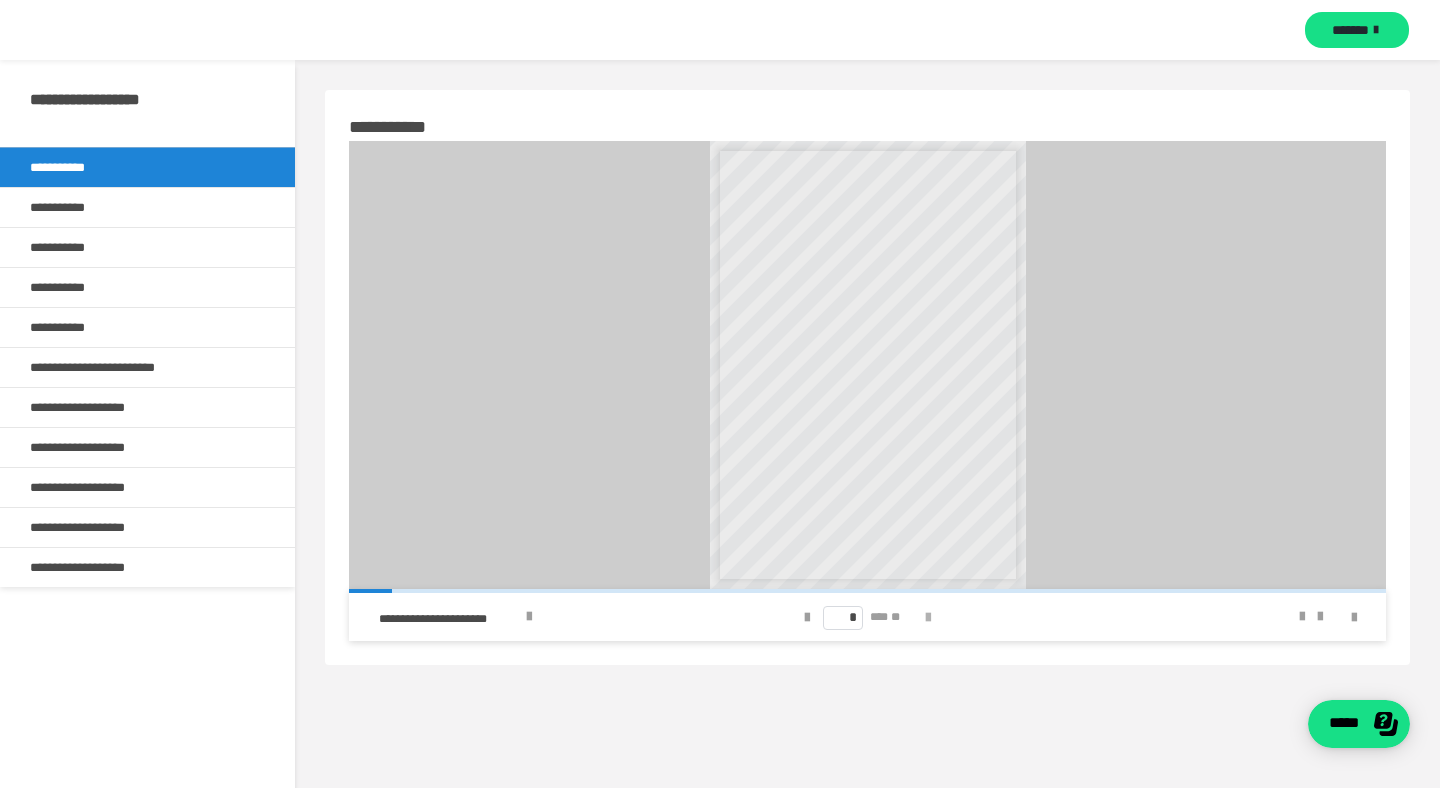 click at bounding box center [928, 618] 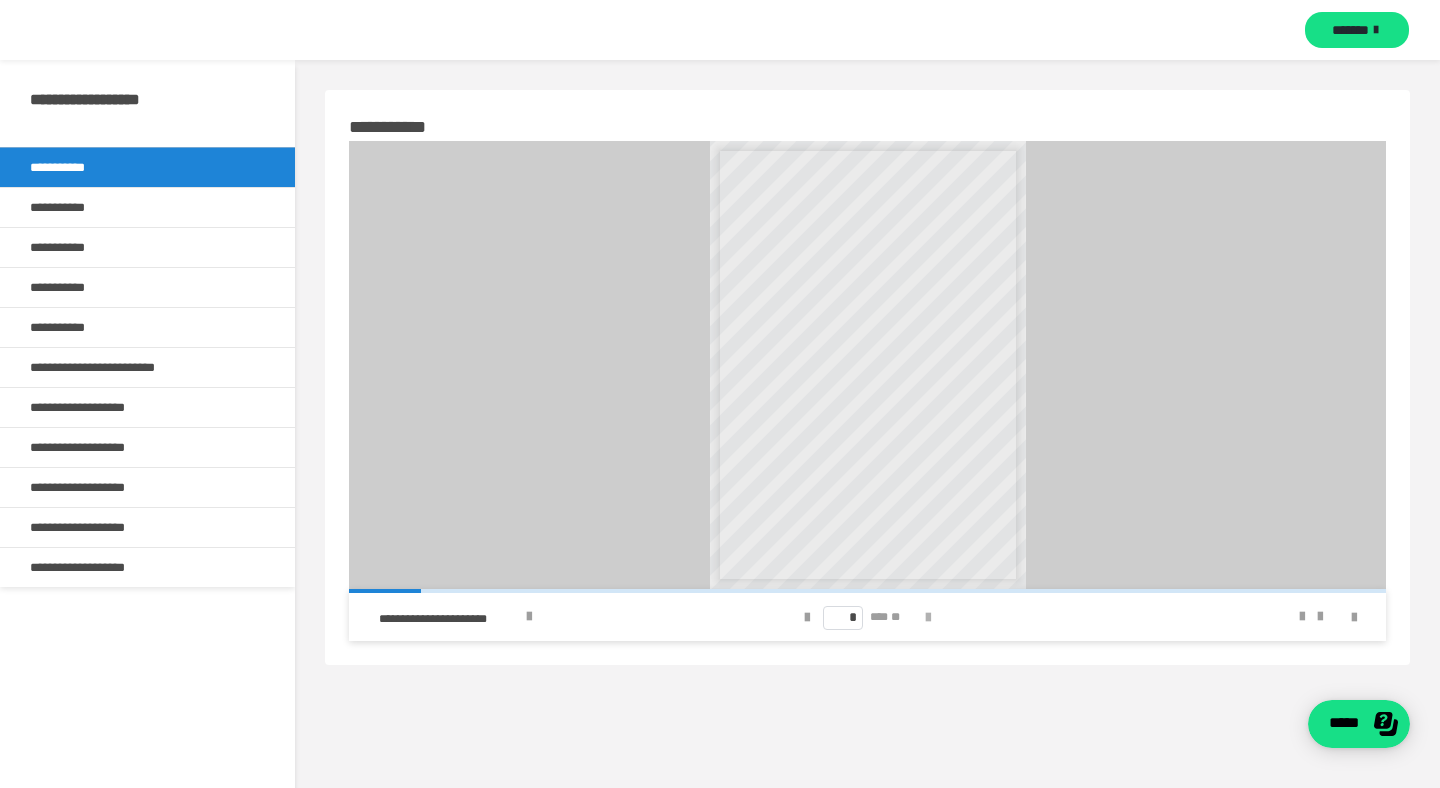 click at bounding box center (928, 618) 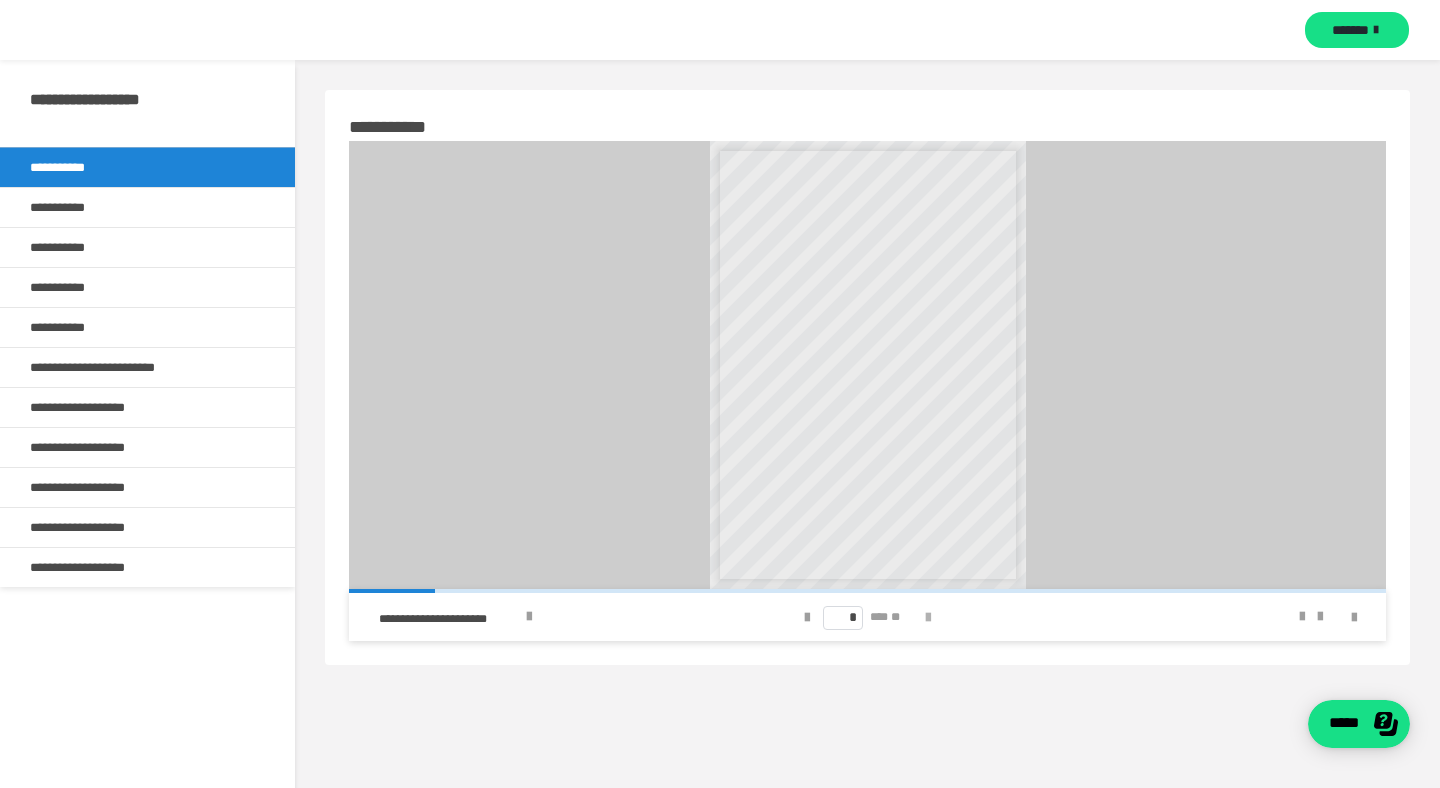 click at bounding box center (928, 618) 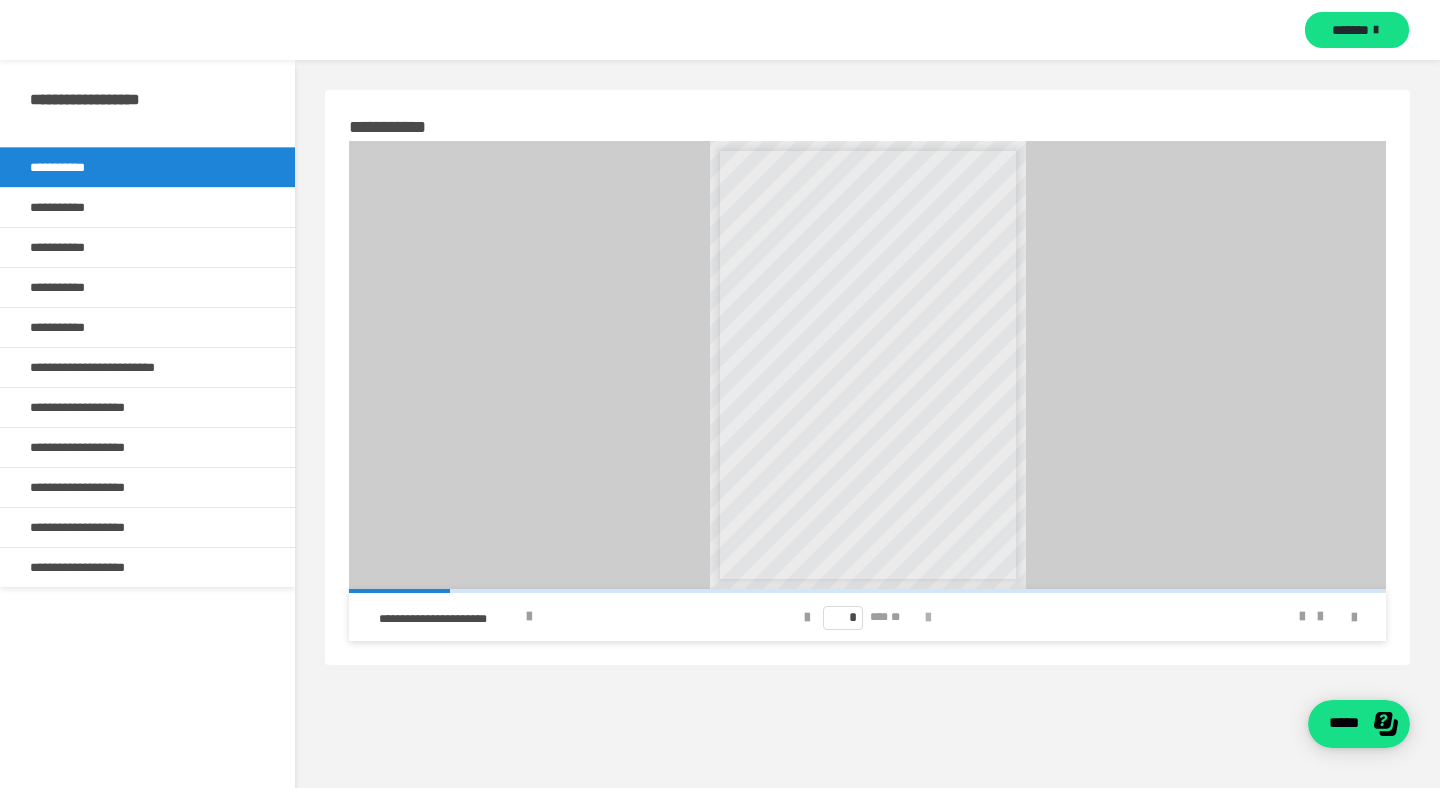 click at bounding box center (928, 618) 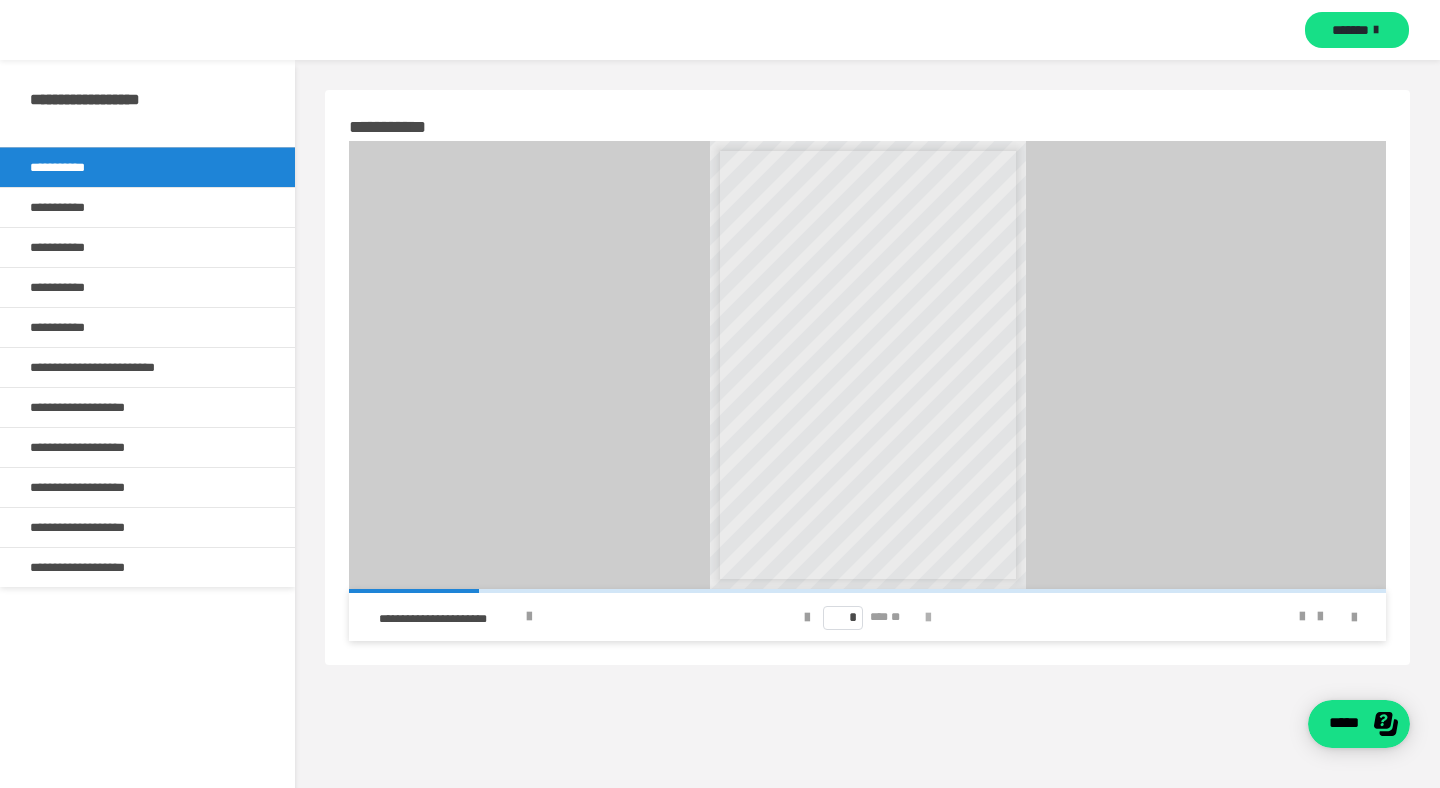 click at bounding box center [928, 618] 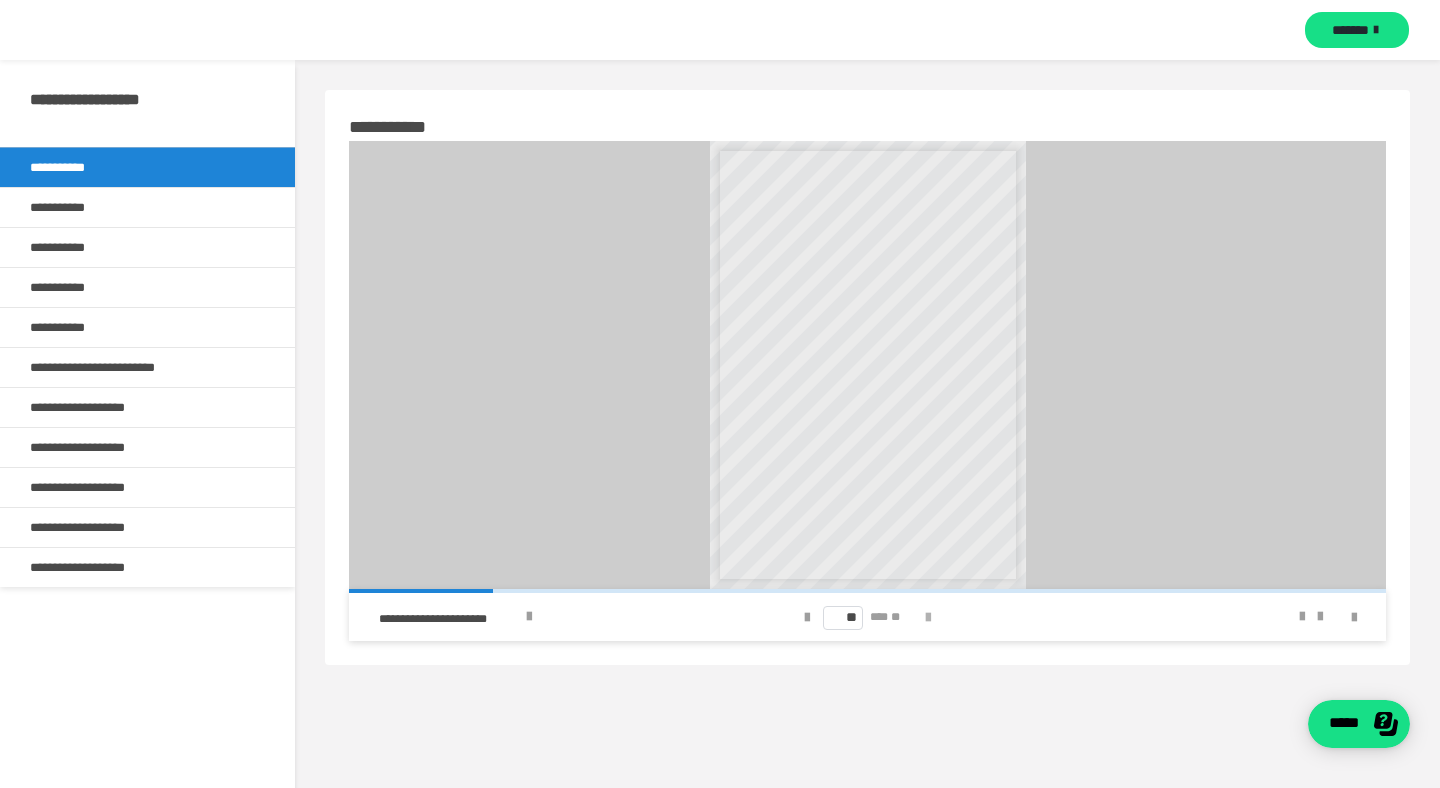 click at bounding box center (928, 618) 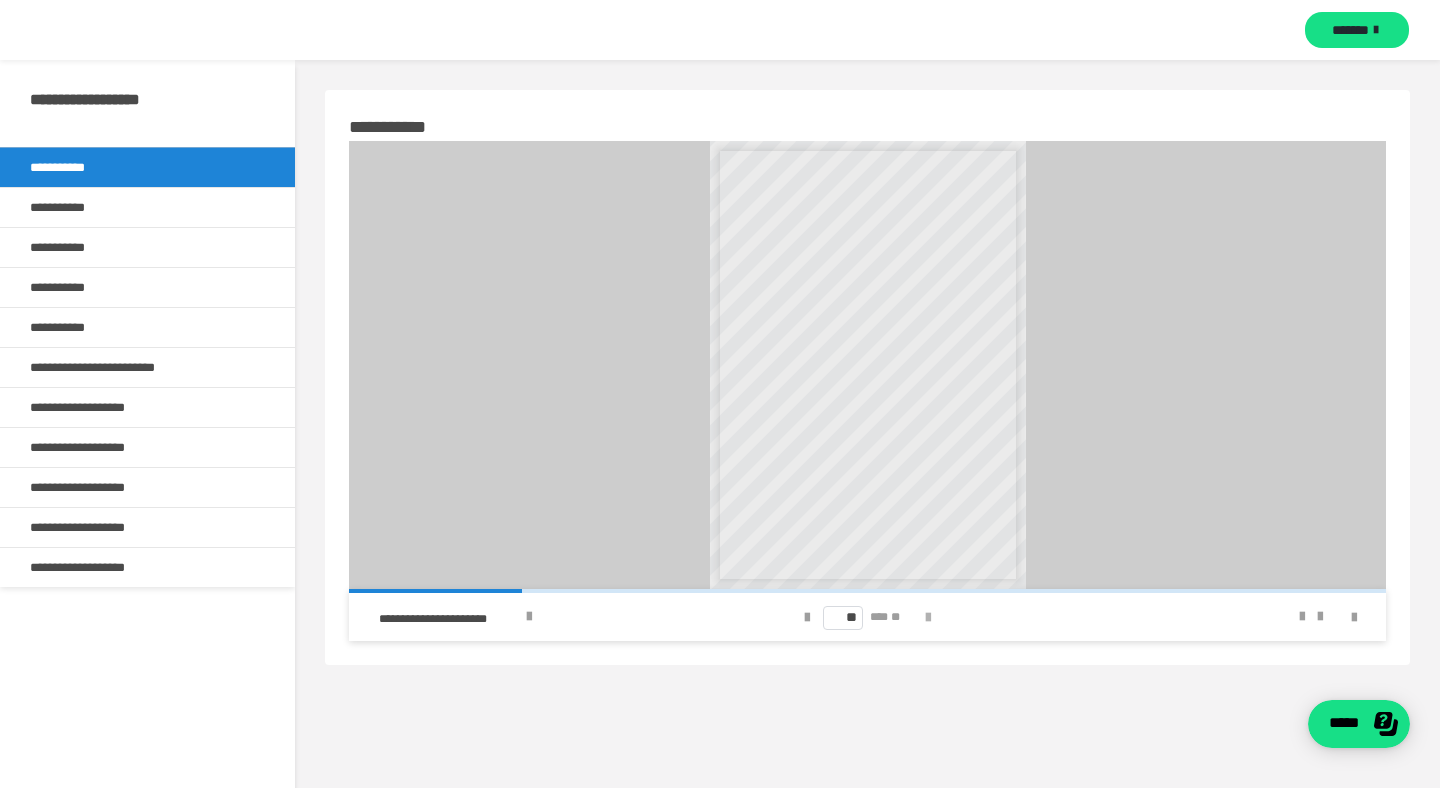 click at bounding box center (928, 618) 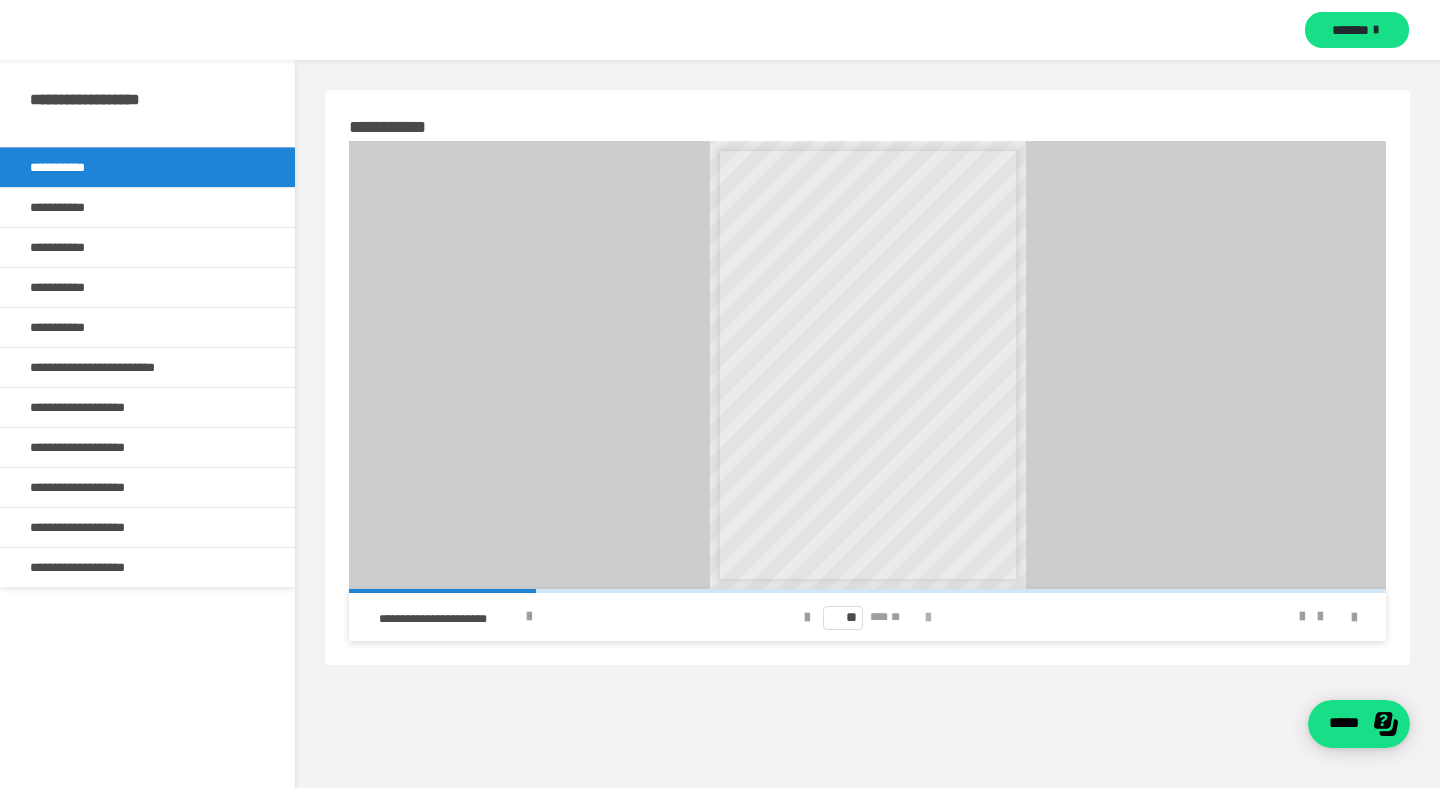 click at bounding box center [928, 618] 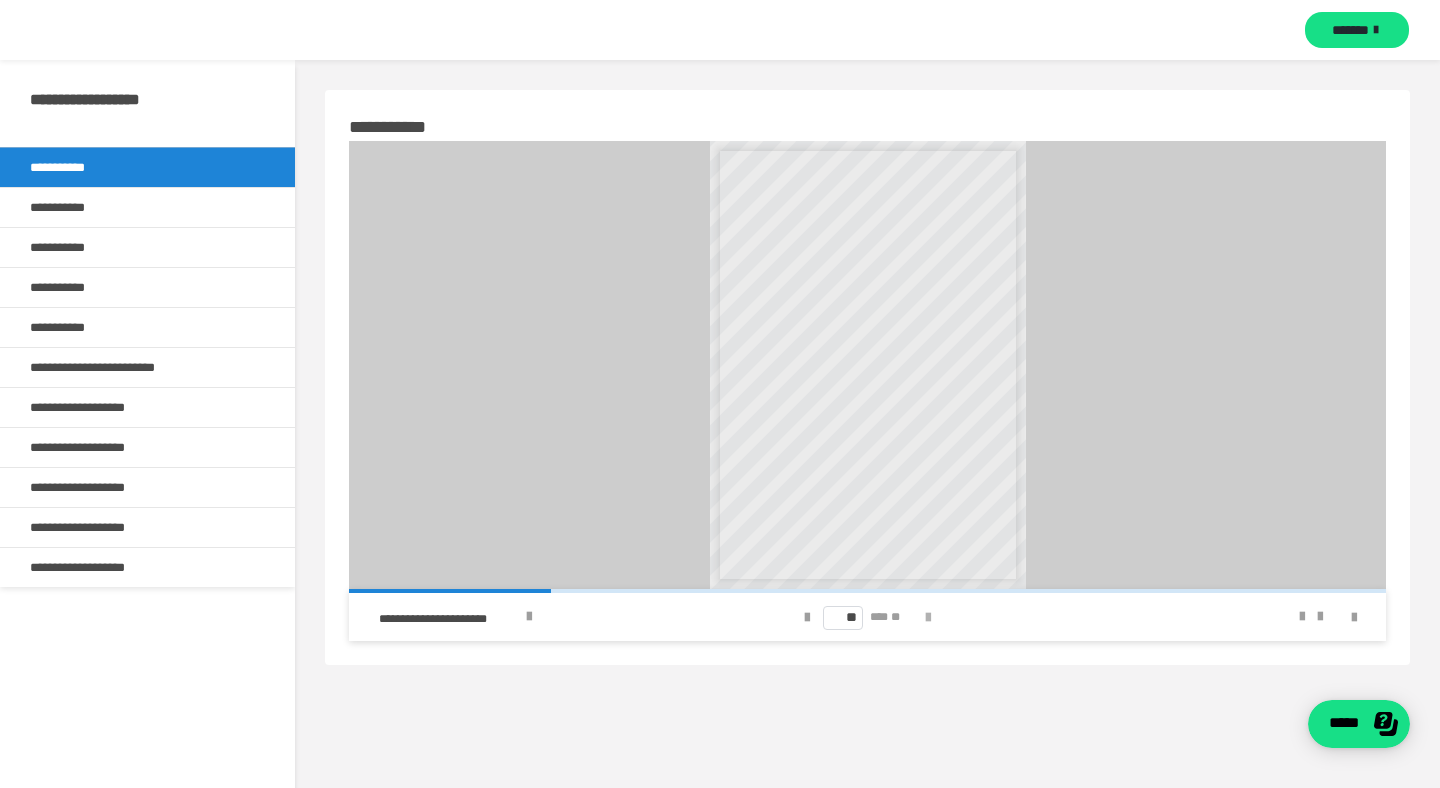 click at bounding box center [928, 618] 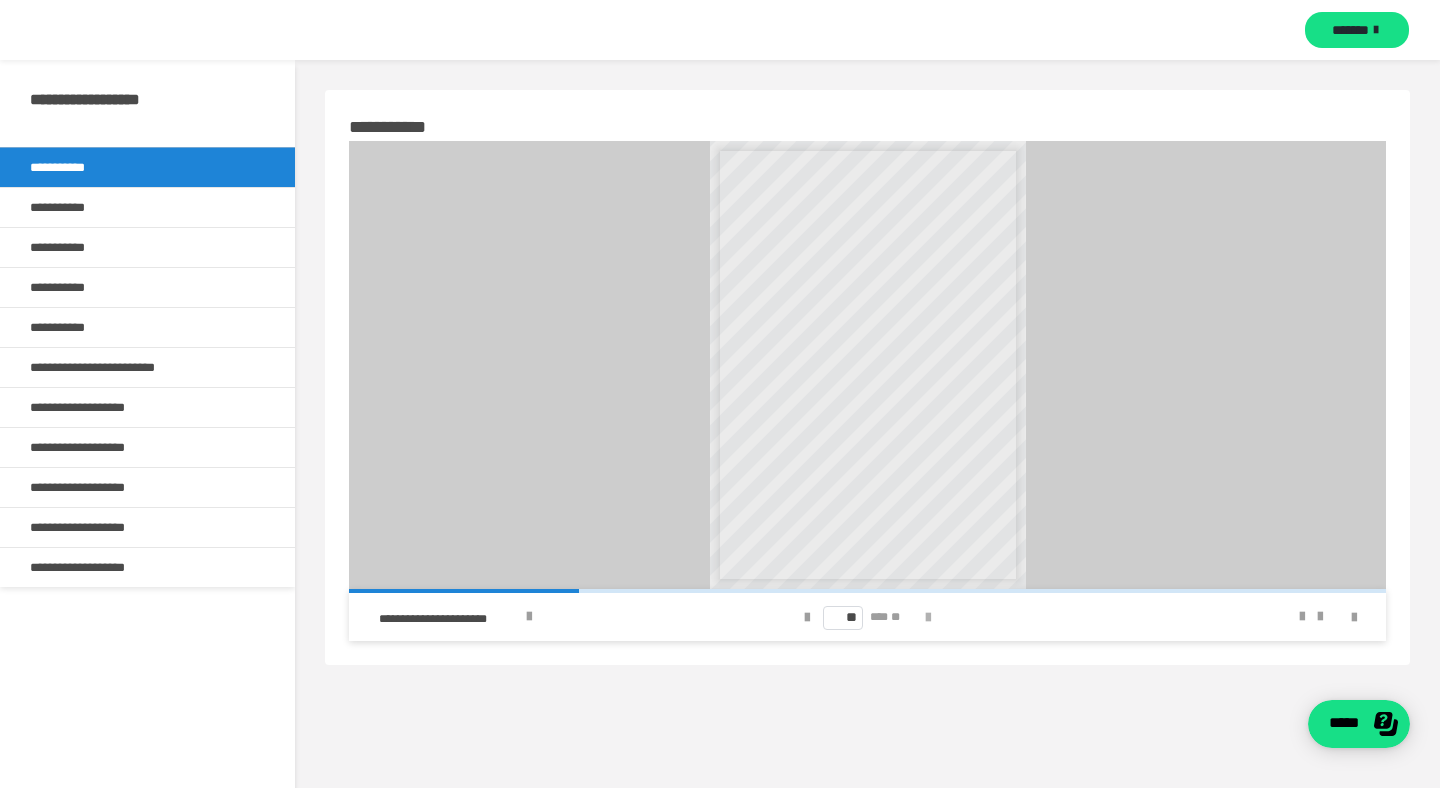 click at bounding box center [928, 618] 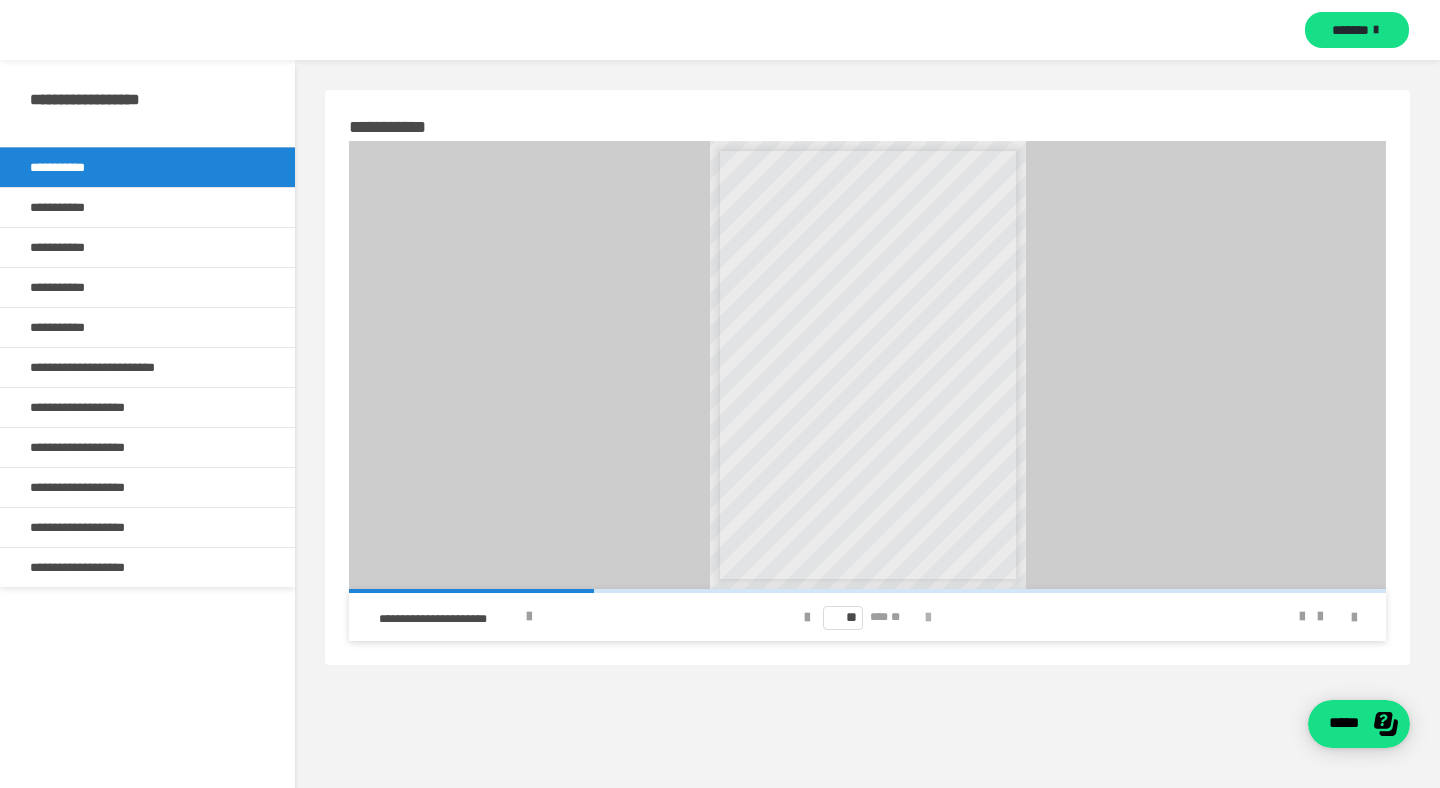 click at bounding box center (928, 618) 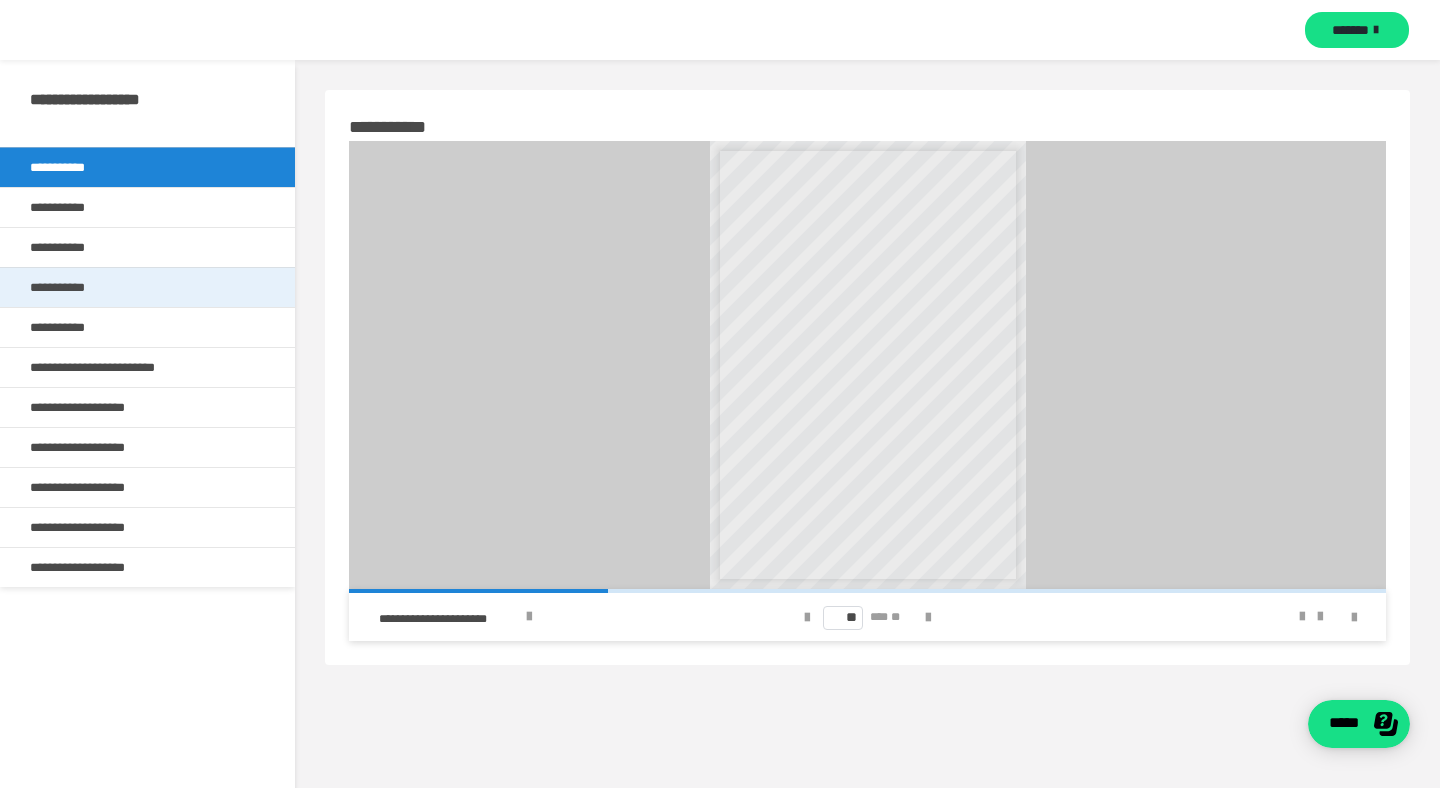 click on "**********" at bounding box center (147, 287) 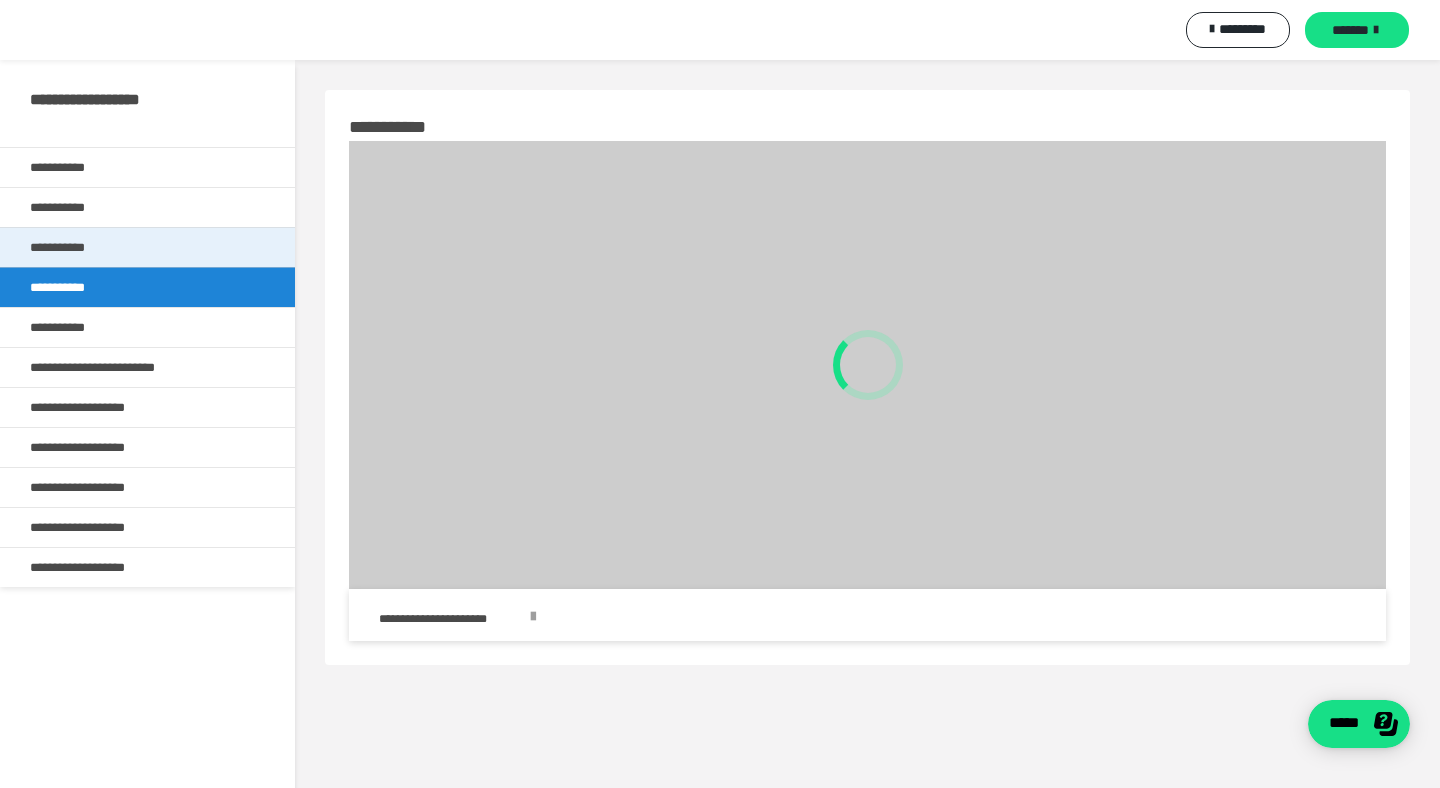click on "**********" at bounding box center (147, 247) 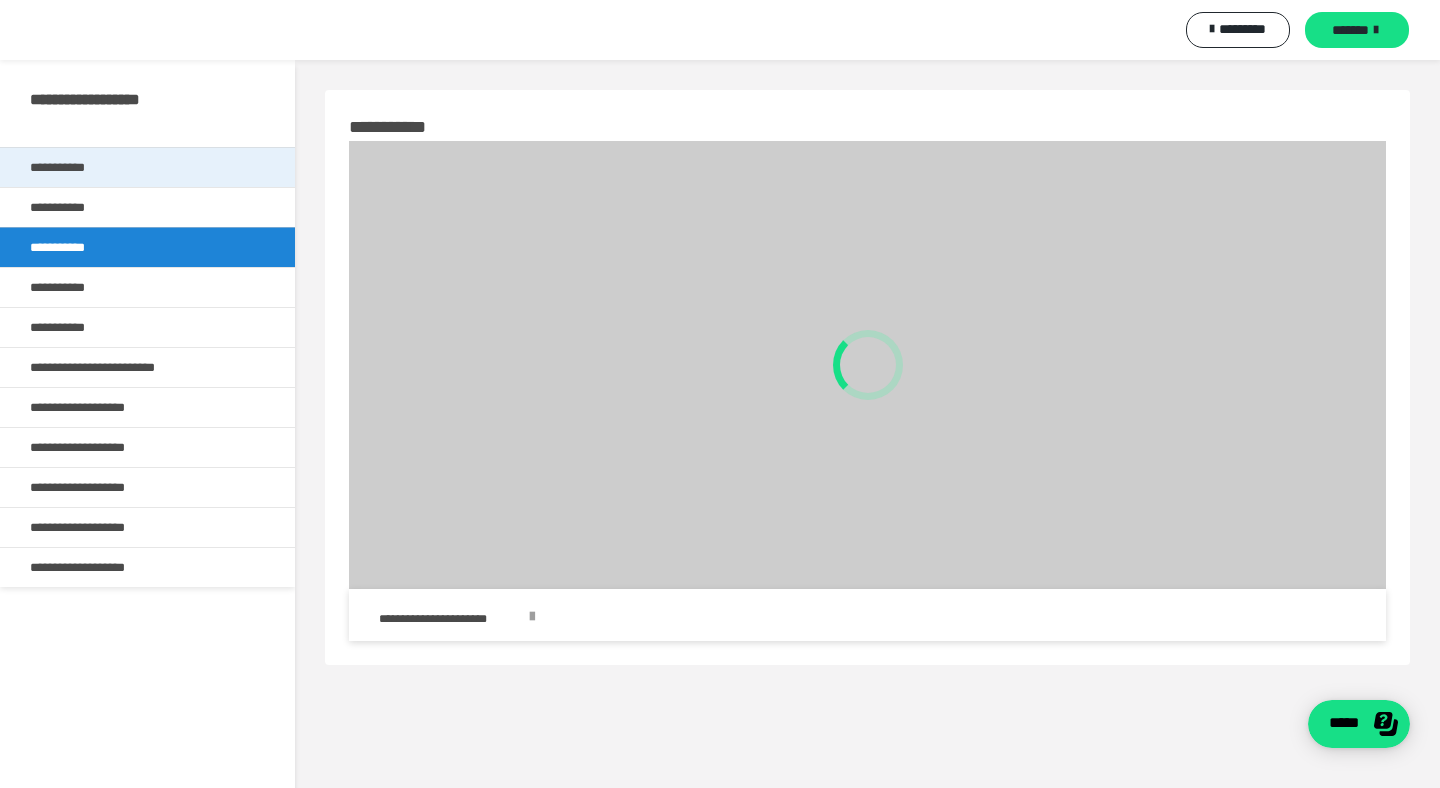 click on "**********" at bounding box center (147, 167) 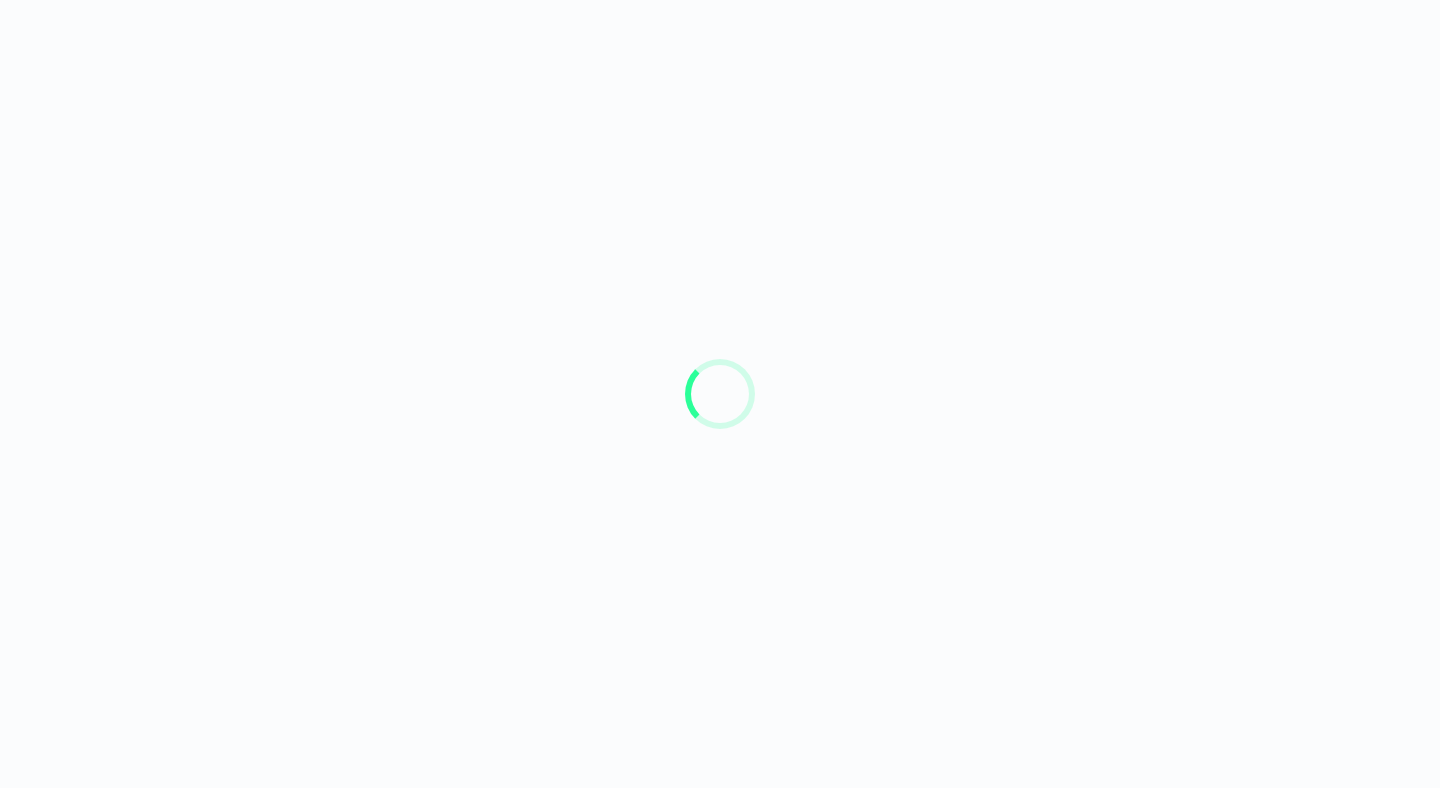 scroll, scrollTop: 0, scrollLeft: 0, axis: both 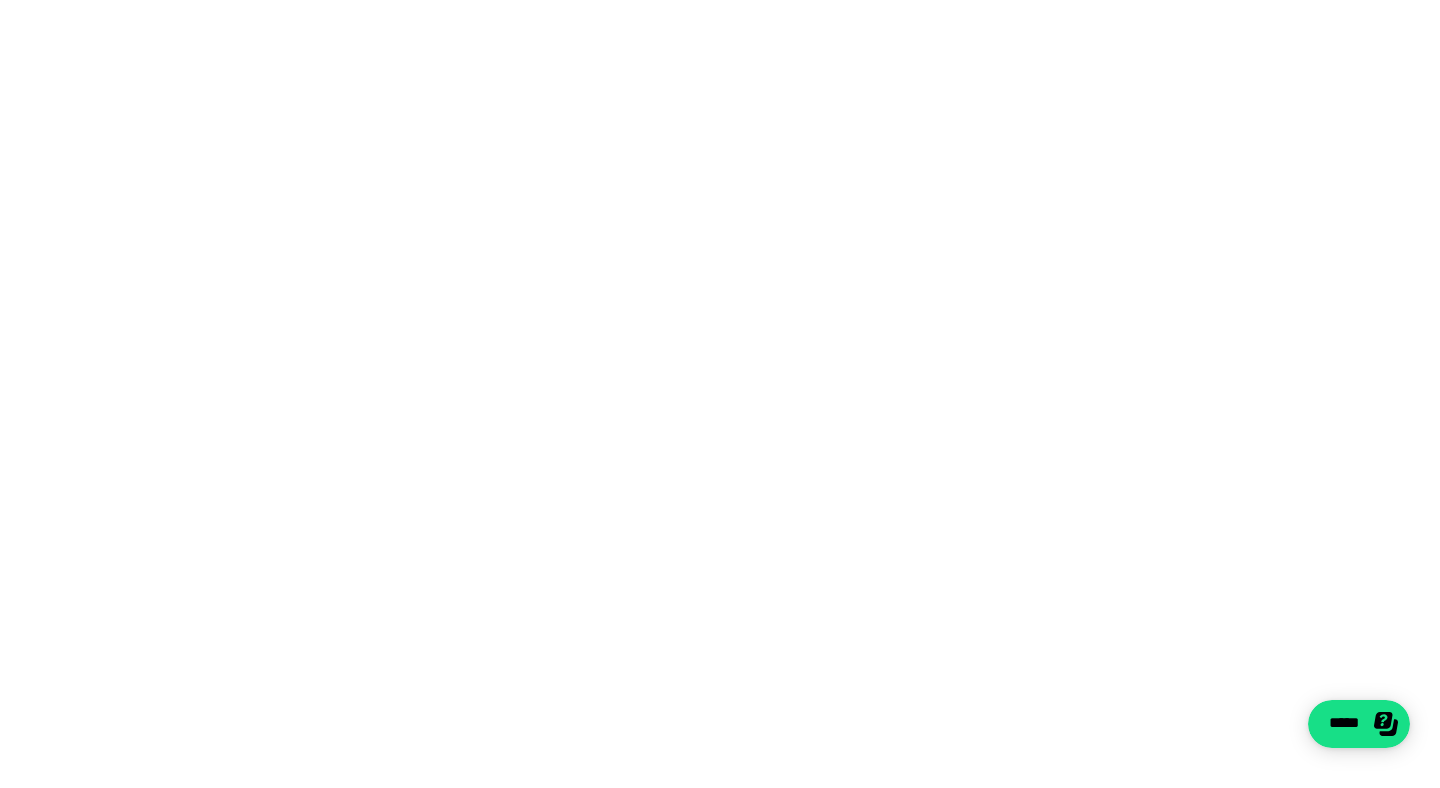 click at bounding box center [720, 394] 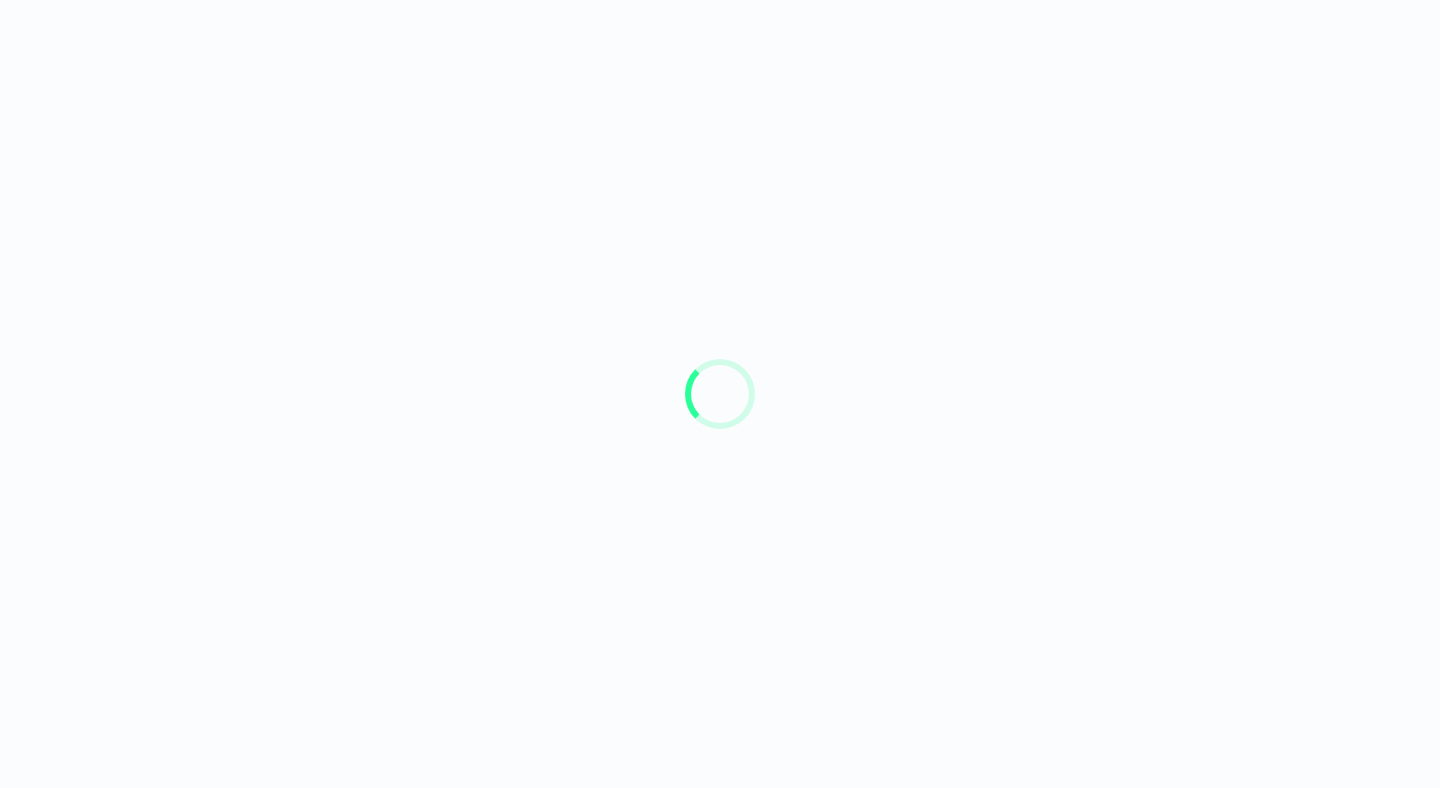 scroll, scrollTop: 0, scrollLeft: 0, axis: both 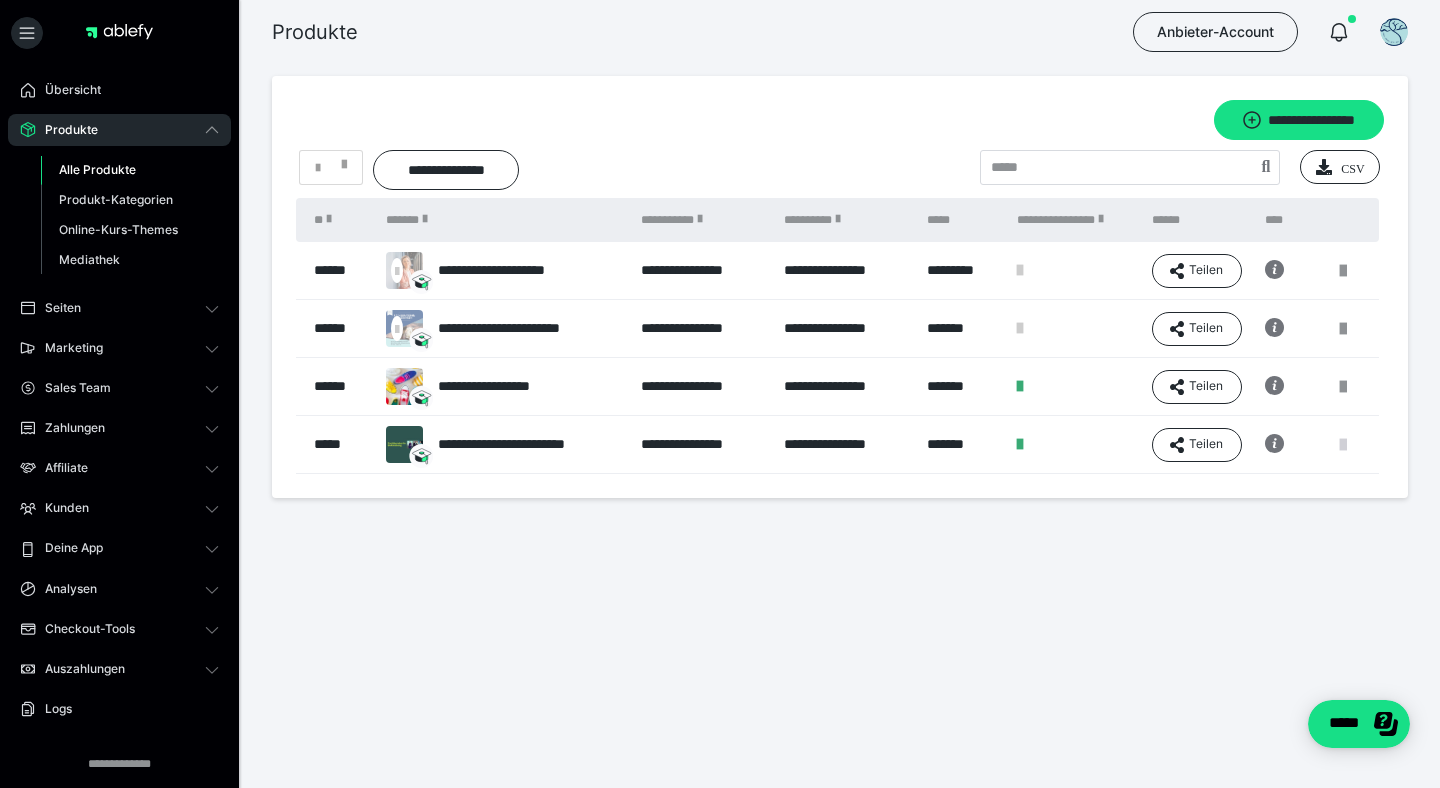 click at bounding box center [1343, 445] 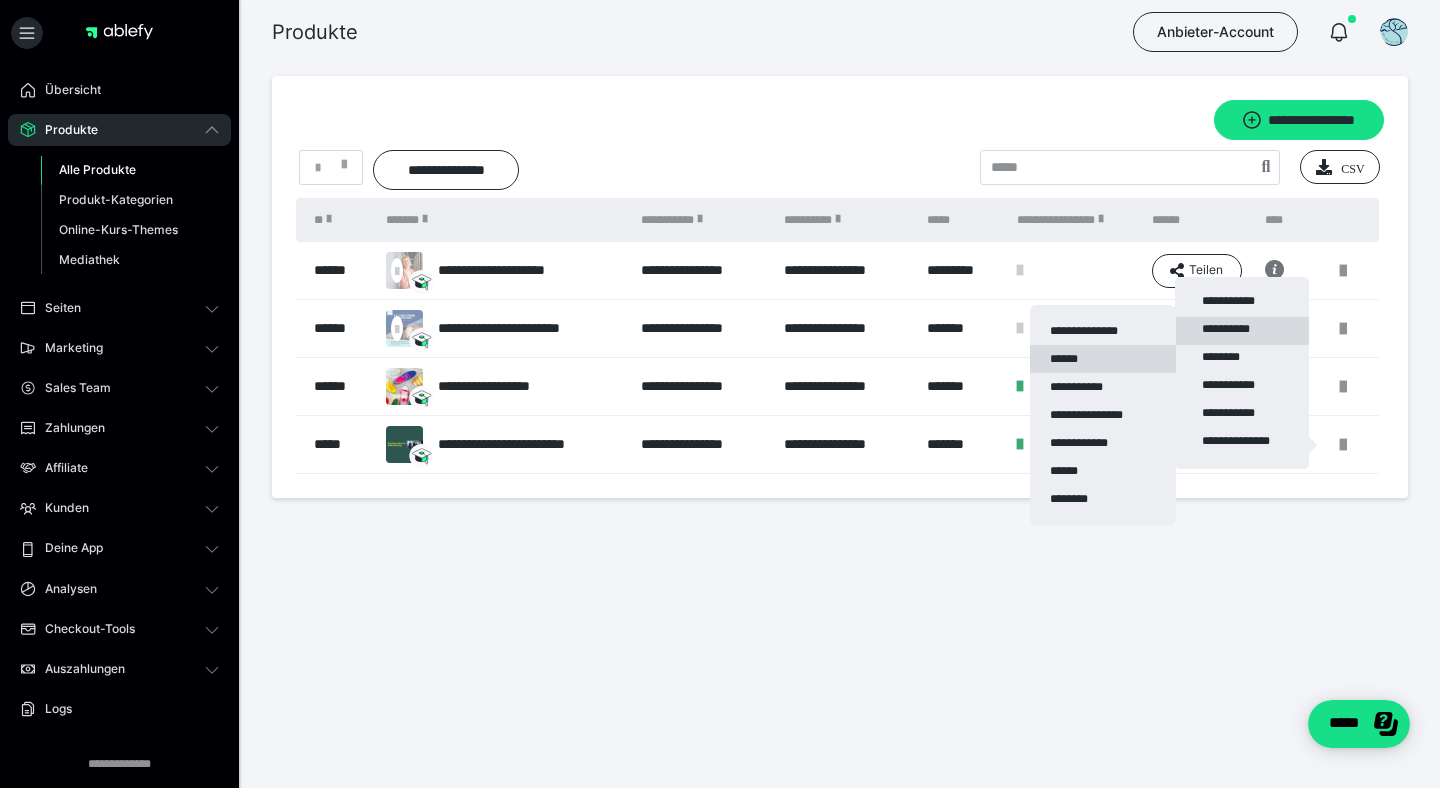 click on "******" at bounding box center (1103, 359) 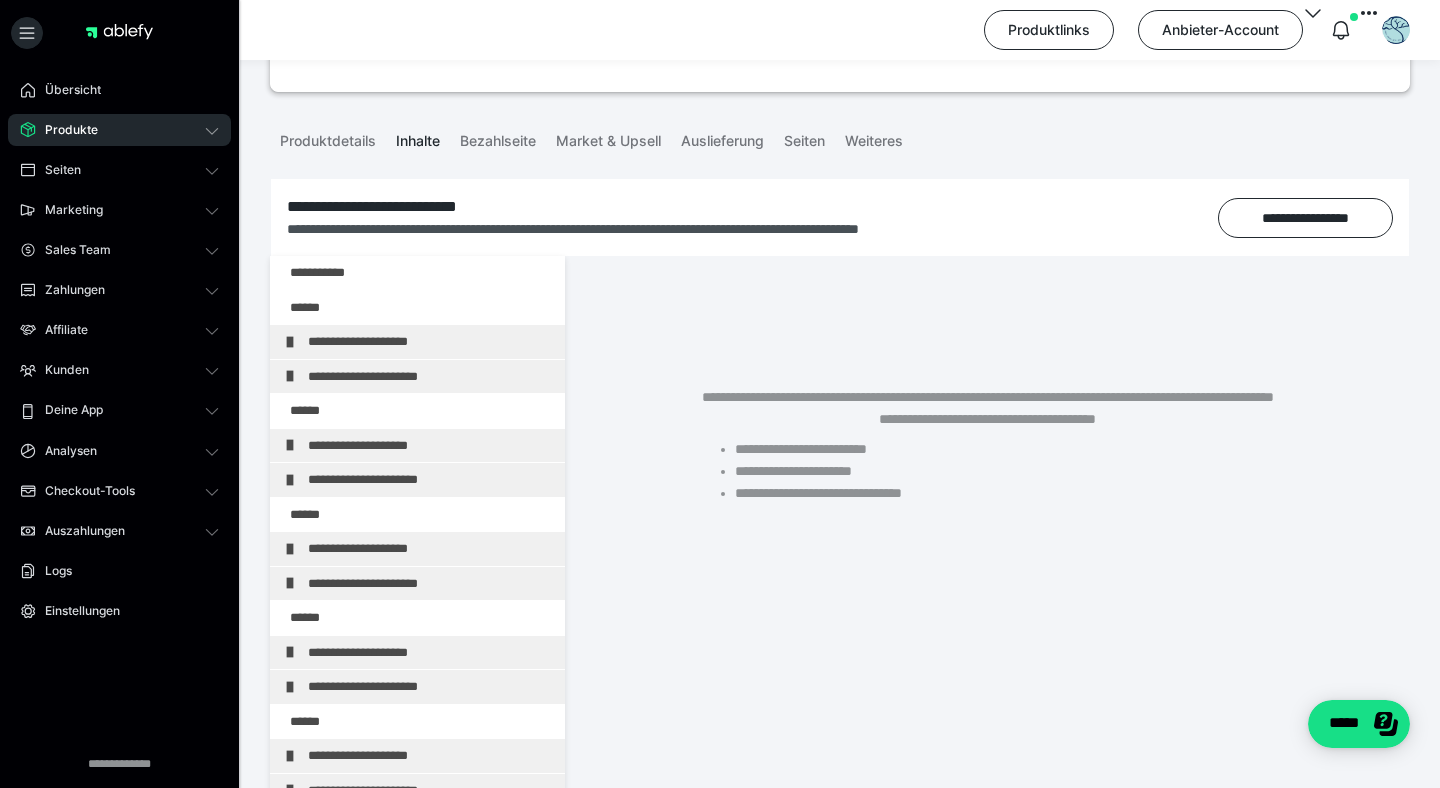 scroll, scrollTop: 187, scrollLeft: 0, axis: vertical 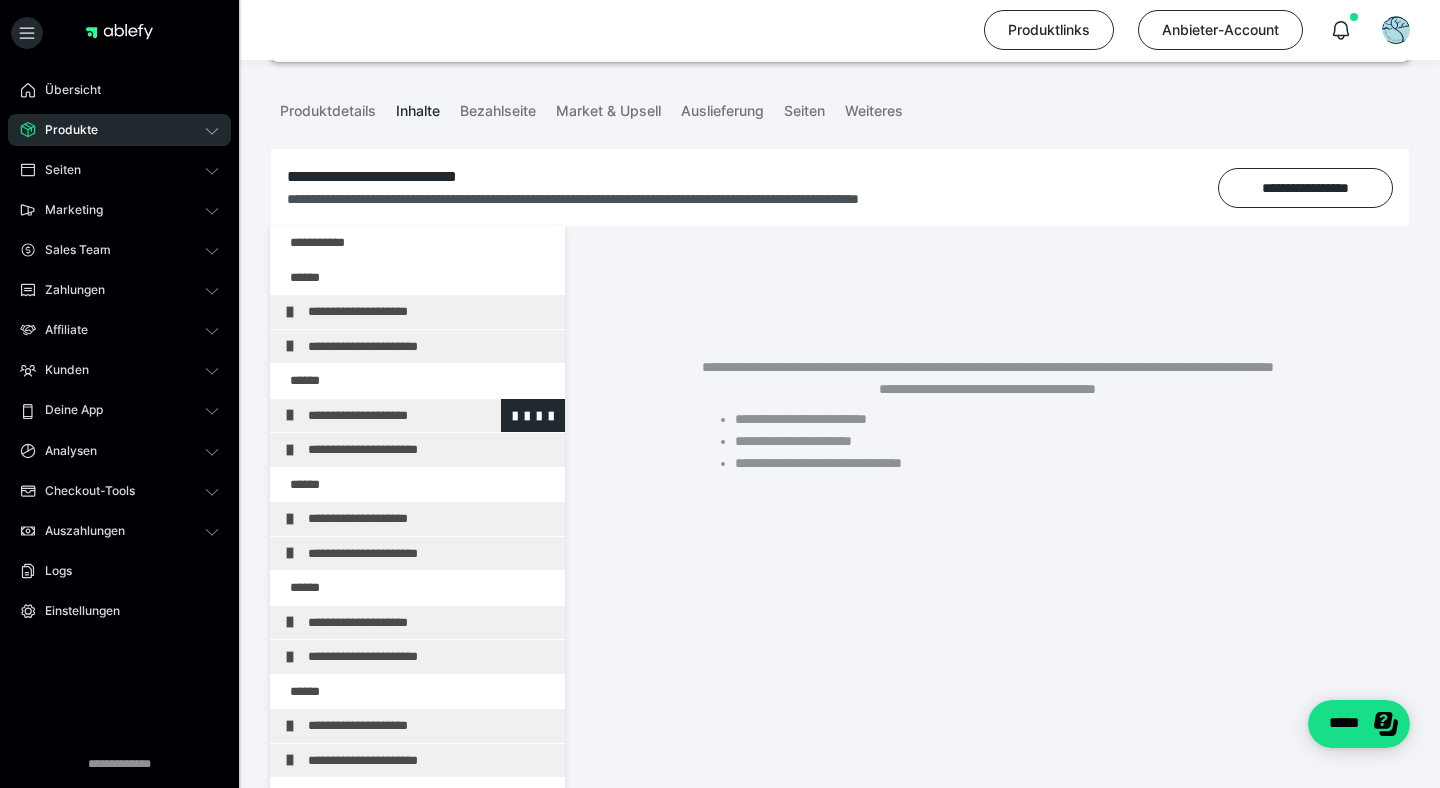 click at bounding box center [290, 415] 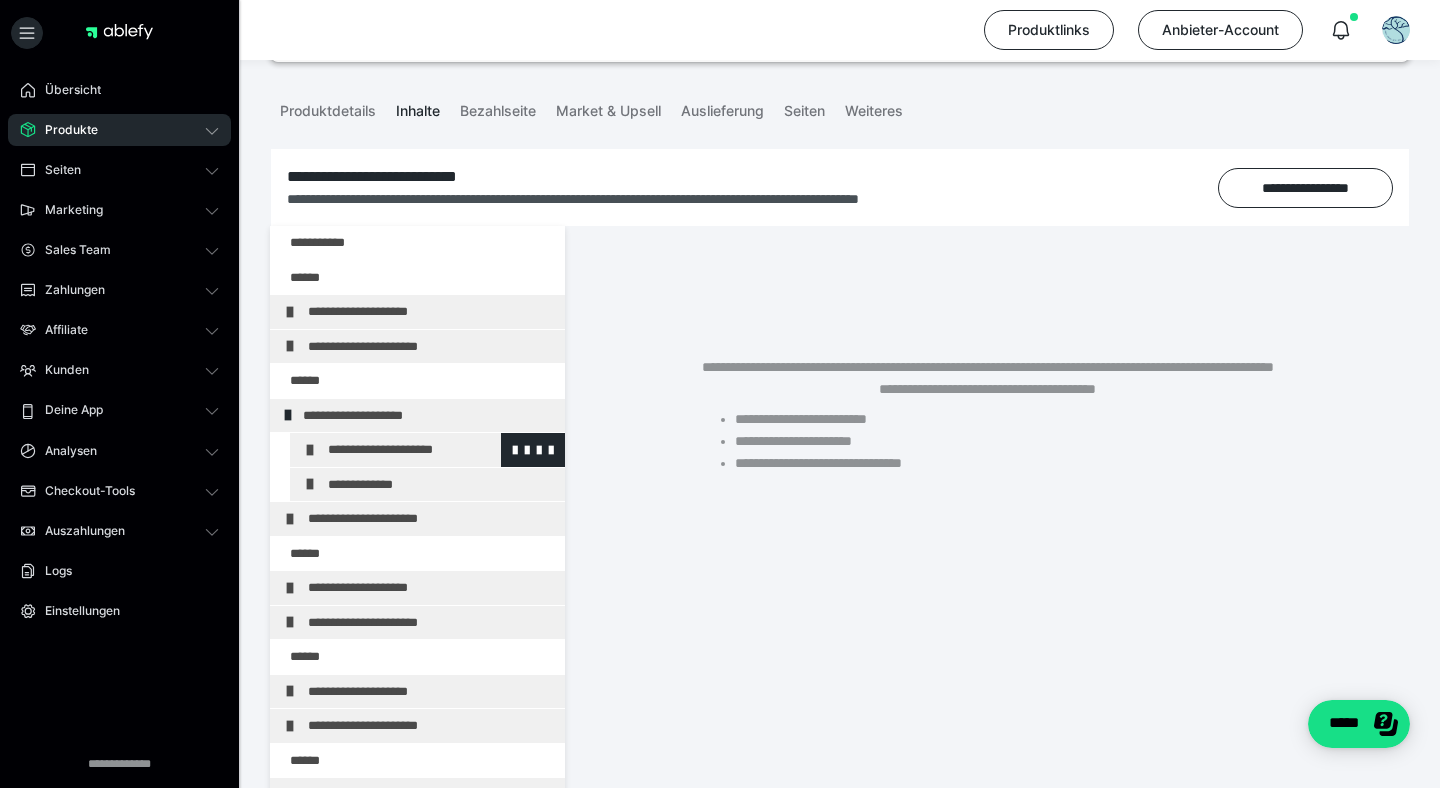 click at bounding box center (310, 450) 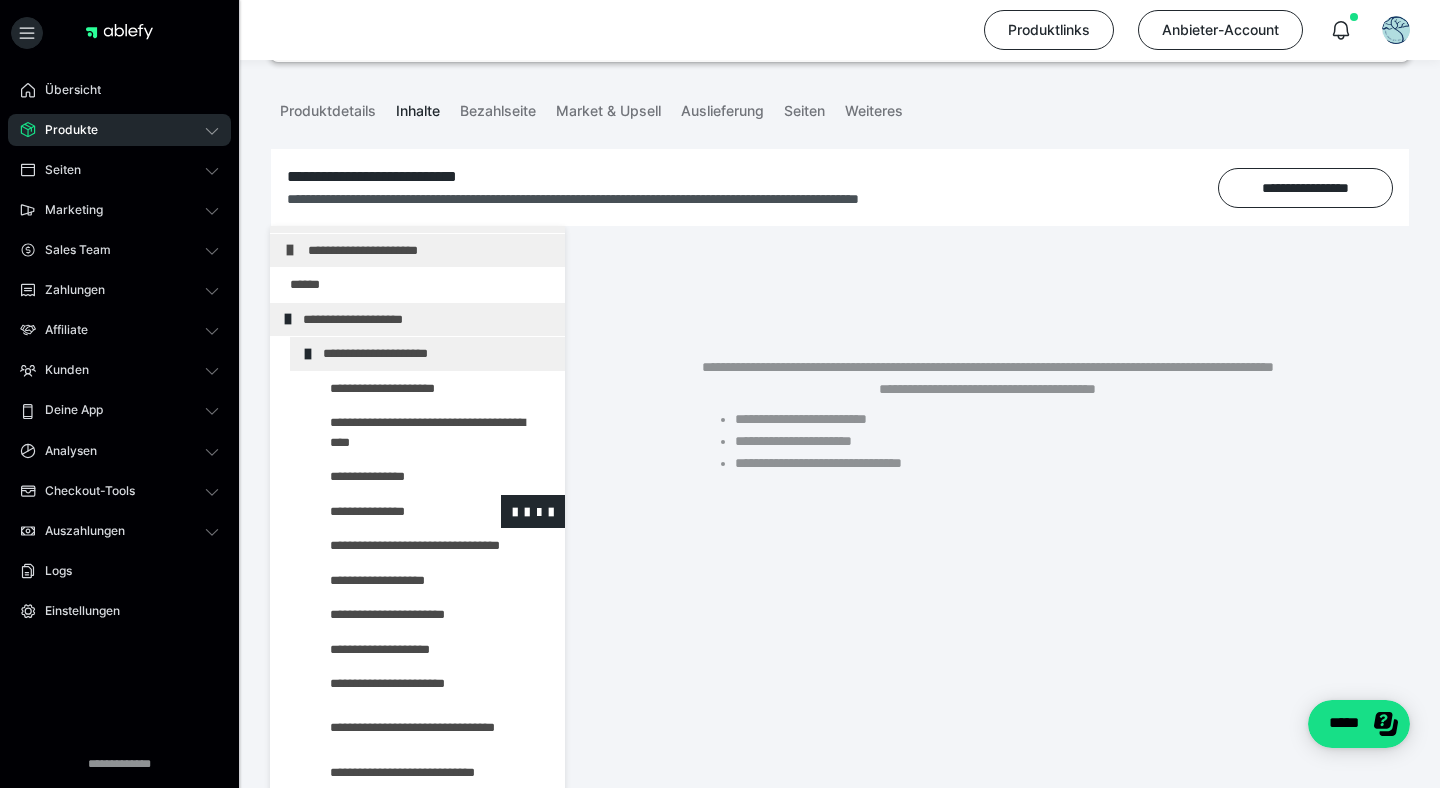 scroll, scrollTop: 90, scrollLeft: 0, axis: vertical 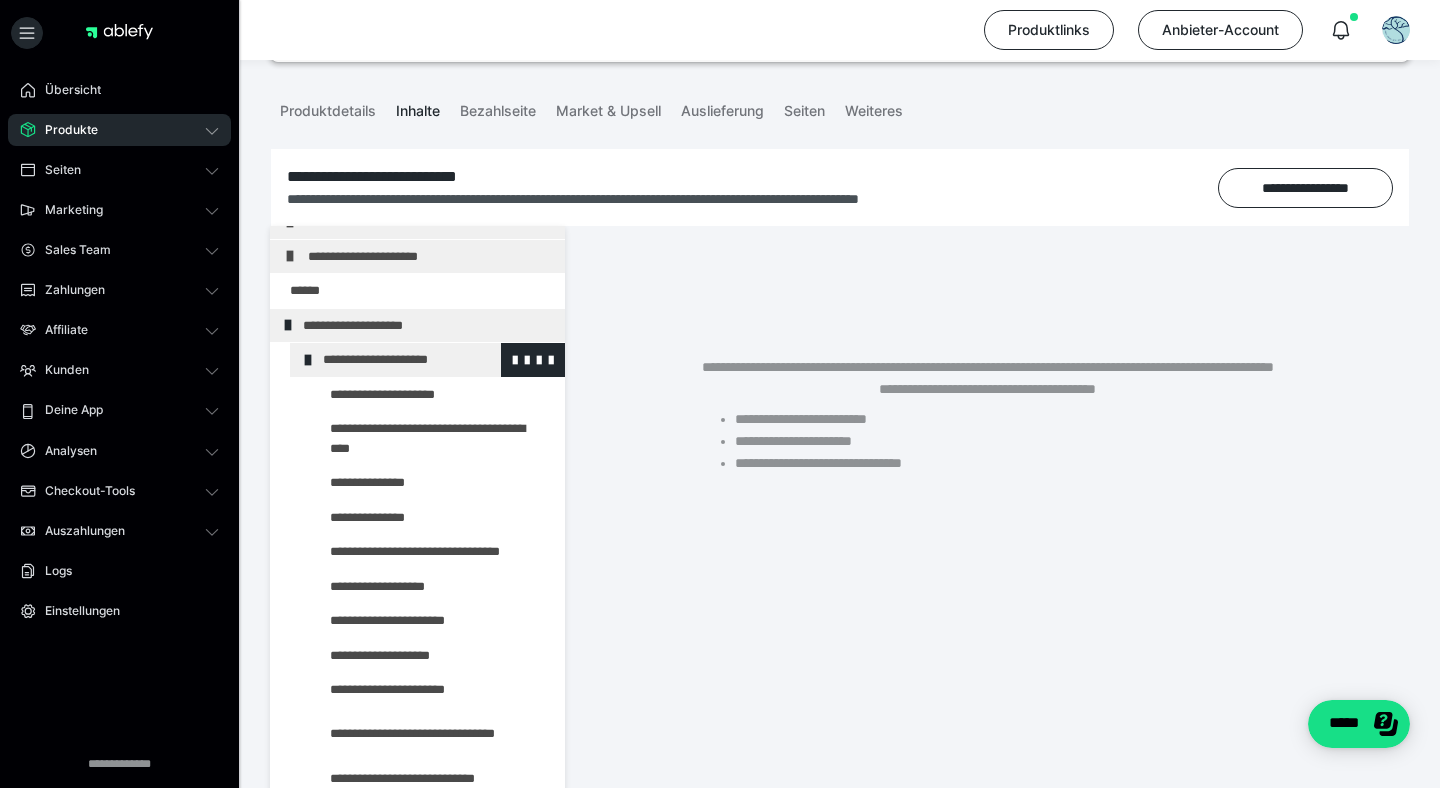 click at bounding box center (308, 360) 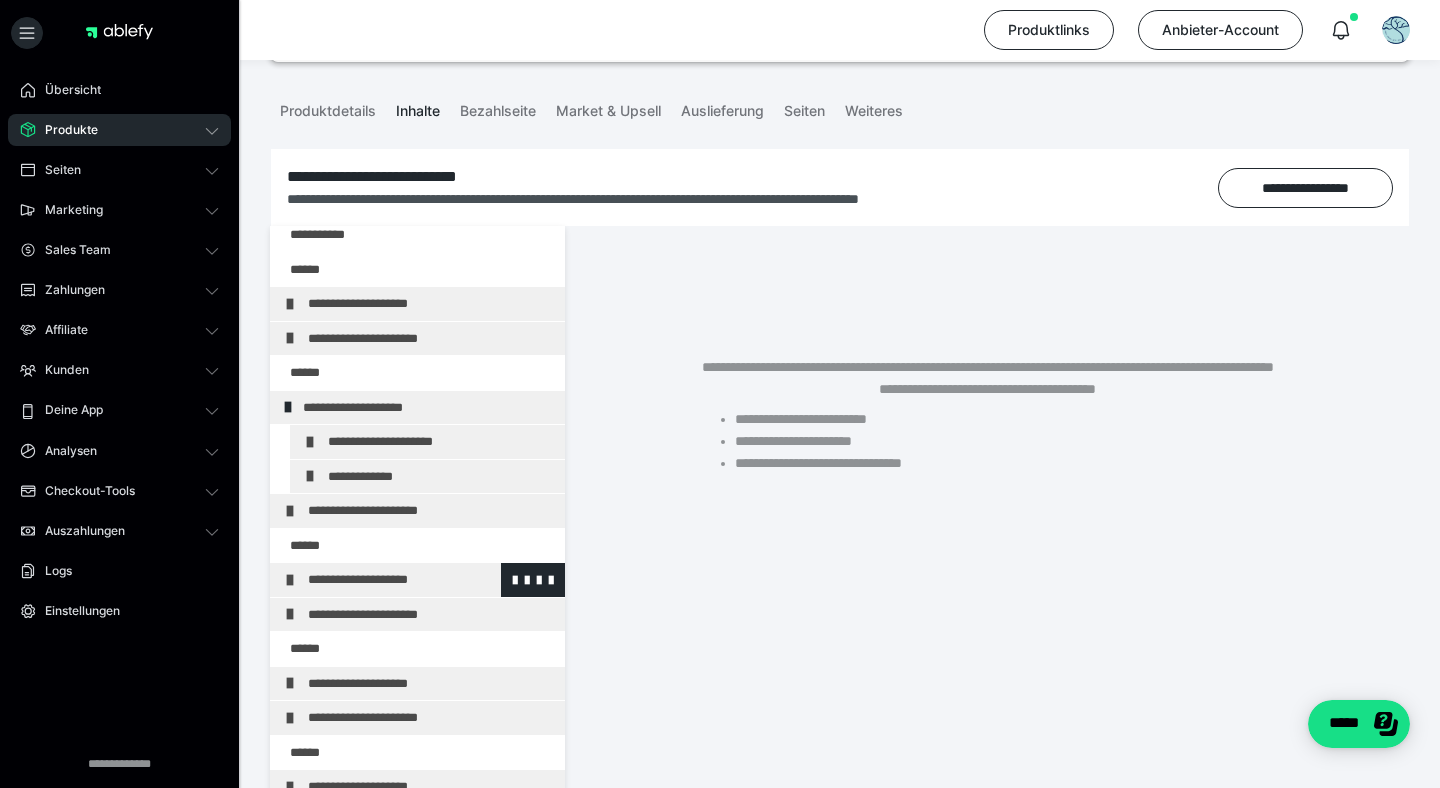scroll, scrollTop: 0, scrollLeft: 0, axis: both 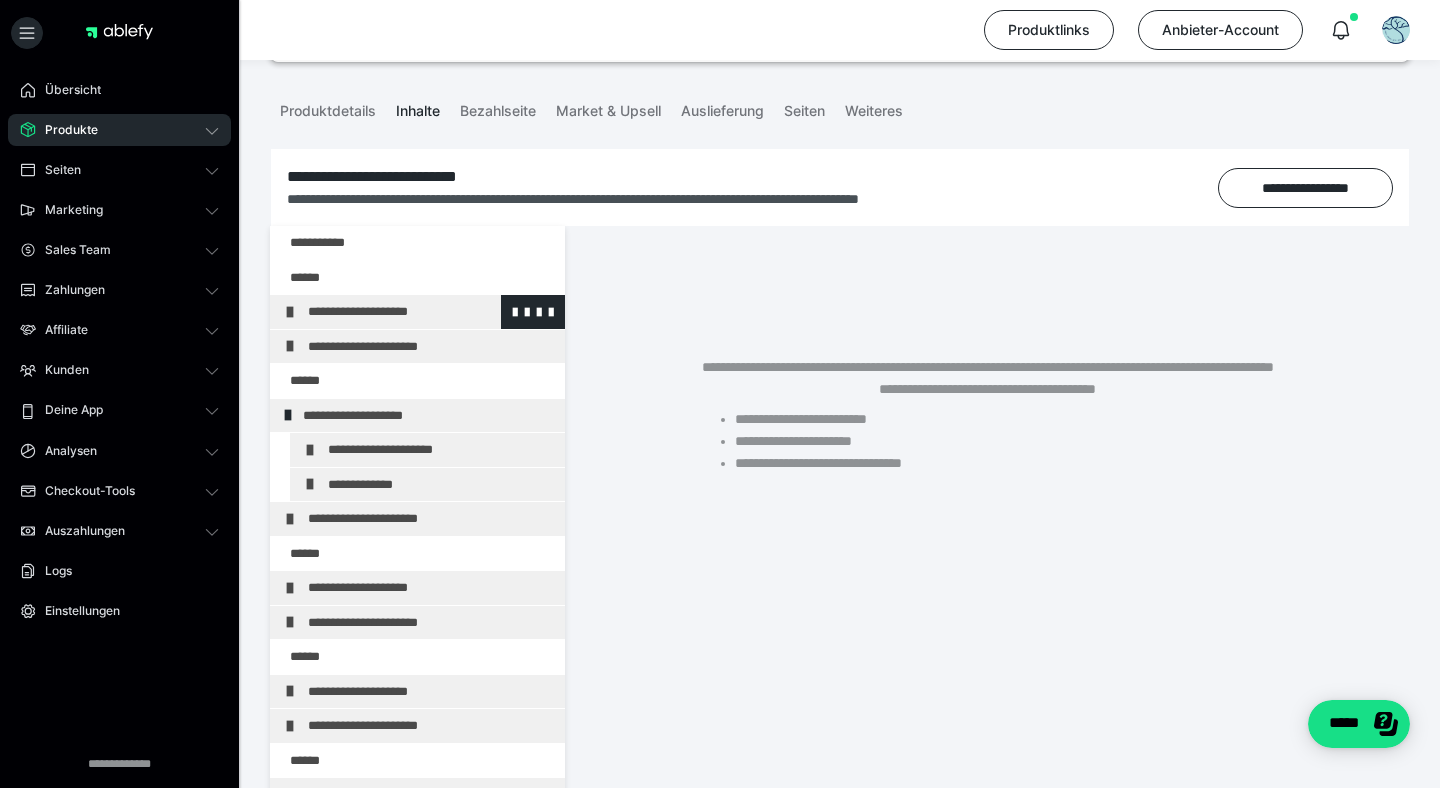 click at bounding box center [290, 312] 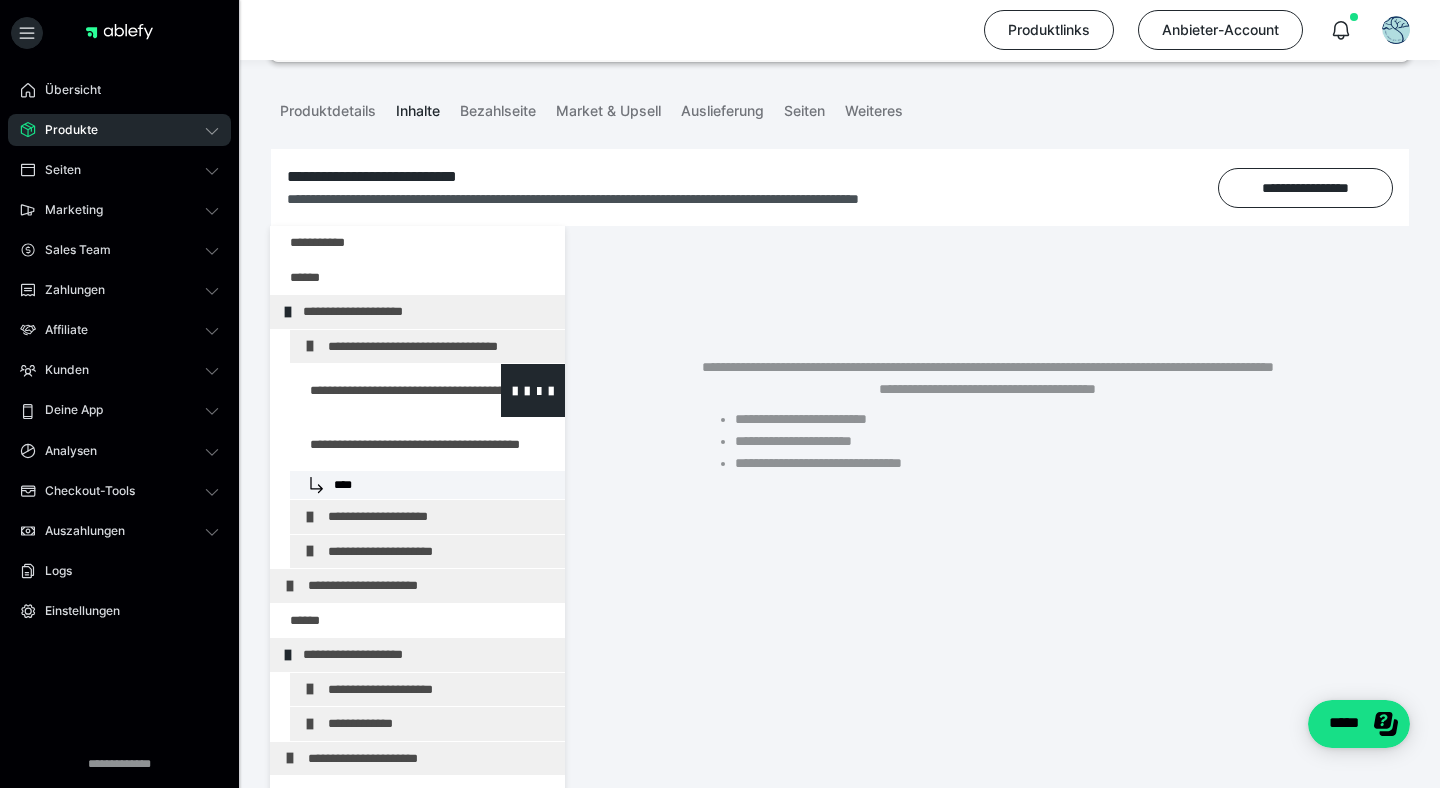 click at bounding box center (375, 390) 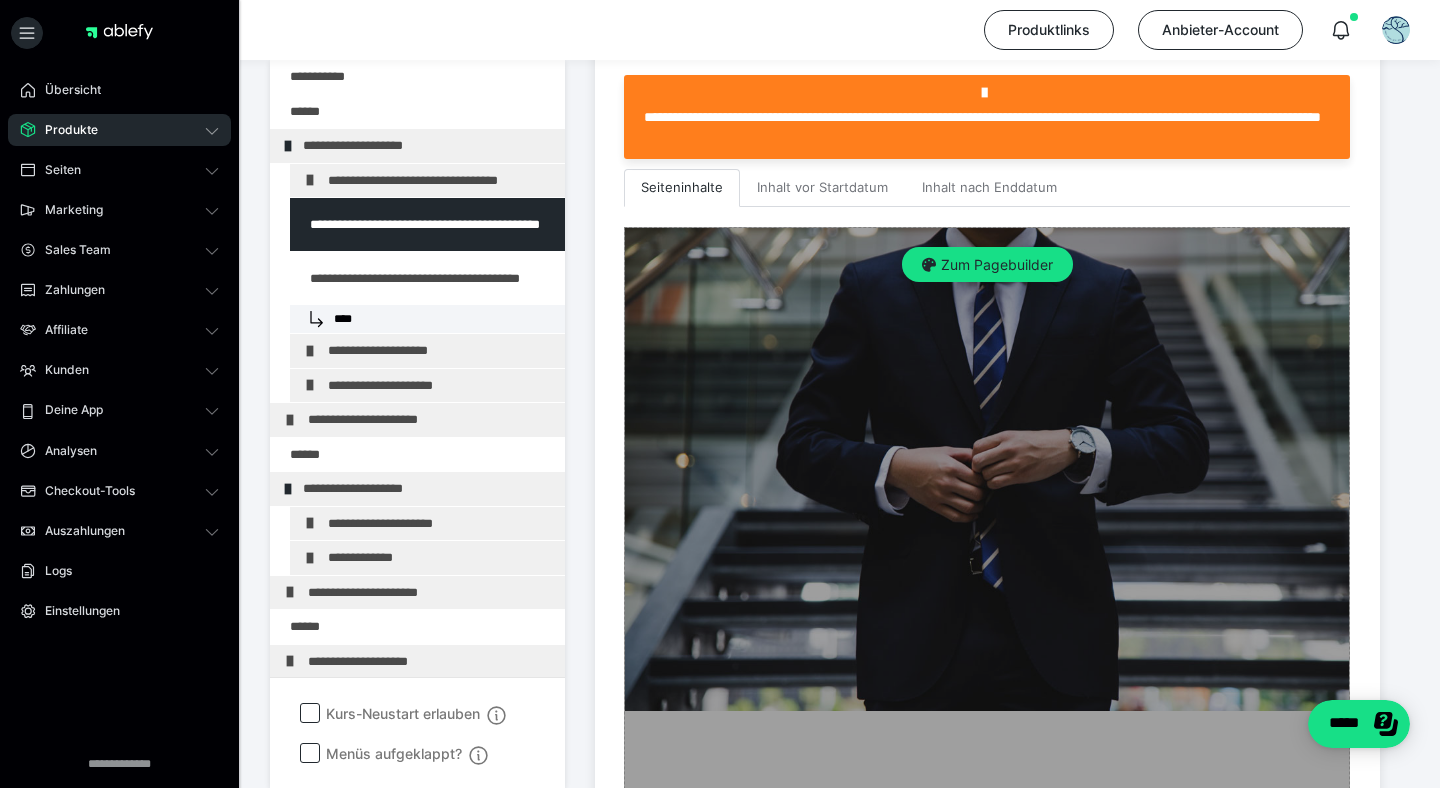 scroll, scrollTop: 550, scrollLeft: 0, axis: vertical 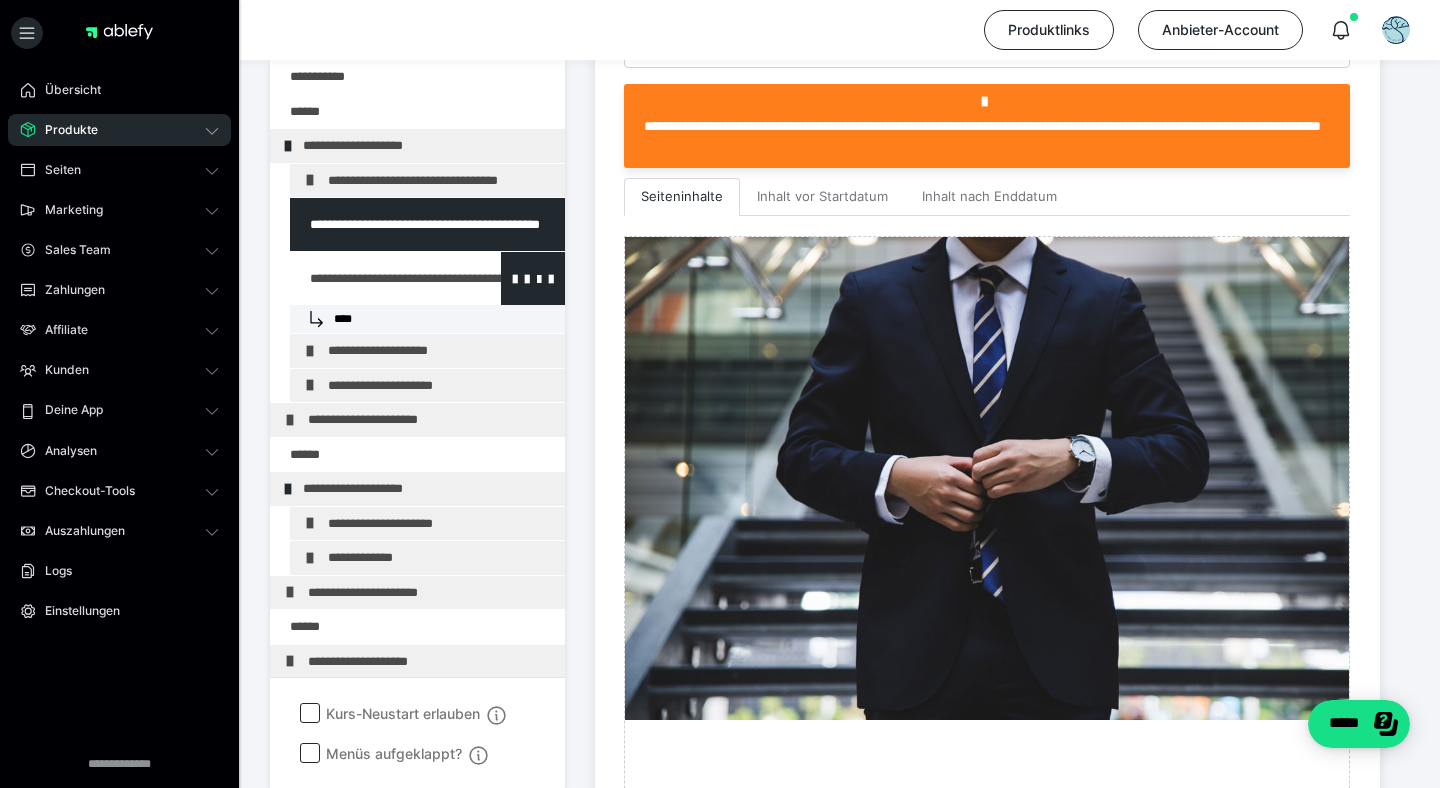 click at bounding box center (375, 278) 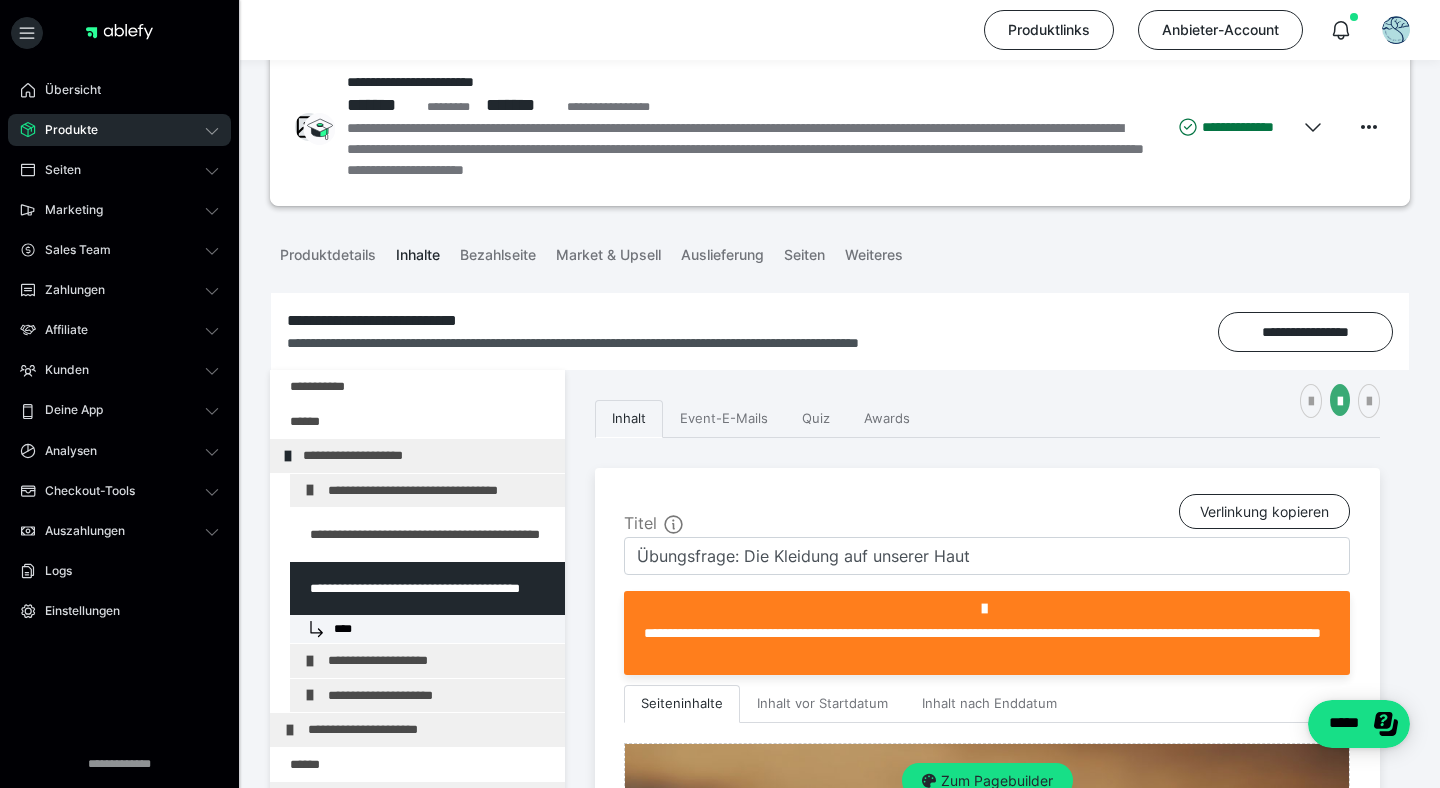 scroll, scrollTop: 0, scrollLeft: 0, axis: both 